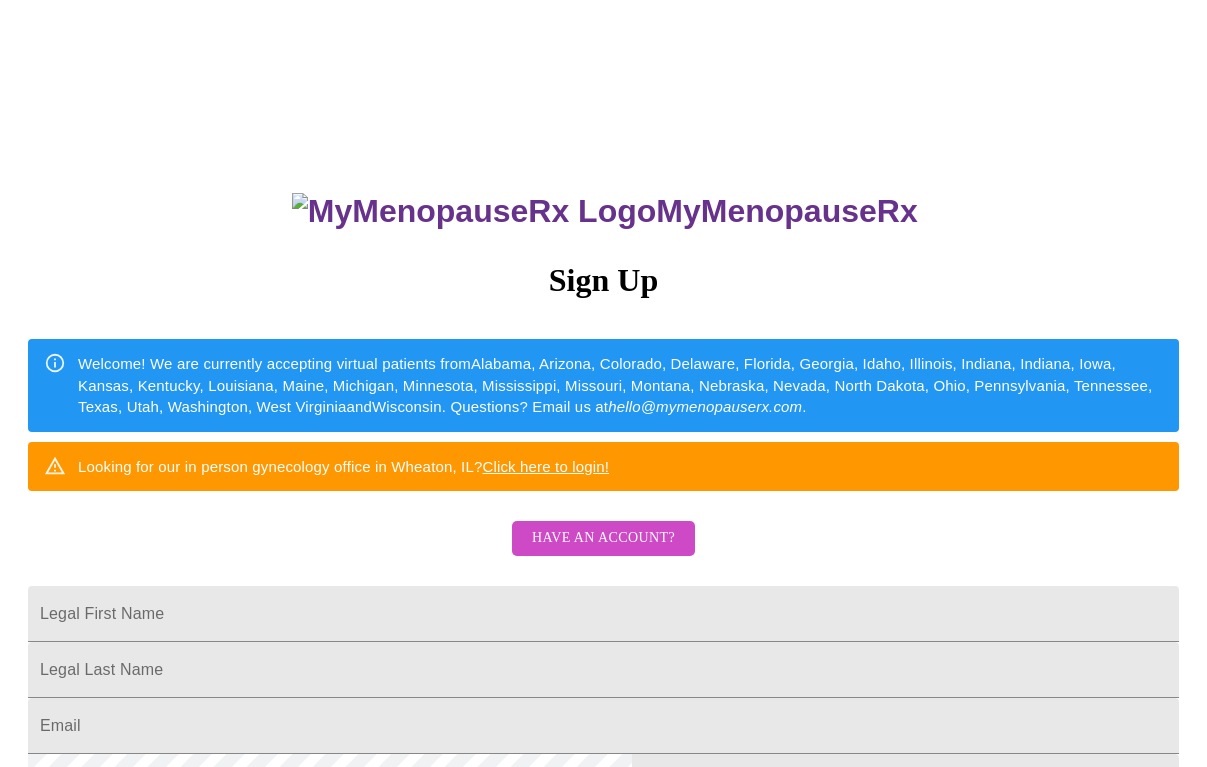 scroll, scrollTop: 0, scrollLeft: 0, axis: both 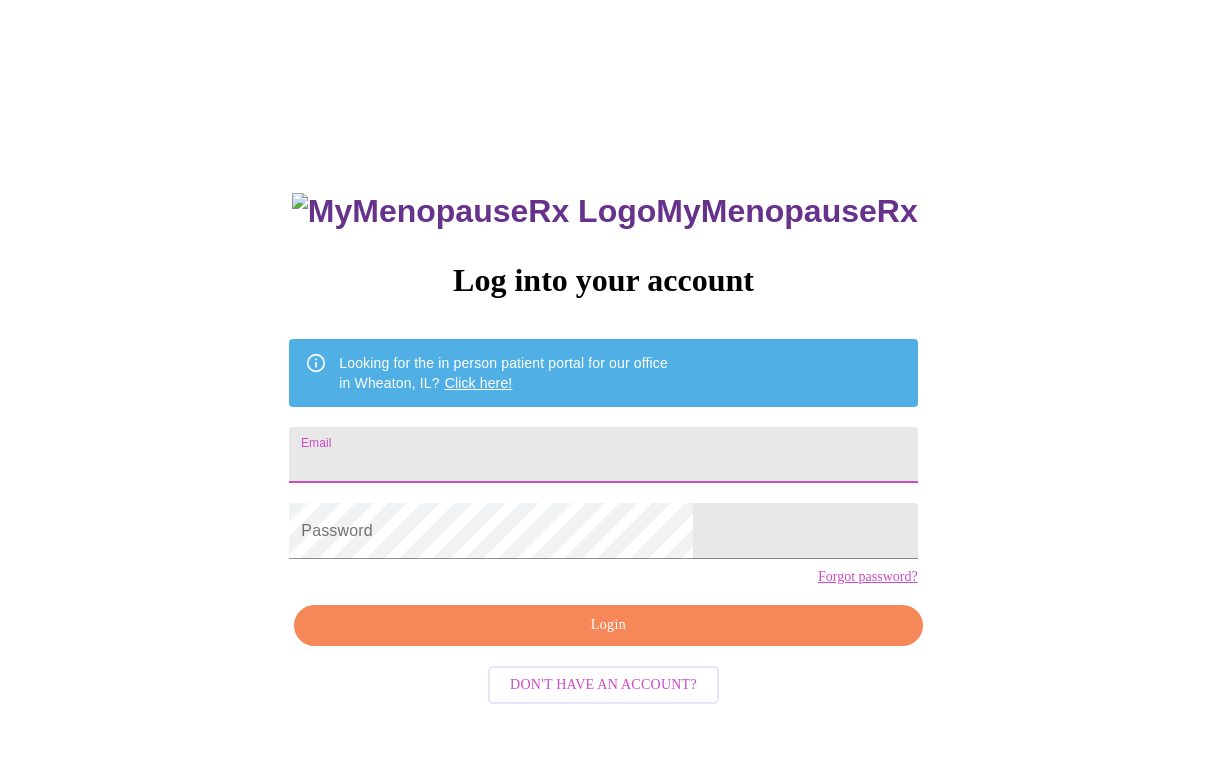 type on "[EMAIL]" 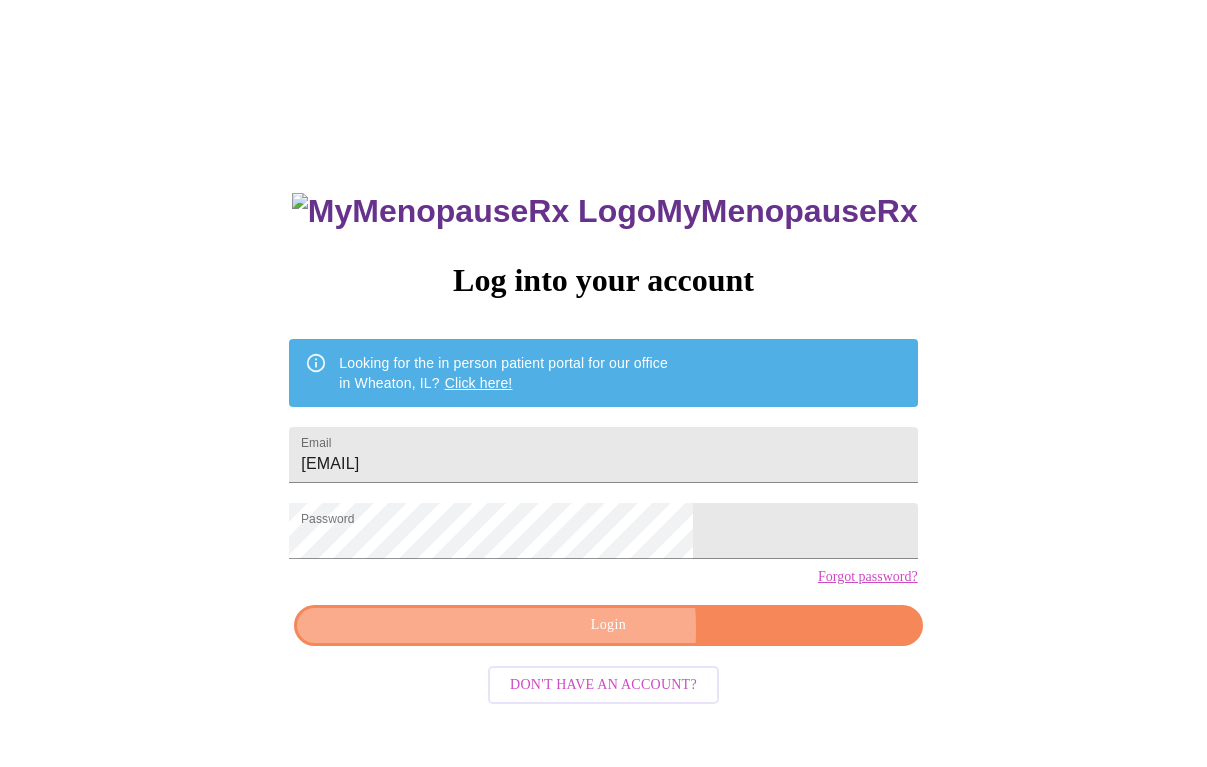 click on "Login" at bounding box center [608, 625] 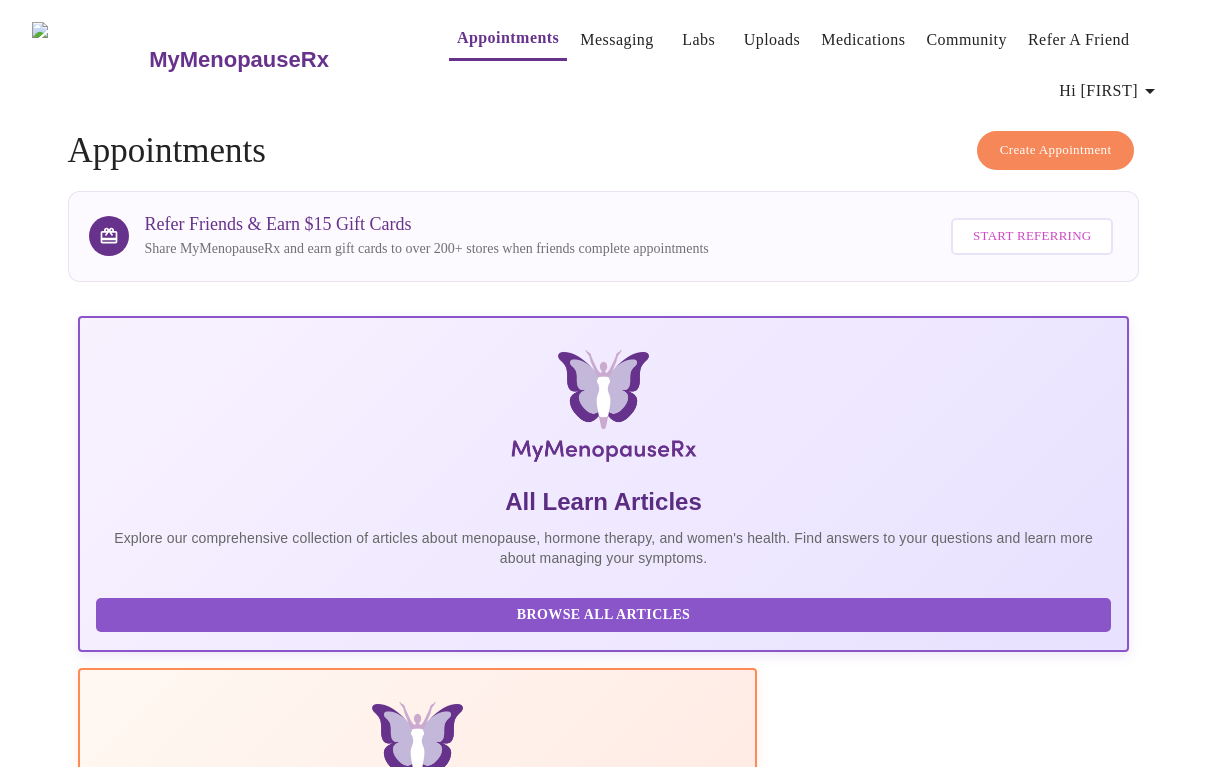 scroll, scrollTop: 0, scrollLeft: 0, axis: both 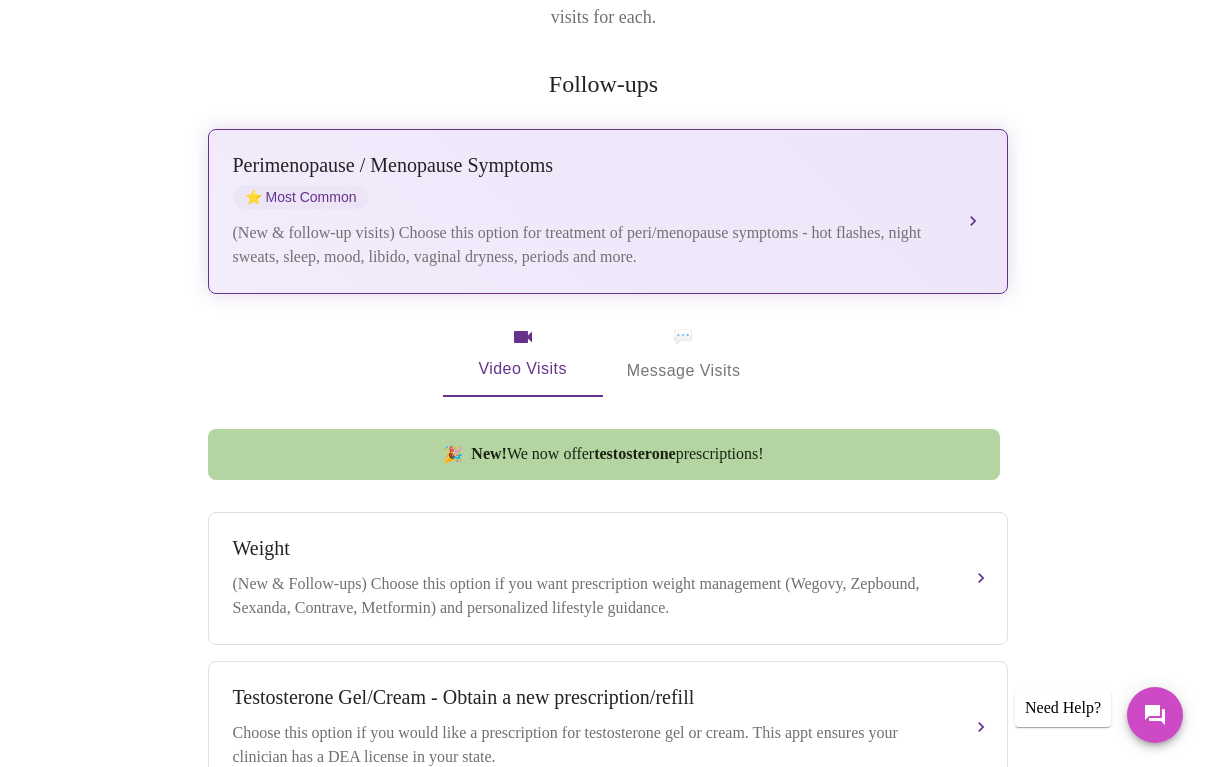 click on "Perimenopause / Menopause Symptoms  ⭐  Most Common (New & follow-up visits) Choose this option for treatment of peri/menopause symptoms - hot flashes, night sweats, sleep, mood, libido, vaginal dryness, periods and more." at bounding box center [608, 211] 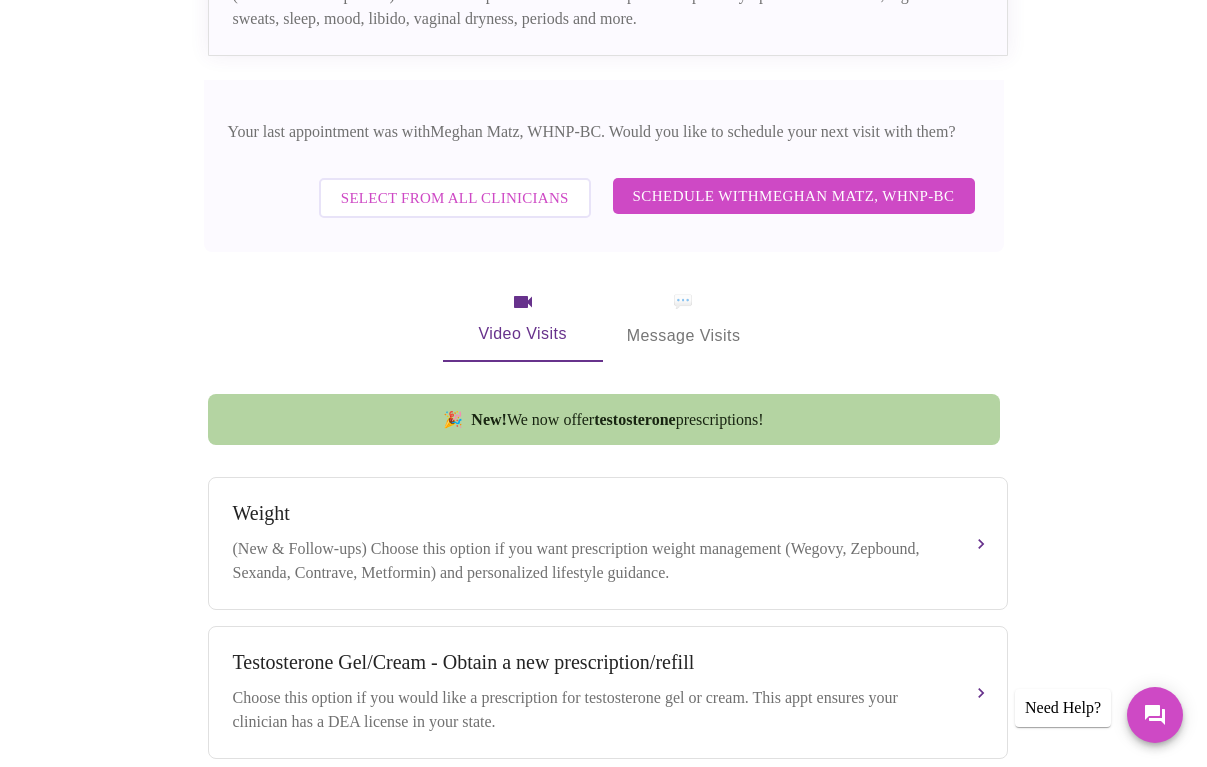 scroll, scrollTop: 632, scrollLeft: 0, axis: vertical 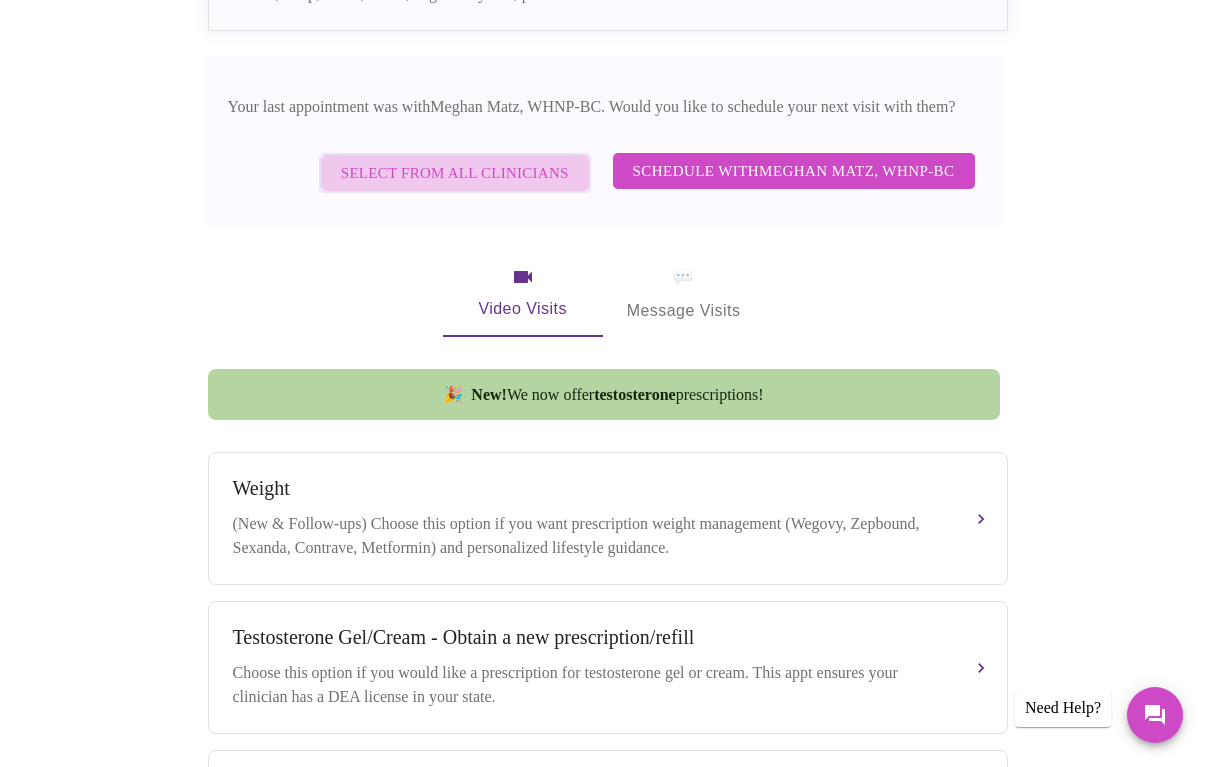 click on "Select from All Clinicians" at bounding box center (455, 173) 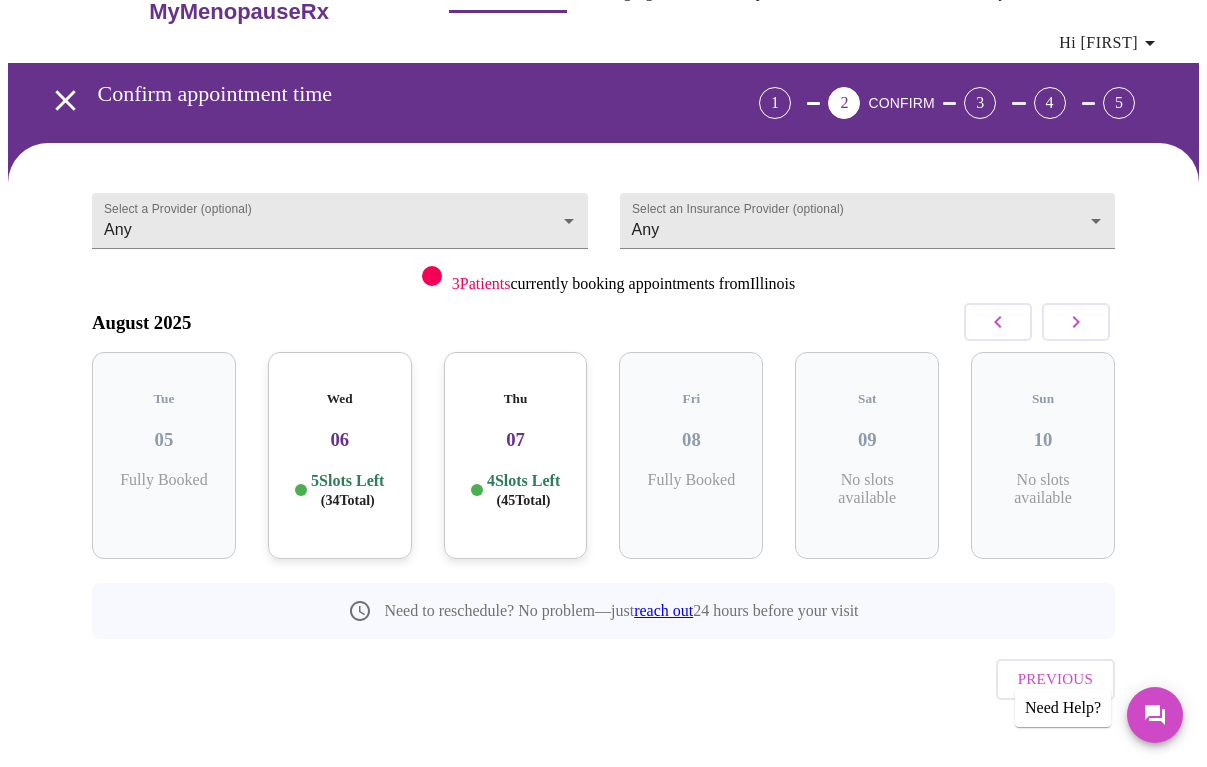 scroll, scrollTop: 47, scrollLeft: 0, axis: vertical 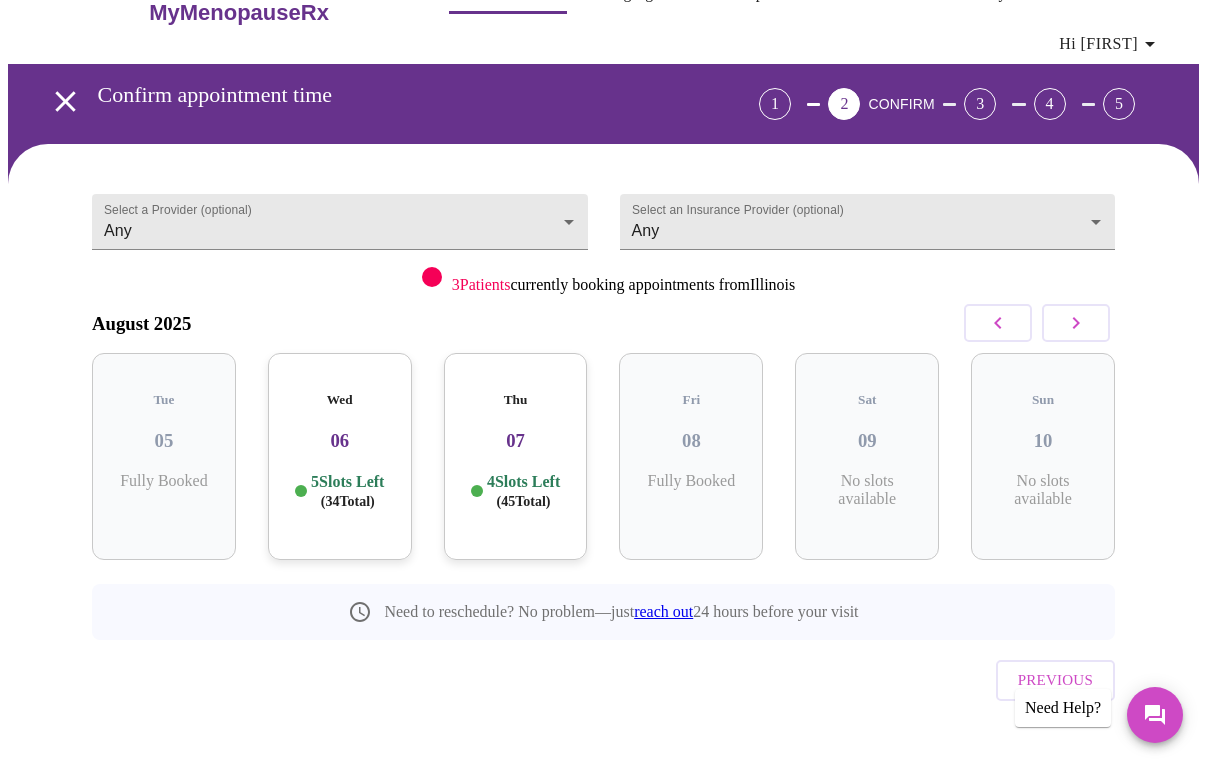 click on "5  Slots Left ( 34  Total)" at bounding box center [347, 491] 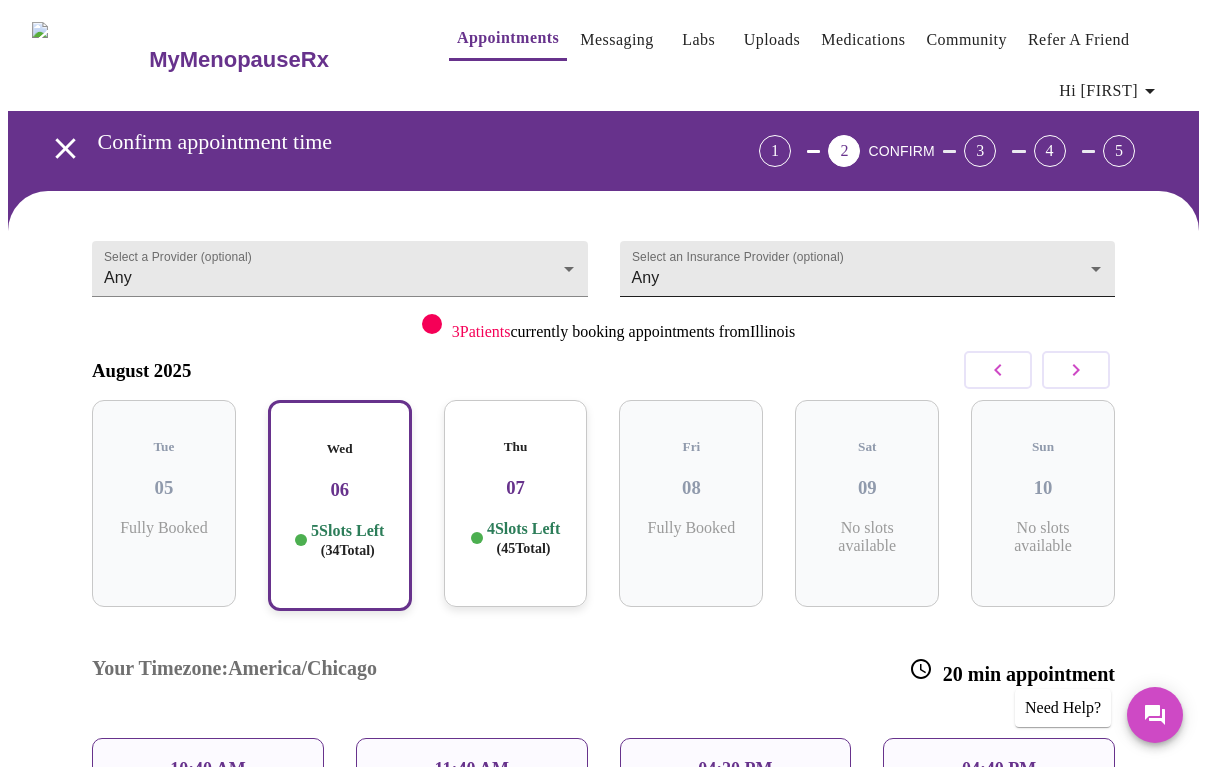 scroll, scrollTop: 0, scrollLeft: 0, axis: both 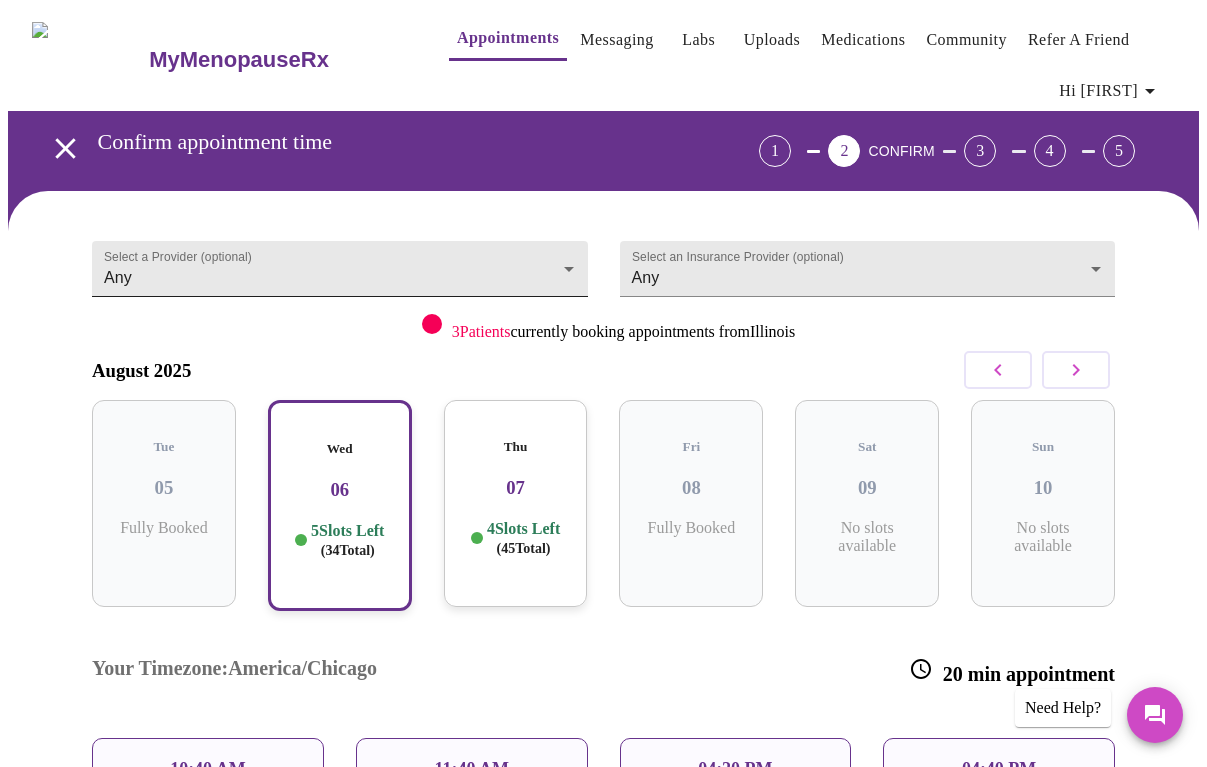 click on "MyMenopauseRx Appointments Messaging Labs Uploads Medications Community Refer a Friend Hi [FIRST]   Confirm appointment time 1 2 CONFIRM 3 4 5 Select a Provider (optional) Any Any Select an Insurance Provider (optional) Any Any 3  Patients  currently booking appointments from  Illinois August 2025 Tue 05 Fully Booked Wed 06 5  Slots Left ( 34  Total) Thu 07 4  Slots Left ( 45  Total) Fri 08 Fully Booked Sat 09 No slots available Sun 10 No slots available Your Timezone:  America/Chicago 20 min appointment 10:40 AM 11:40 AM 04:20 PM 04:40 PM 05:00 PM Need to reschedule? No problem—just  reach out  24 hours before your visit Previous Need Help? Settings Billing Invoices Log out" at bounding box center [603, 572] 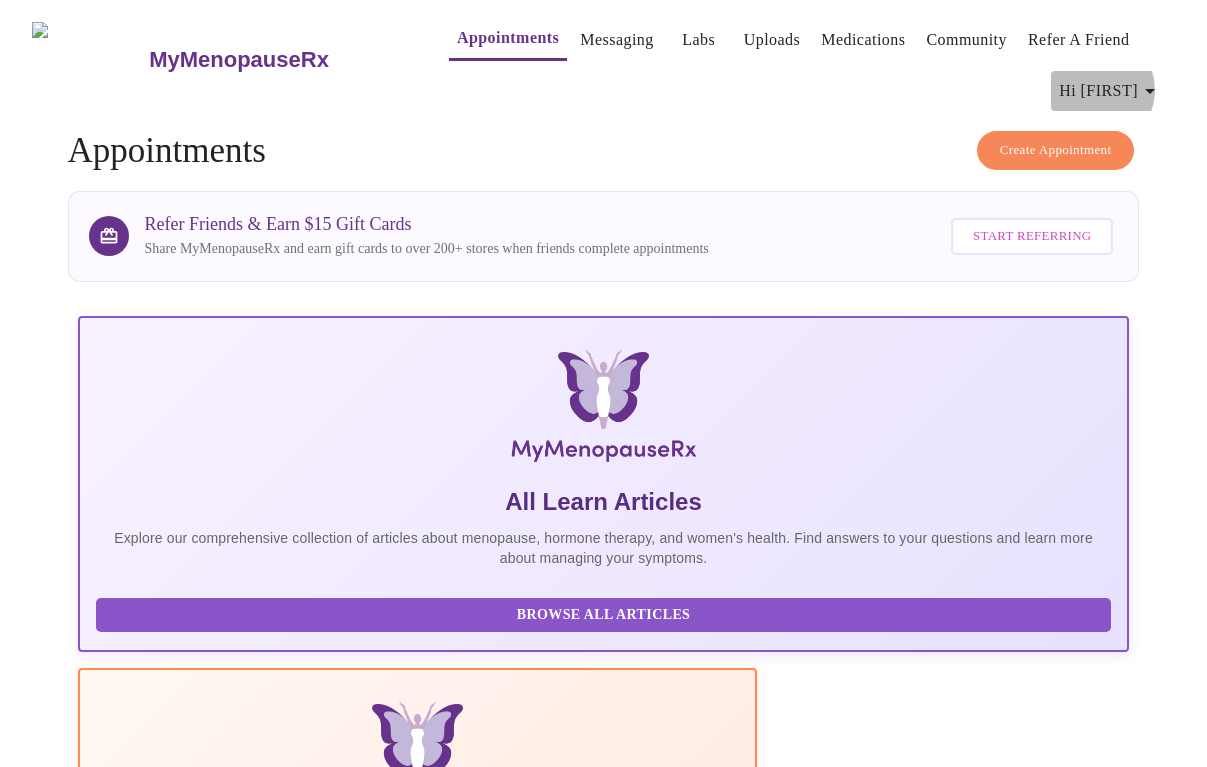 click on "Hi [FIRST]" at bounding box center [1110, 91] 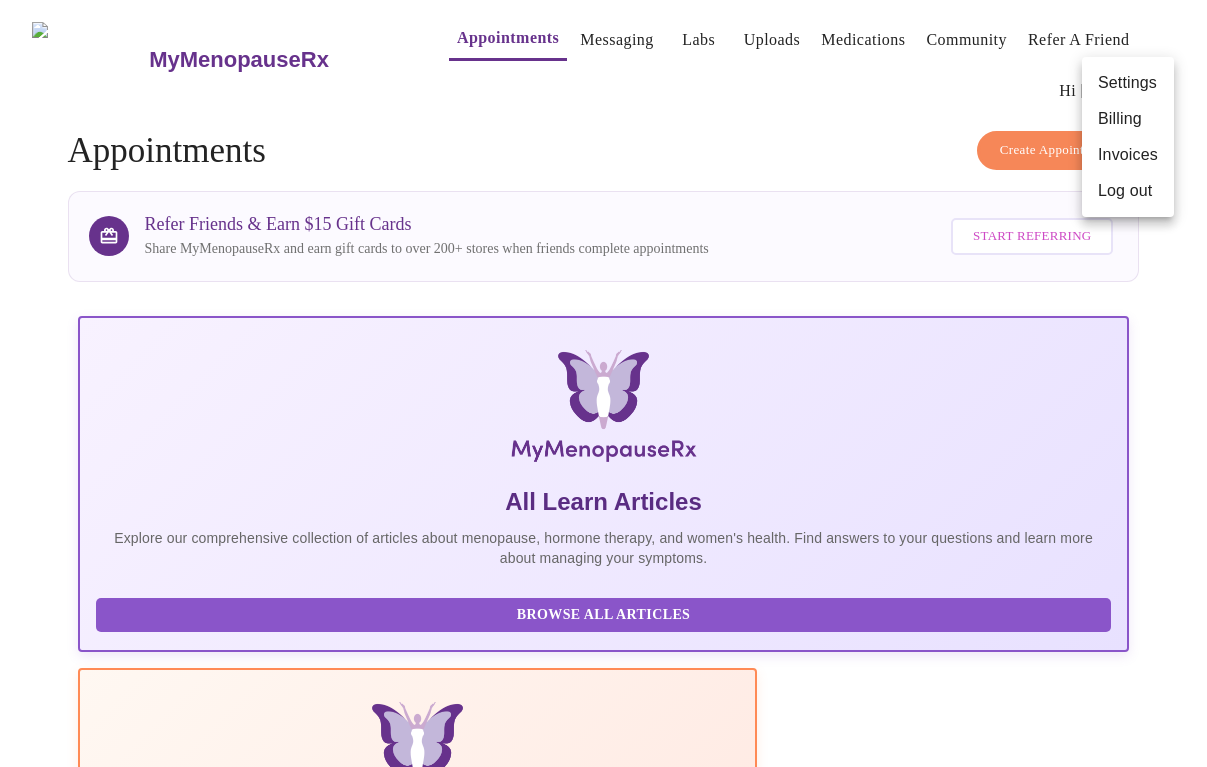 click at bounding box center [603, 383] 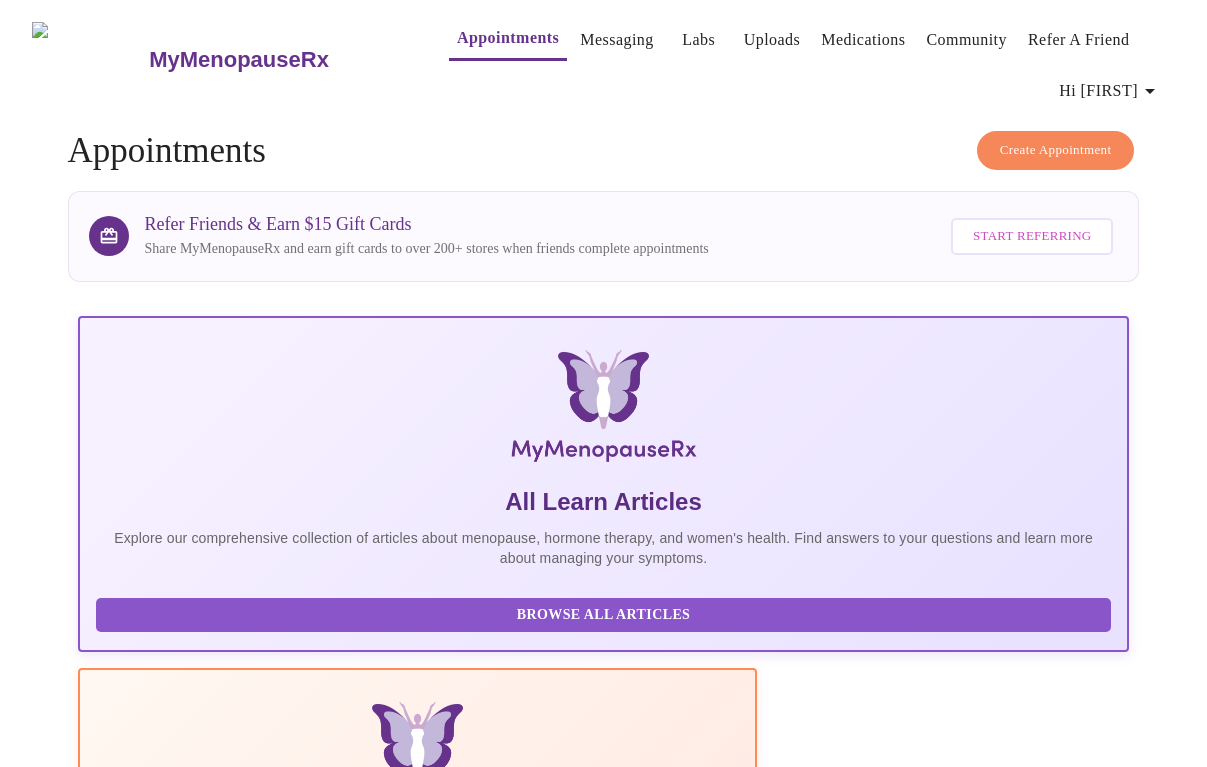 scroll, scrollTop: 0, scrollLeft: 0, axis: both 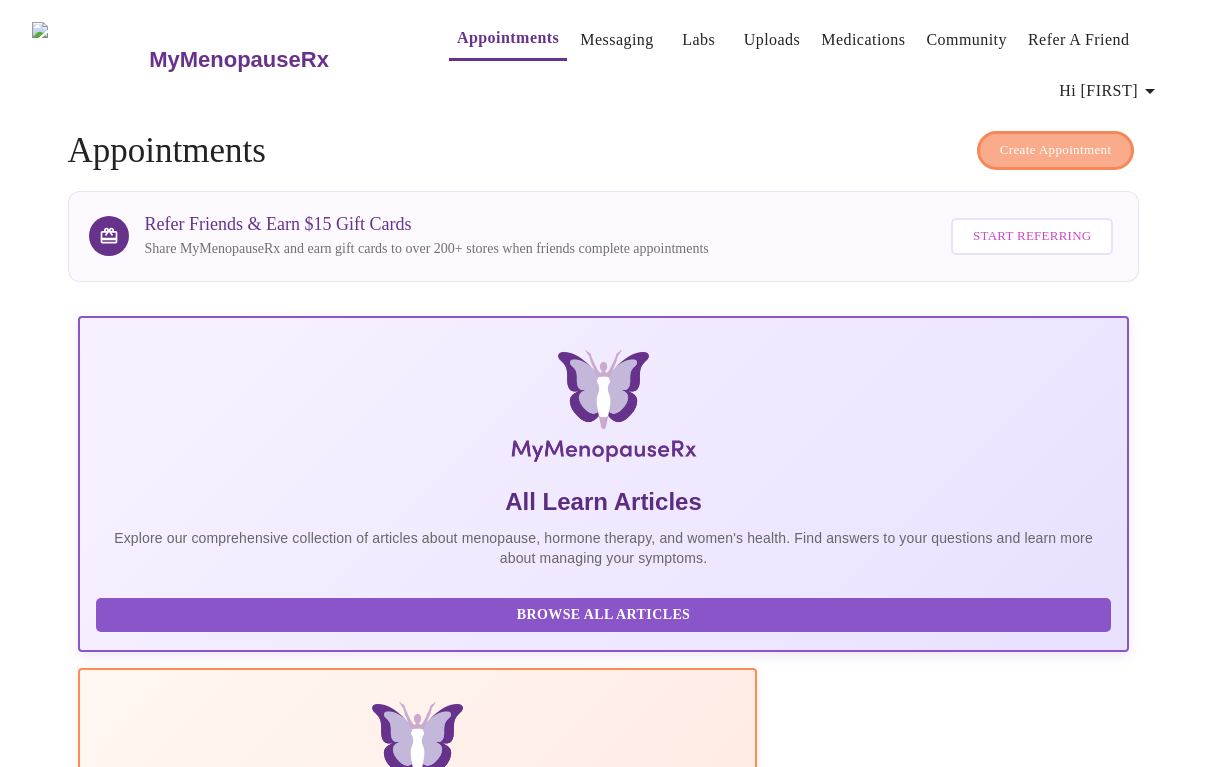 click on "Create Appointment" at bounding box center (1056, 150) 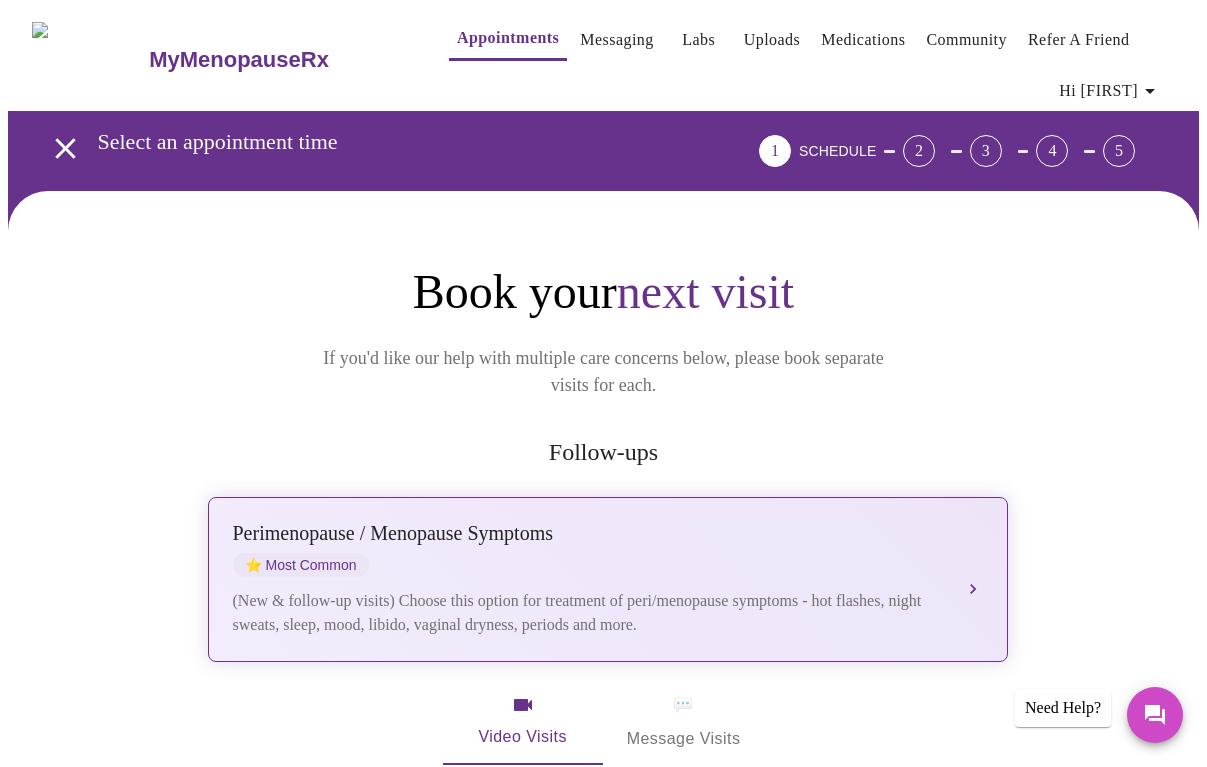scroll, scrollTop: 67, scrollLeft: 0, axis: vertical 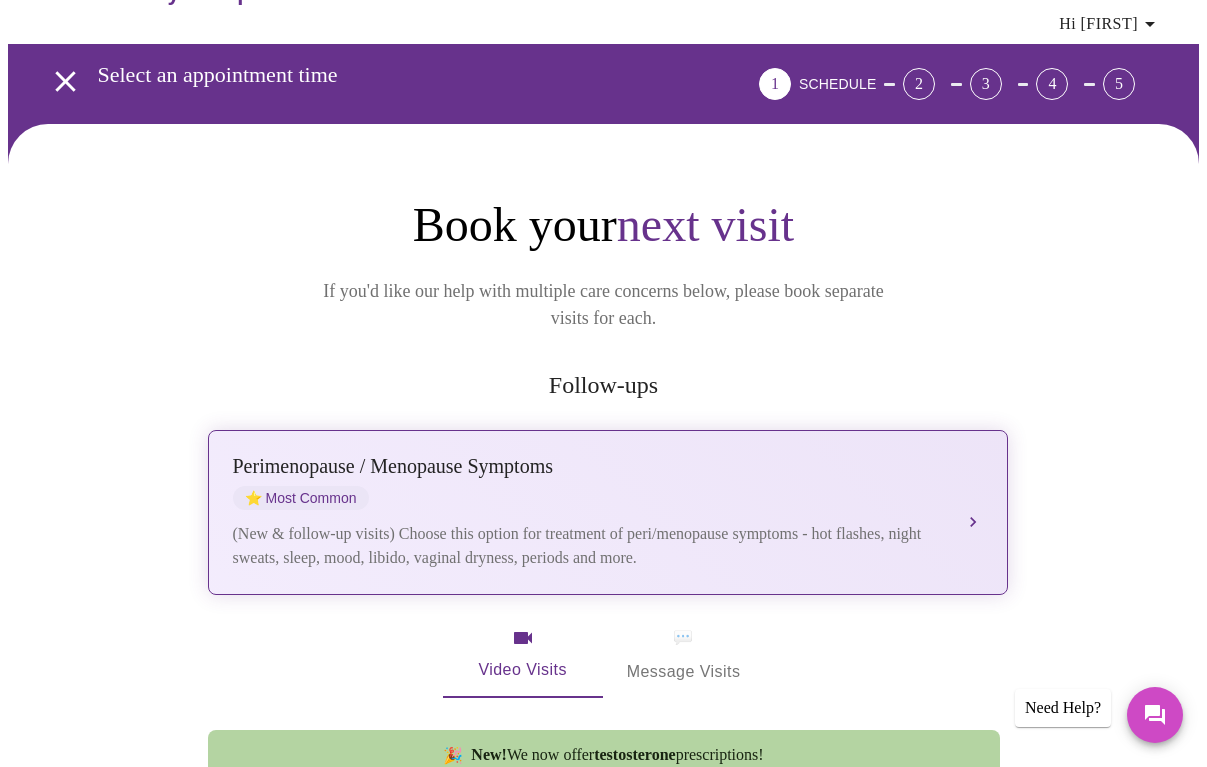 click on "Perimenopause / Menopause Symptoms" at bounding box center [588, 466] 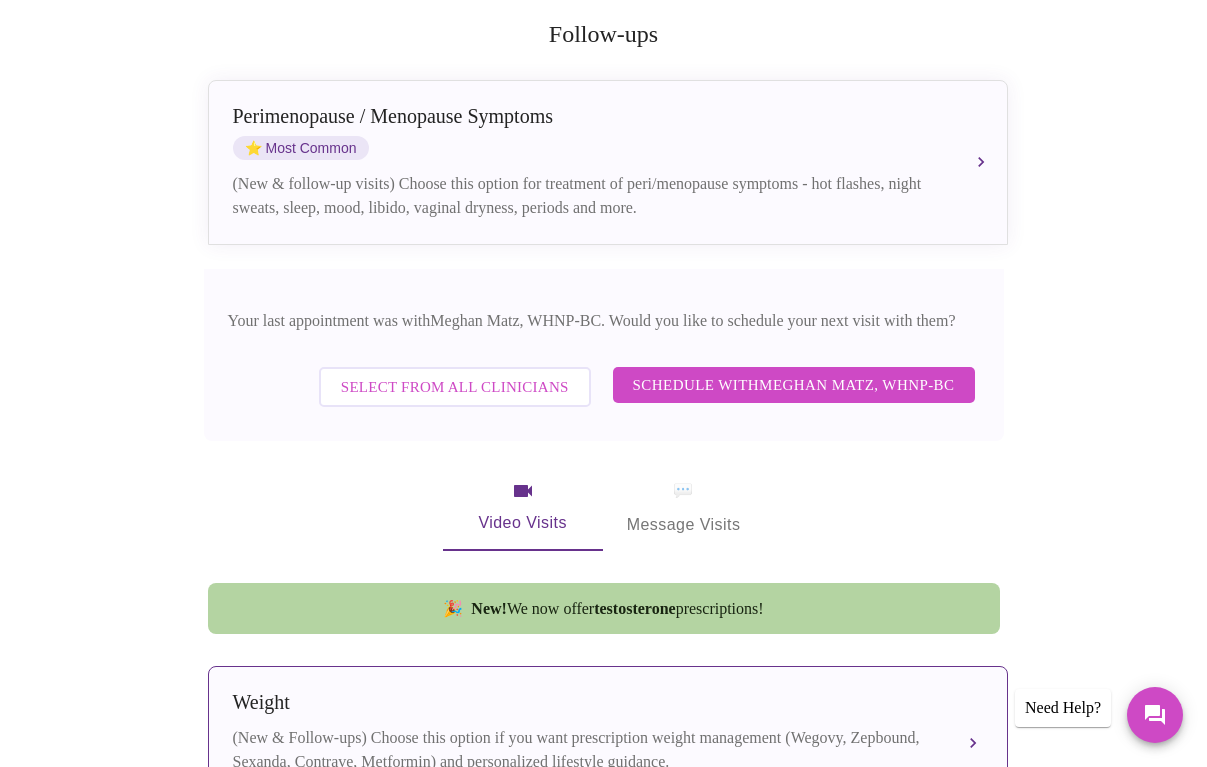 scroll, scrollTop: 457, scrollLeft: 0, axis: vertical 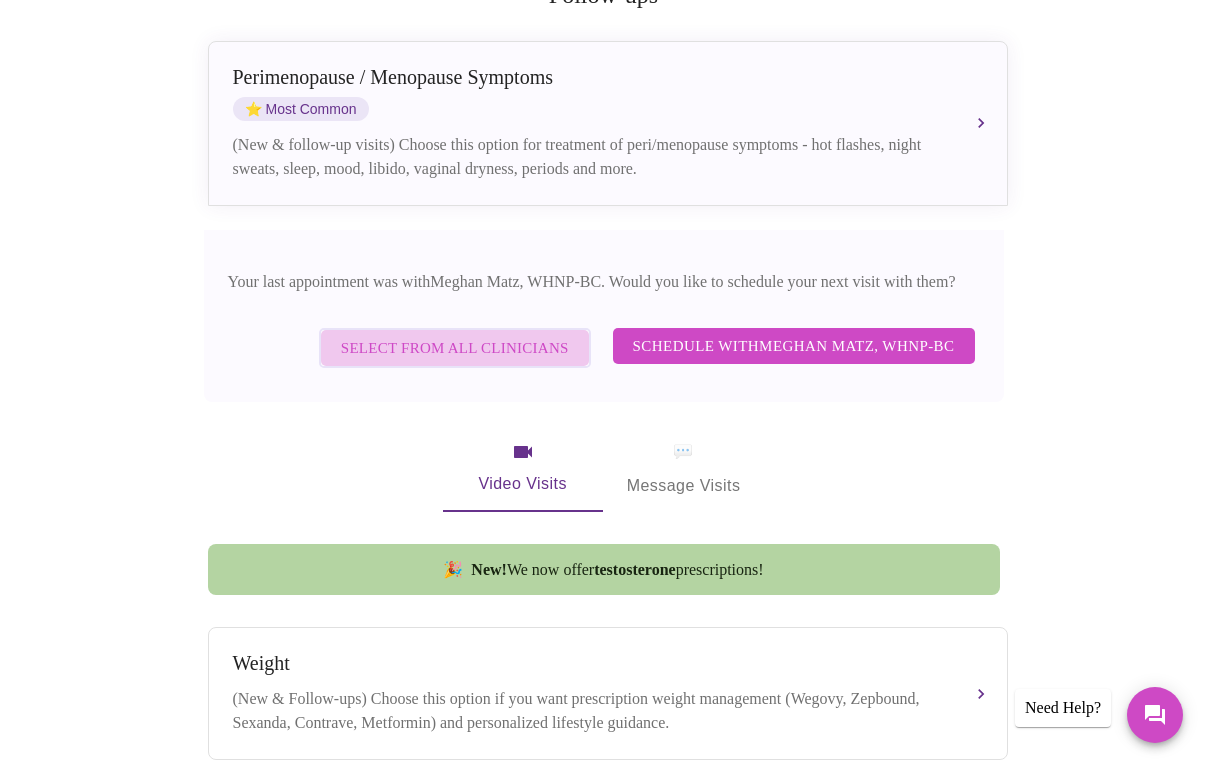 click on "Select from All Clinicians" at bounding box center [455, 348] 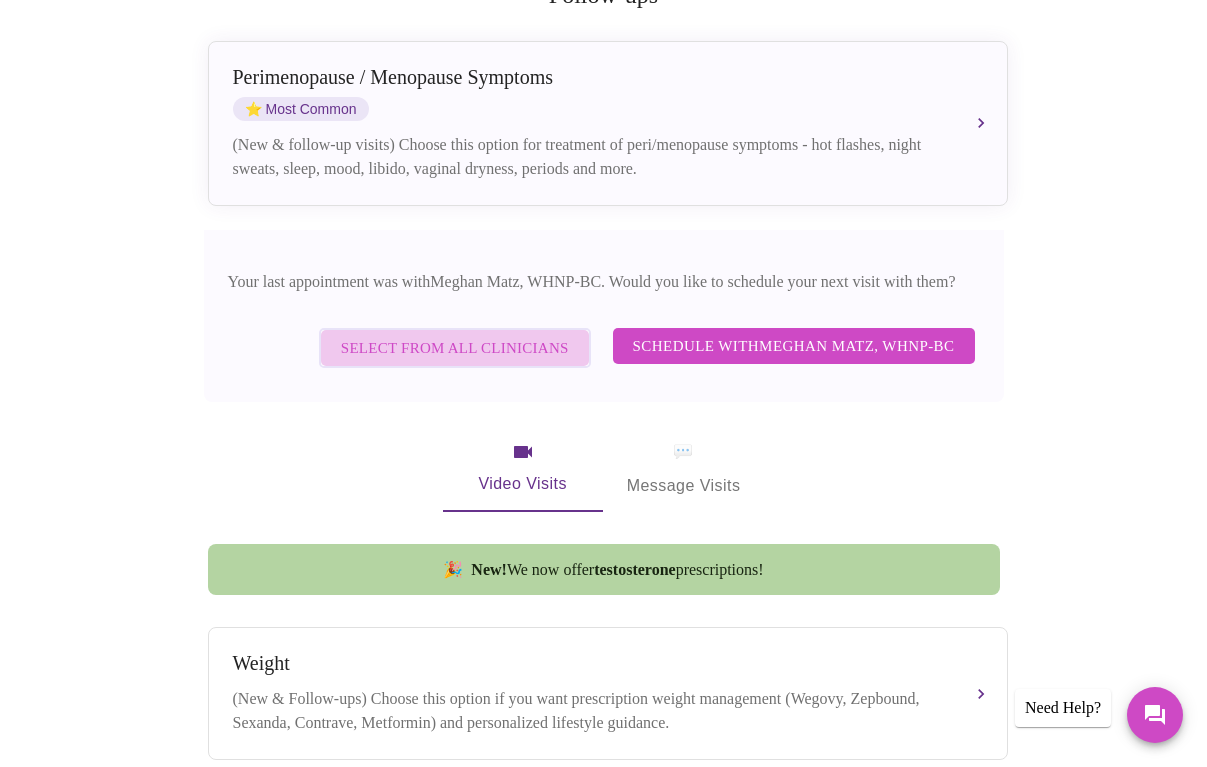 scroll, scrollTop: 13, scrollLeft: 0, axis: vertical 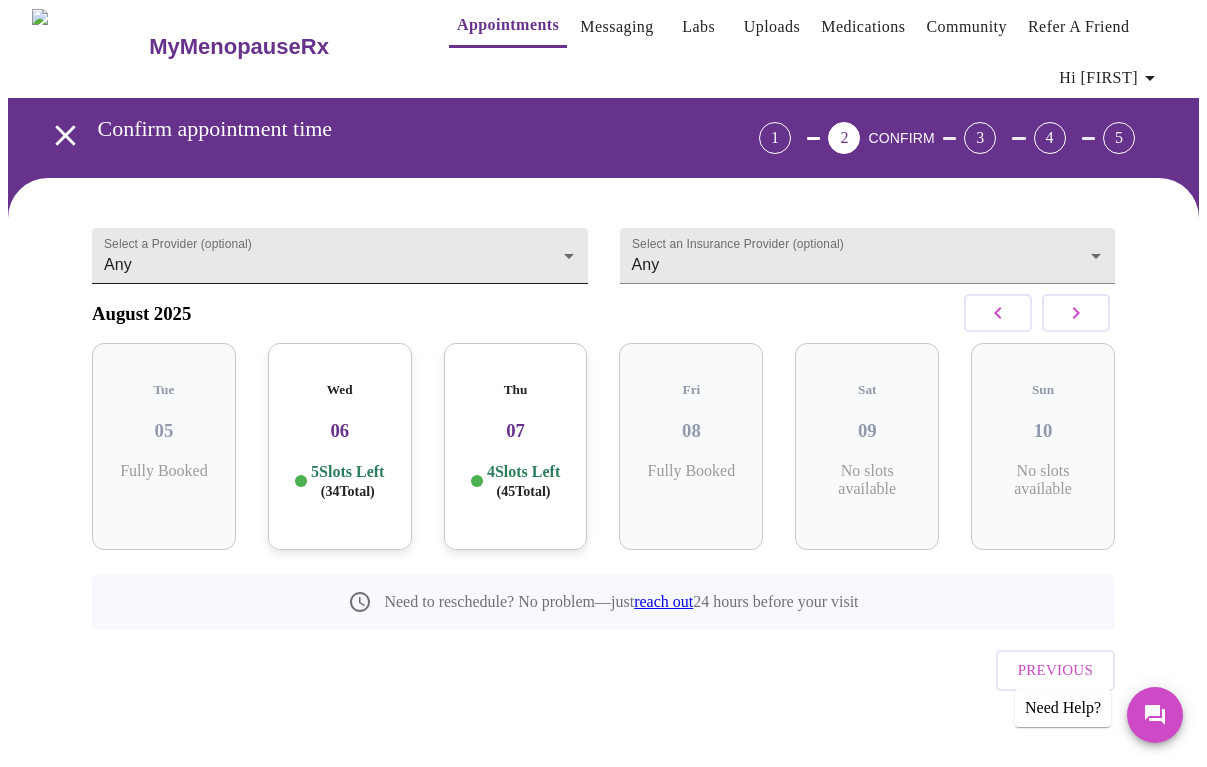 click on "MyMenopauseRx Appointments Messaging Labs Uploads Medications Community Refer a Friend Hi [FIRST]   Confirm appointment time 1 2 CONFIRM 3 4 5 Select a Provider (optional) Any Any Select an Insurance Provider (optional) Any Any August 2025 Tue 05 Fully Booked Wed 06 5  Slots Left ( 34  Total) Thu 07 4  Slots Left ( 45  Total) Fri 08 Fully Booked Sat 09 No slots available Sun 10 No slots available Need to reschedule? No problem—just  reach out  24 hours before your visit Previous Need Help? Settings Billing Invoices Log out" at bounding box center (603, 393) 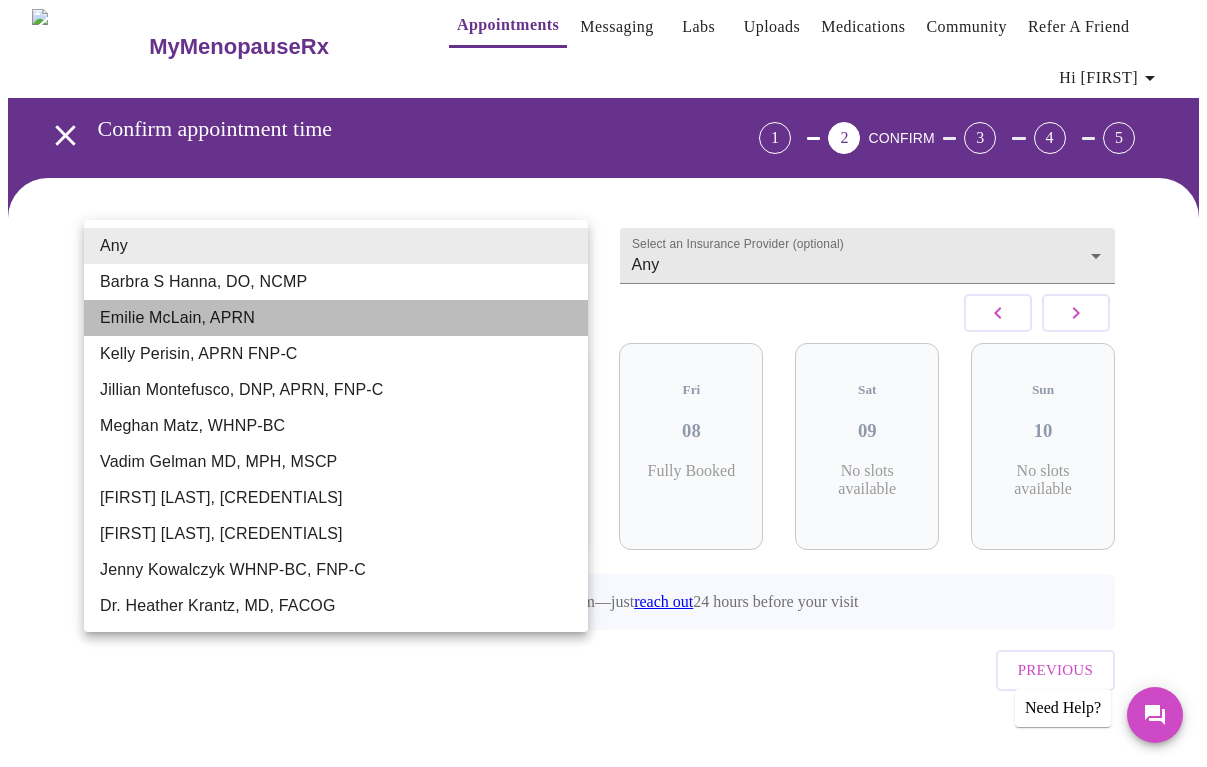 click on "Emilie McLain, APRN" at bounding box center [336, 318] 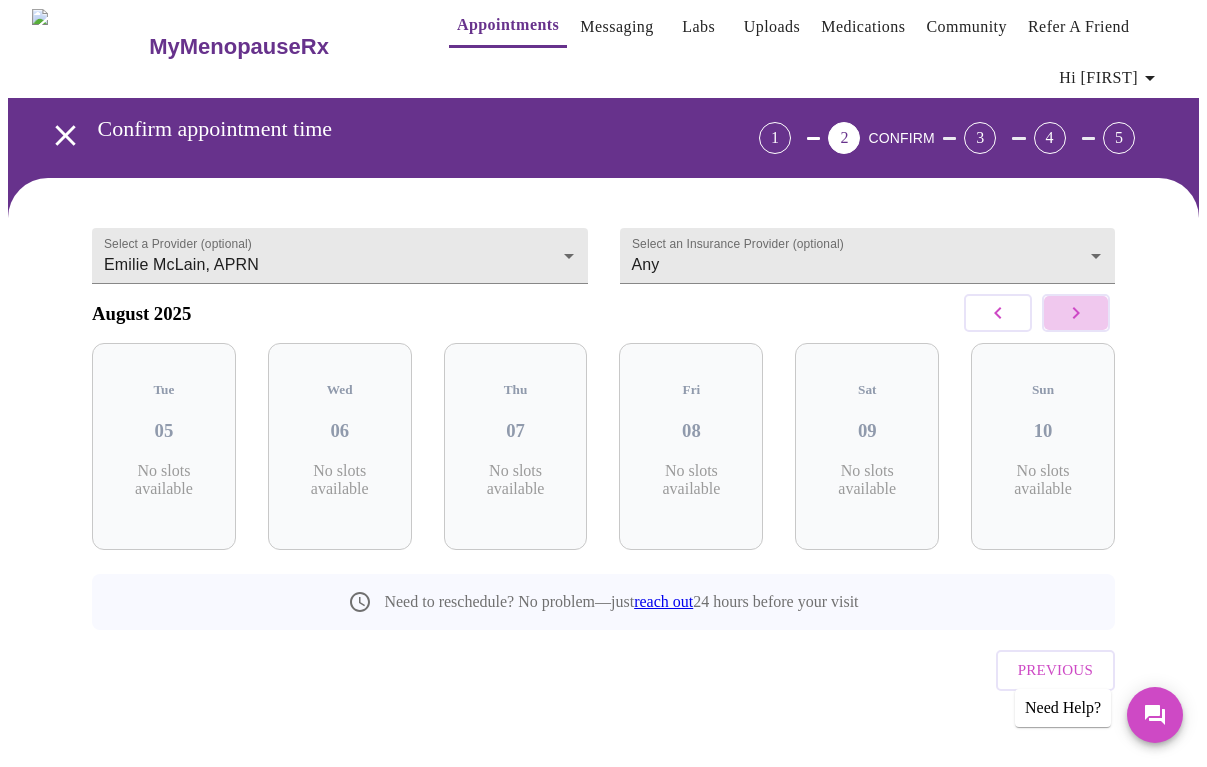 click 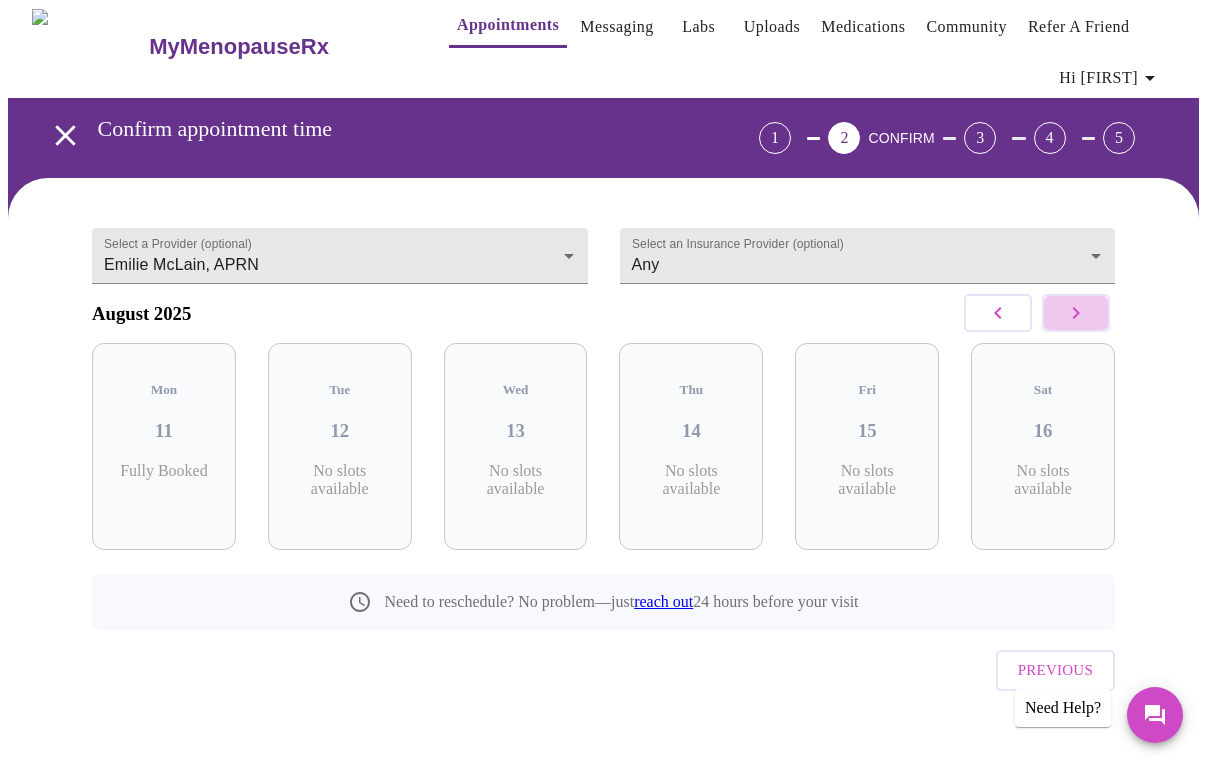 click 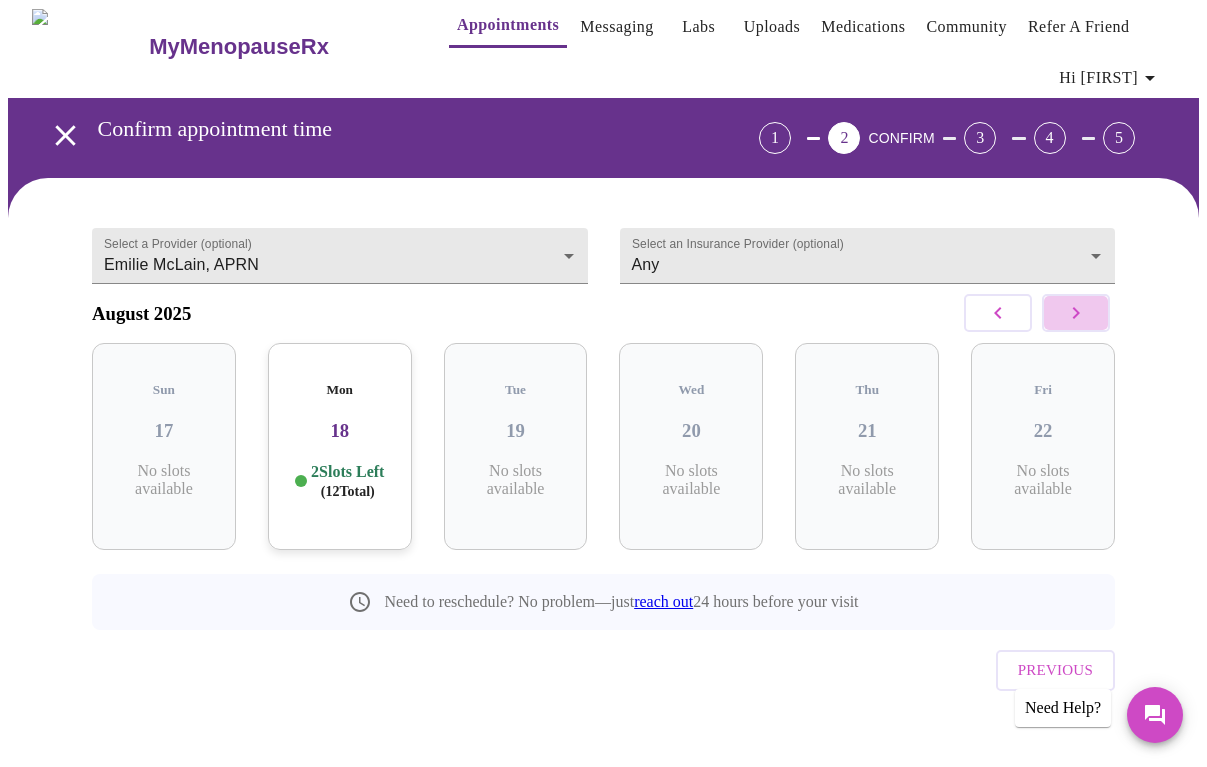 click 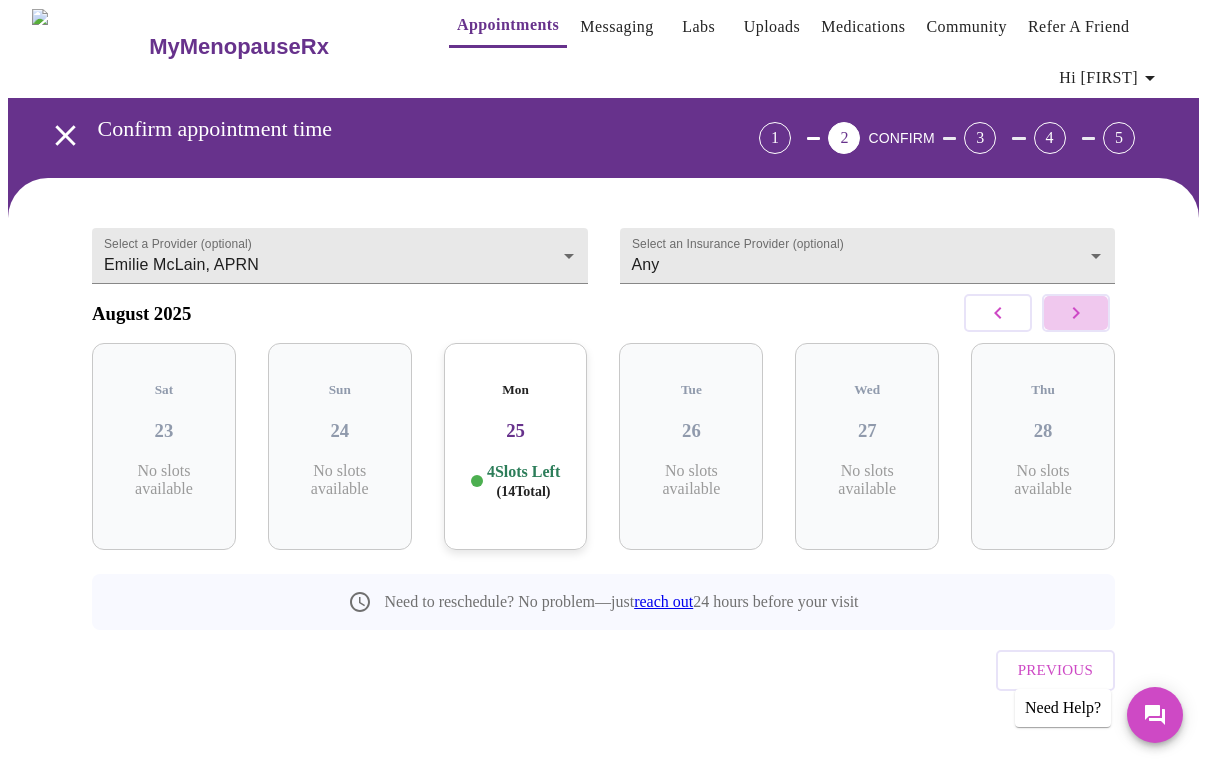 click at bounding box center [1076, 313] 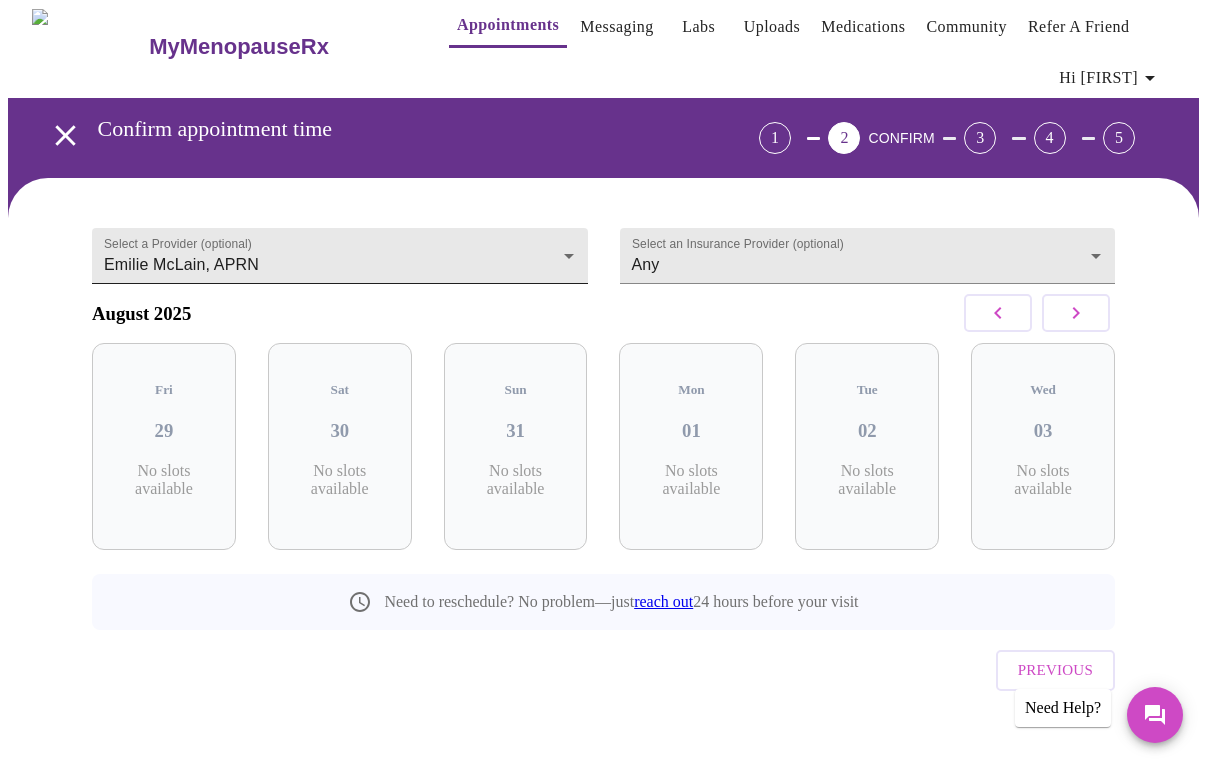 click on "MyMenopauseRx Appointments Messaging Labs Uploads Medications Community Refer a Friend Hi [FIRST]   Confirm appointment time 1 2 CONFIRM 3 4 5 Select a Provider (optional) [FIRST] [LAST], [CREDENTIALS] [FIRST] [LAST], [CREDENTIALS] Select an Insurance Provider (optional) Any Any August 2025 Fri 29 No slots available Sat 30 No slots available Sun 31 No slots available Mon 01 No slots available Tue 02 No slots available Wed 03 No slots available Need to reschedule? No problem—just  reach out  24 hours before your visit Previous Need Help? Settings Billing Invoices Log out" at bounding box center (603, 393) 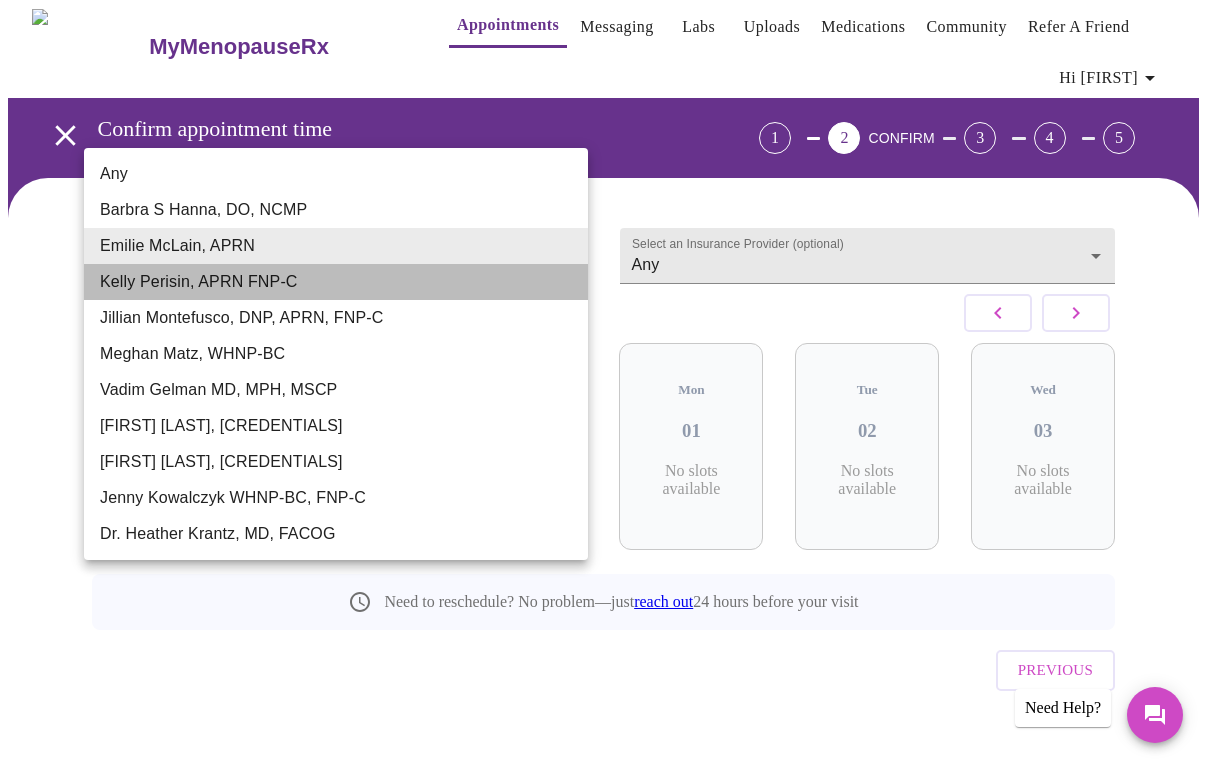 click on "Kelly Perisin, APRN FNP-C" at bounding box center [336, 282] 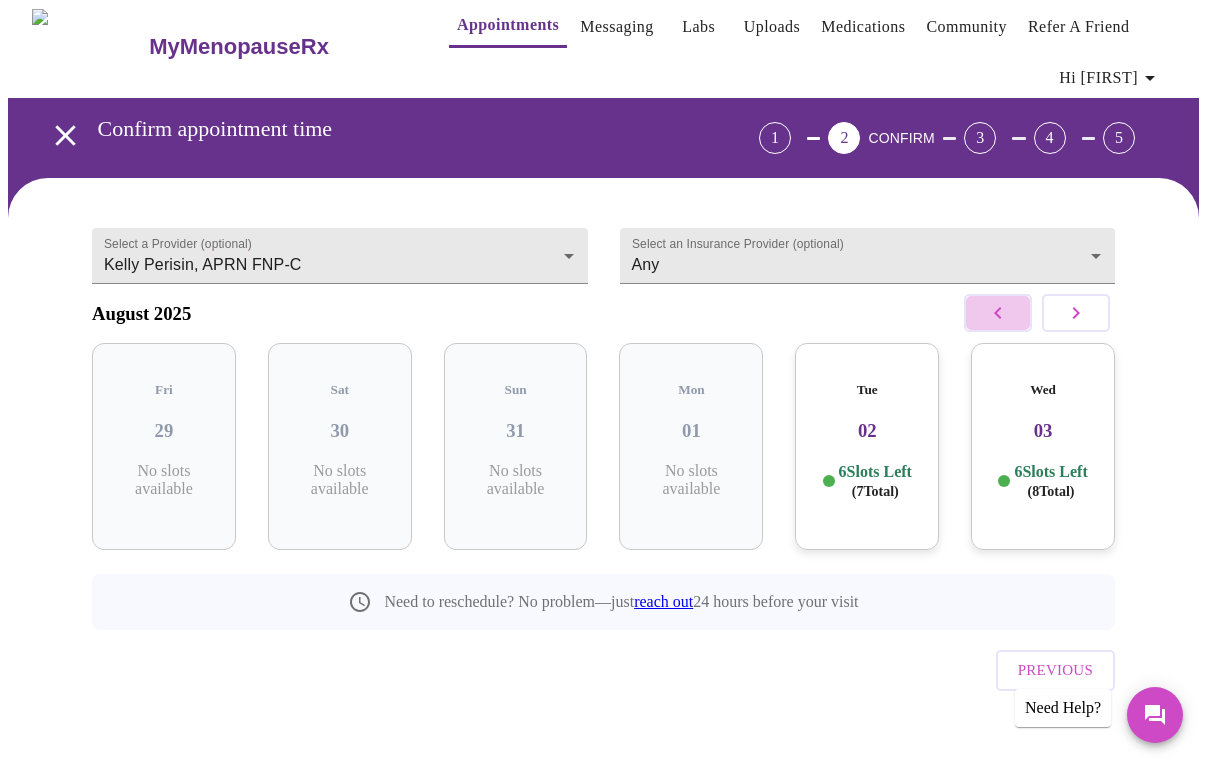 click 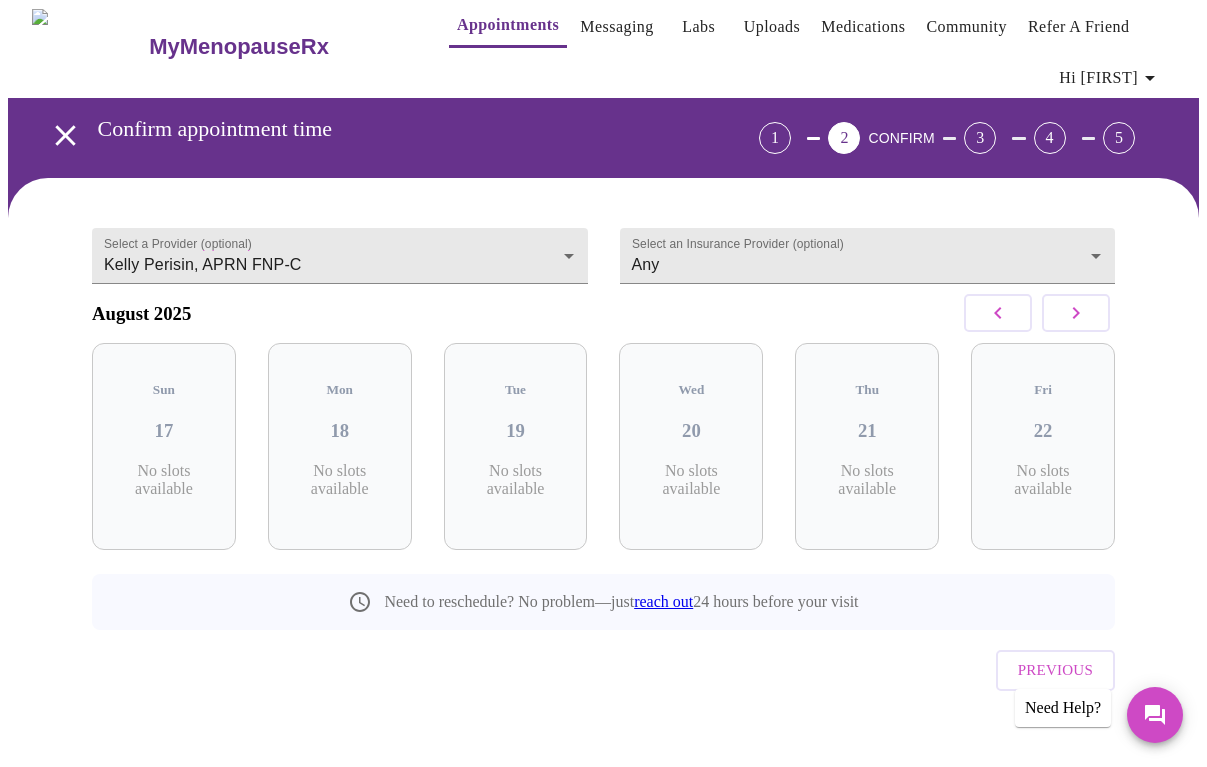 click 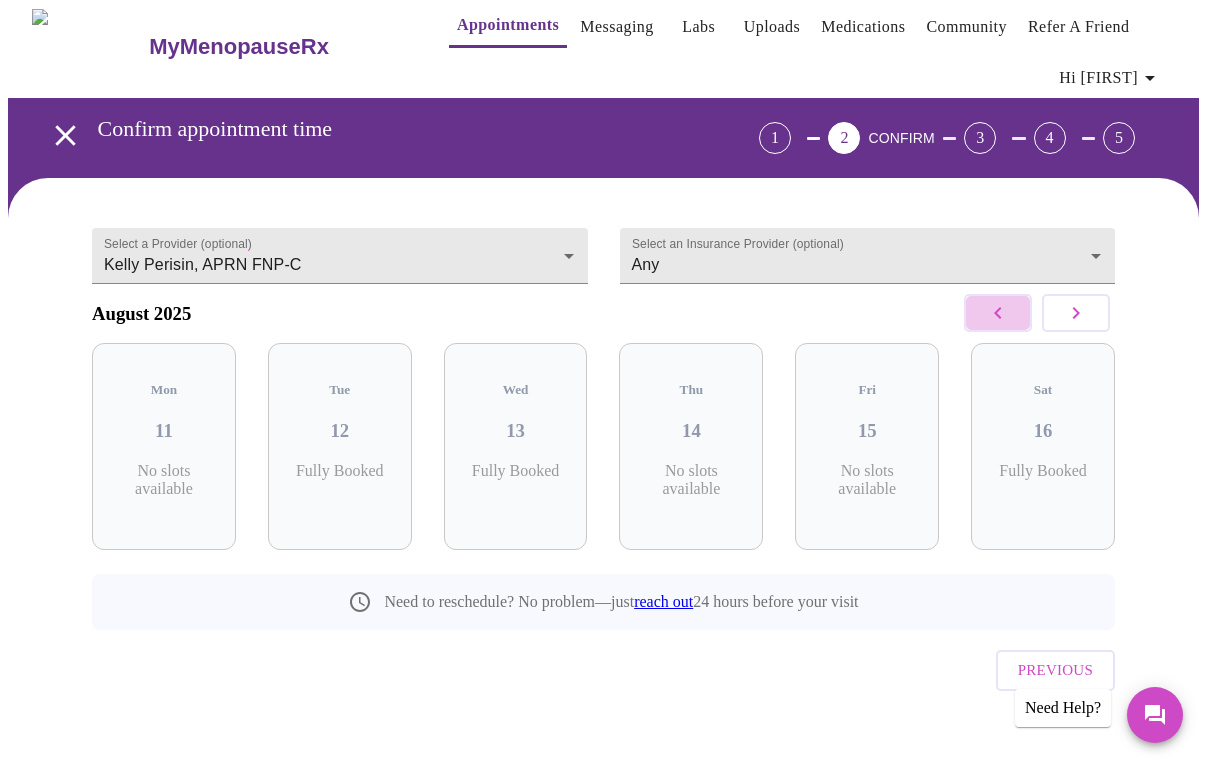 click 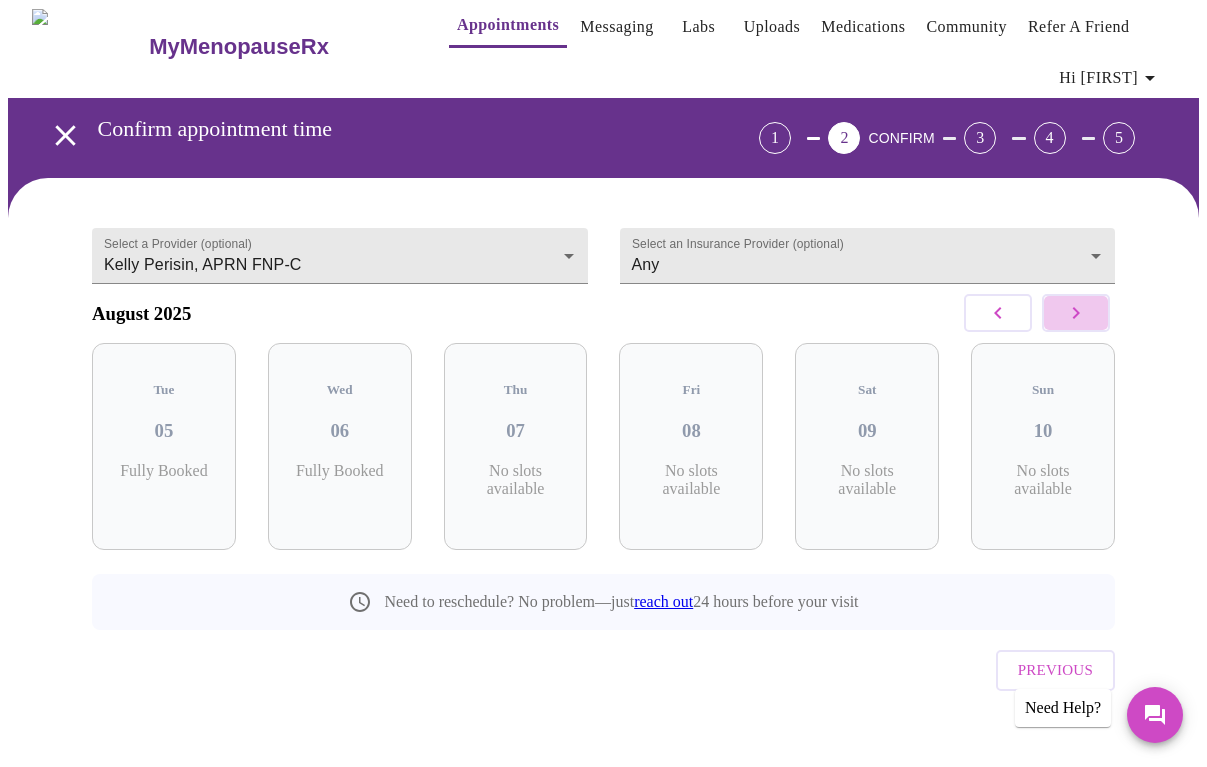 click 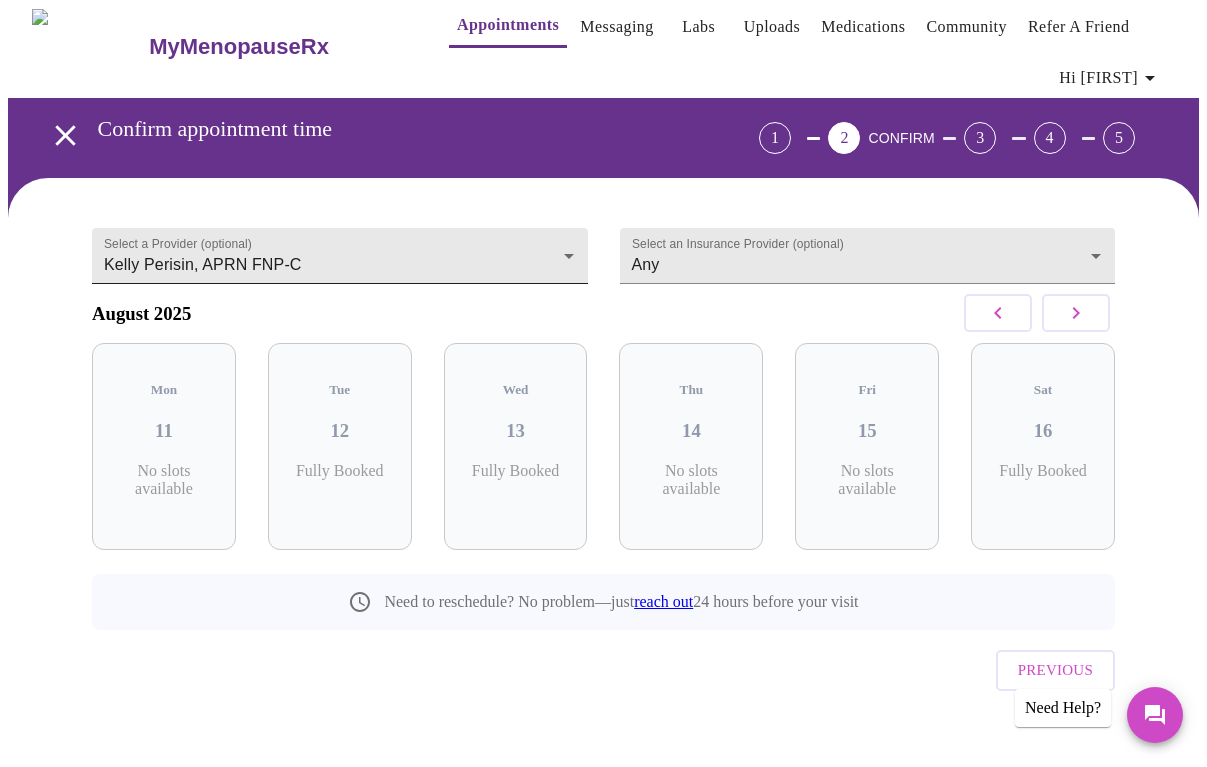 click on "MyMenopauseRx Appointments Messaging Labs Uploads Medications Community Refer a Friend Hi [FIRST]   Confirm appointment time 1 2 CONFIRM 3 4 5 Select a Provider (optional) [FIRST] [LAST], [CREDENTIALS] [FIRST] [LAST], [CREDENTIALS] Select an Insurance Provider (optional) Any Any August 2025 Mon 11 No slots available Tue 12 Fully Booked Wed 13 Fully Booked Thu 14 No slots available Fri 15 No slots available Sat 16 Fully Booked Need to reschedule? No problem—just  reach out  24 hours before your visit Previous Need Help? Settings Billing Invoices Log out" at bounding box center [603, 393] 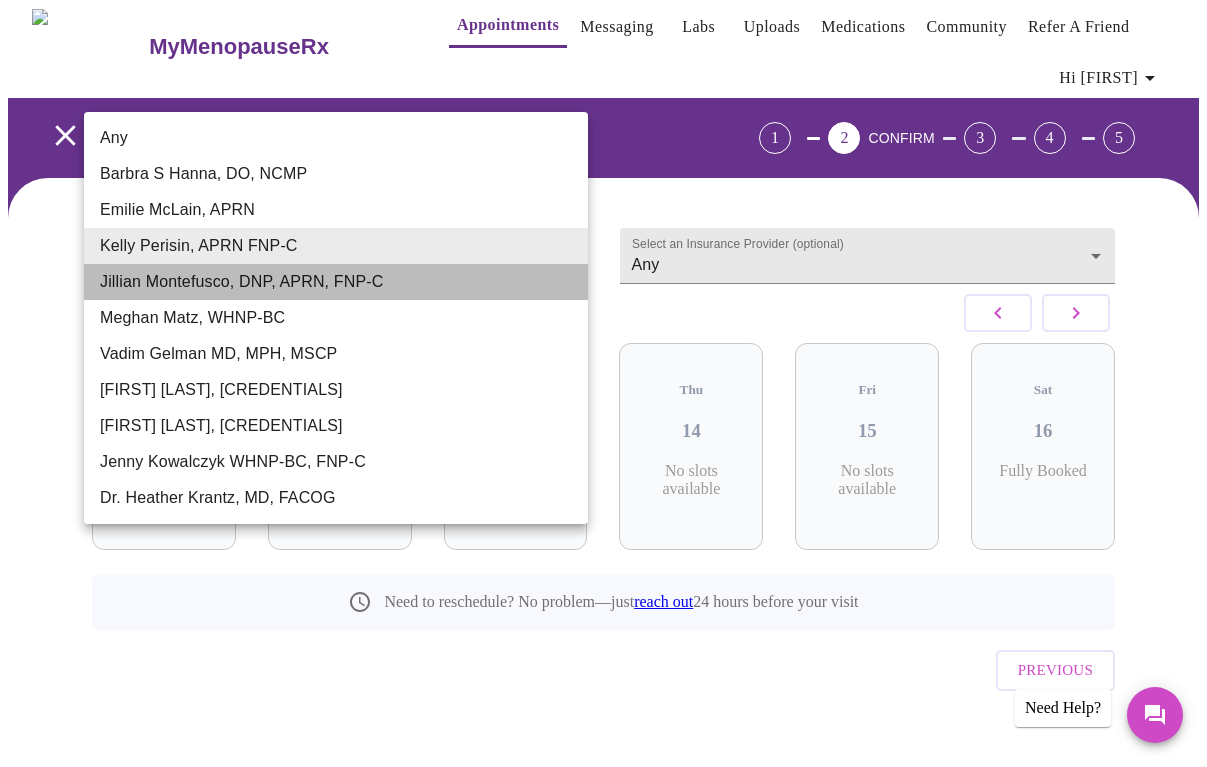 click on "Jillian Montefusco, DNP, APRN, FNP-C" at bounding box center (336, 282) 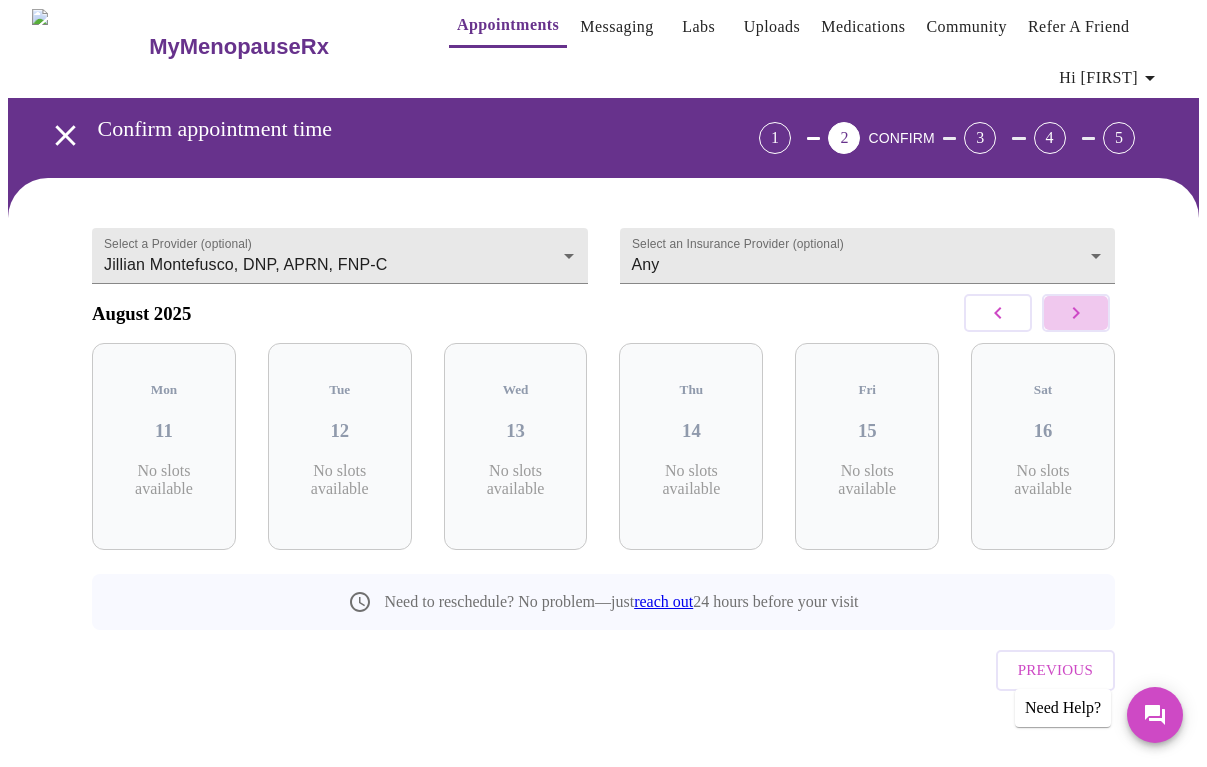 click 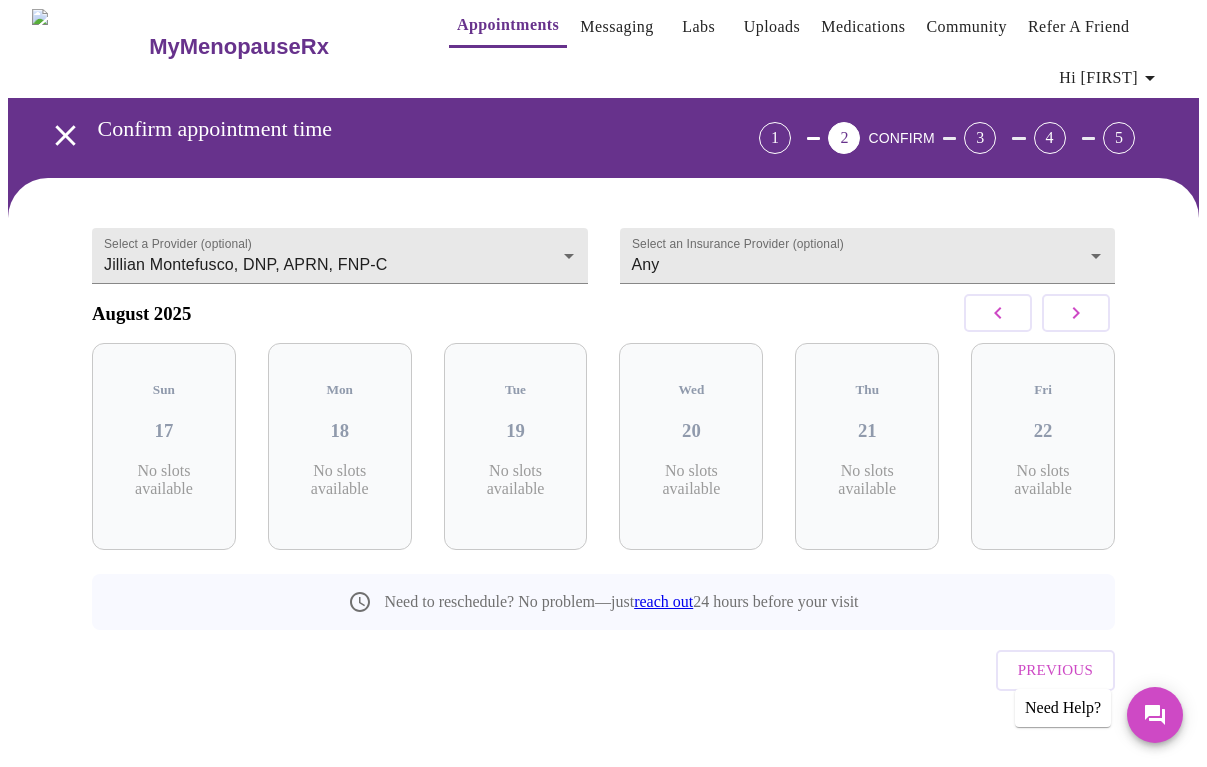 click 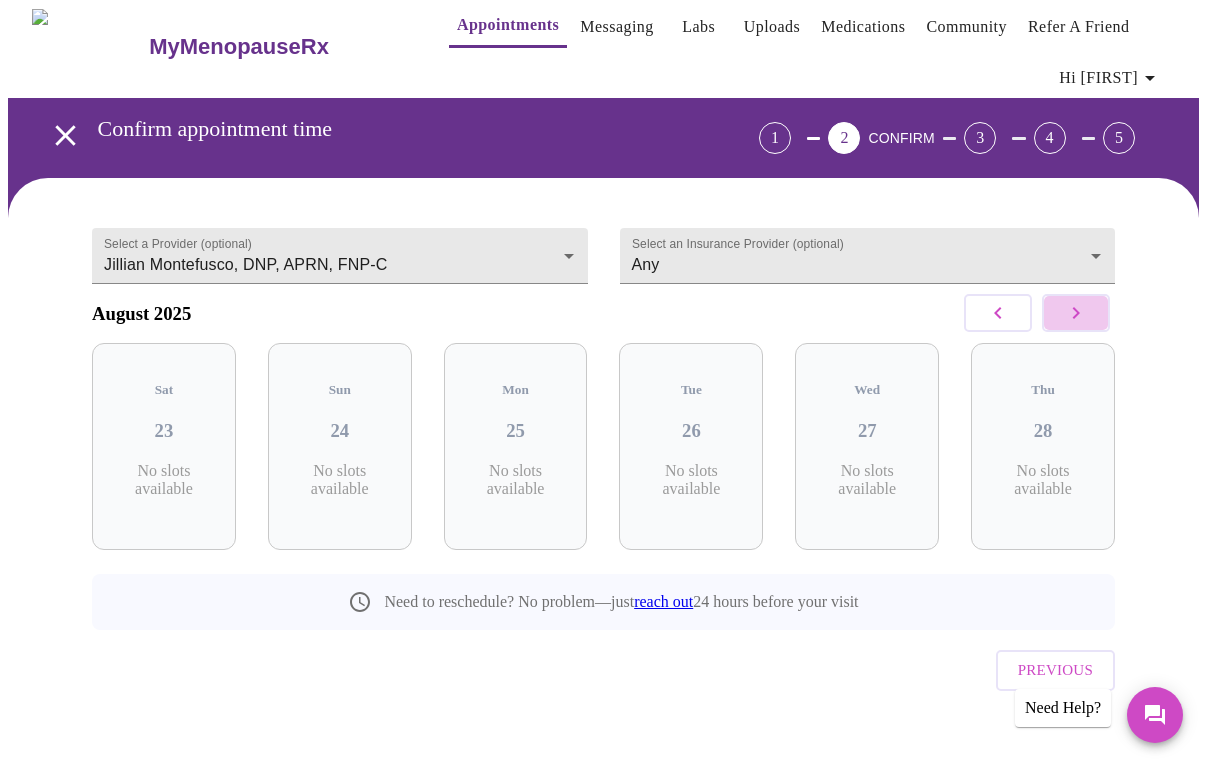click 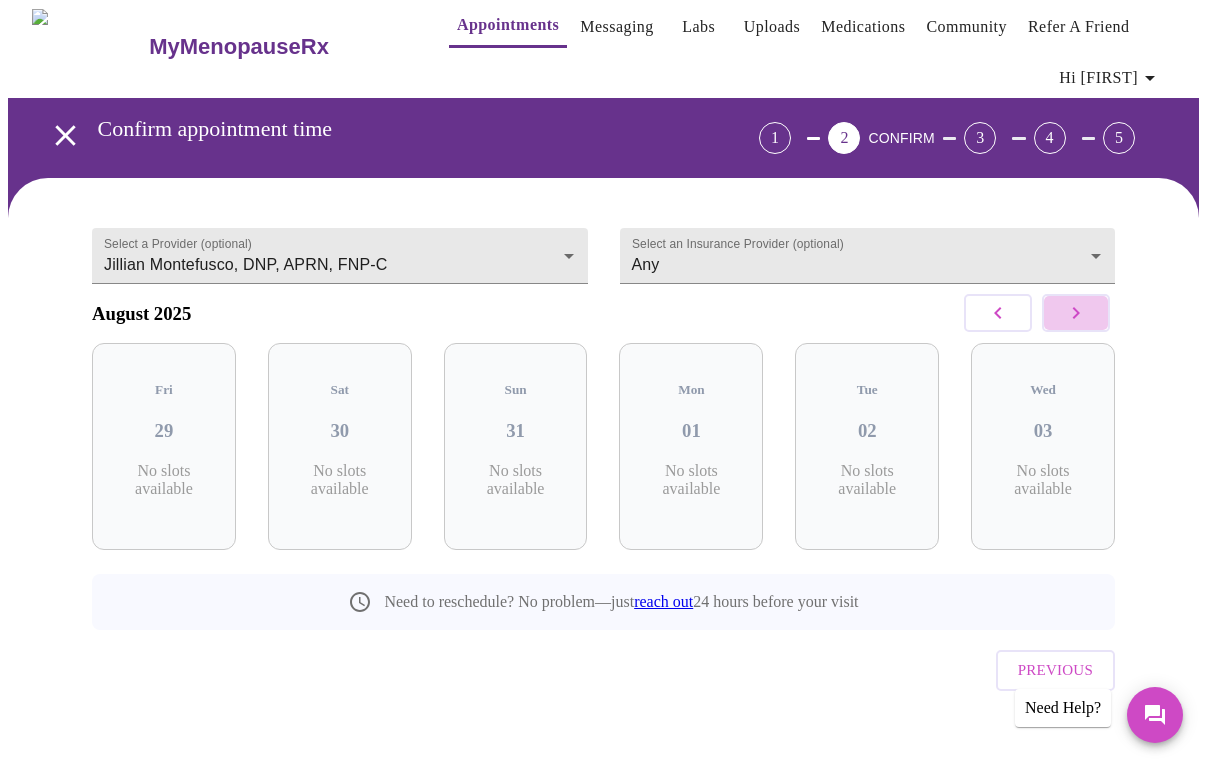 click 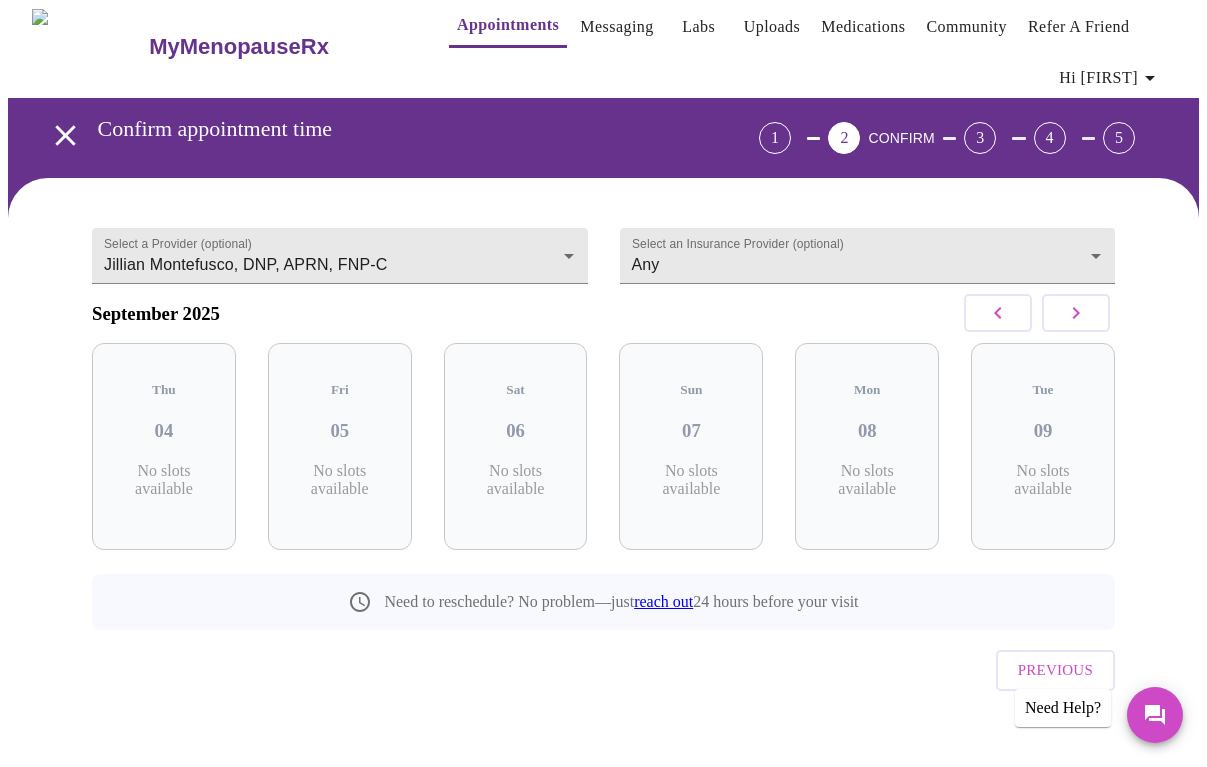 click 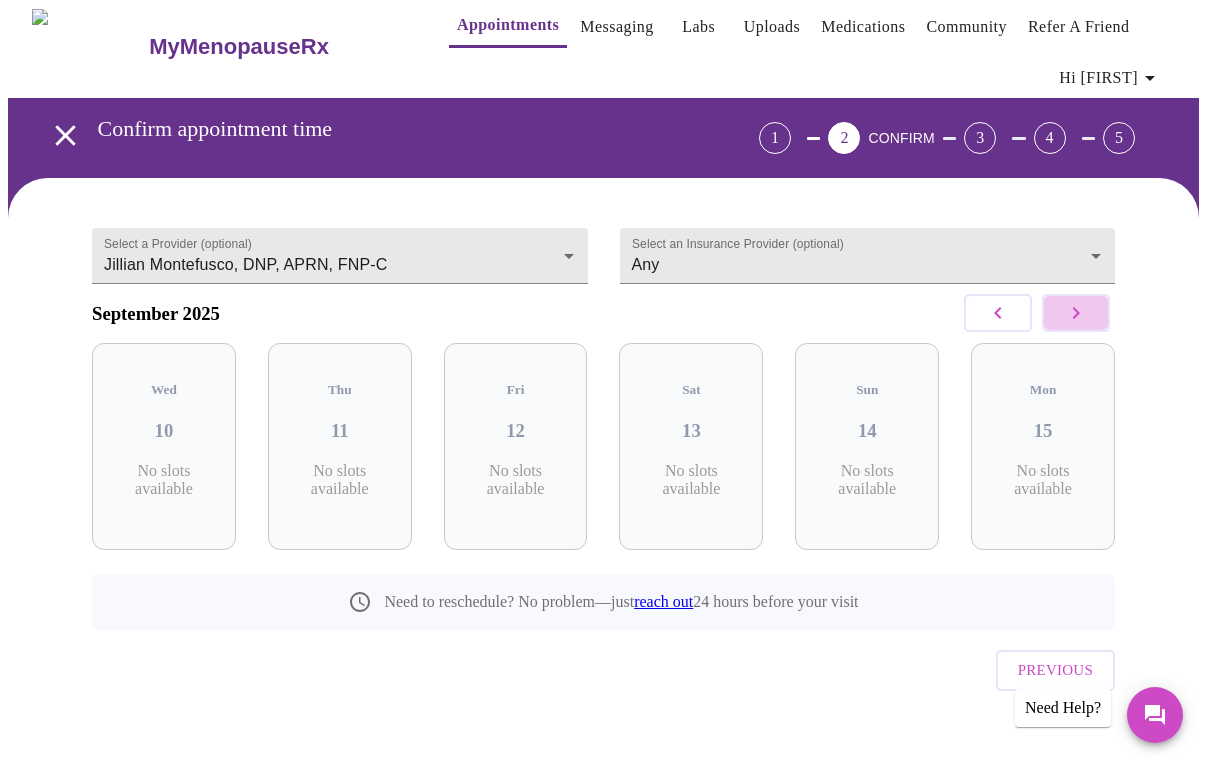 click 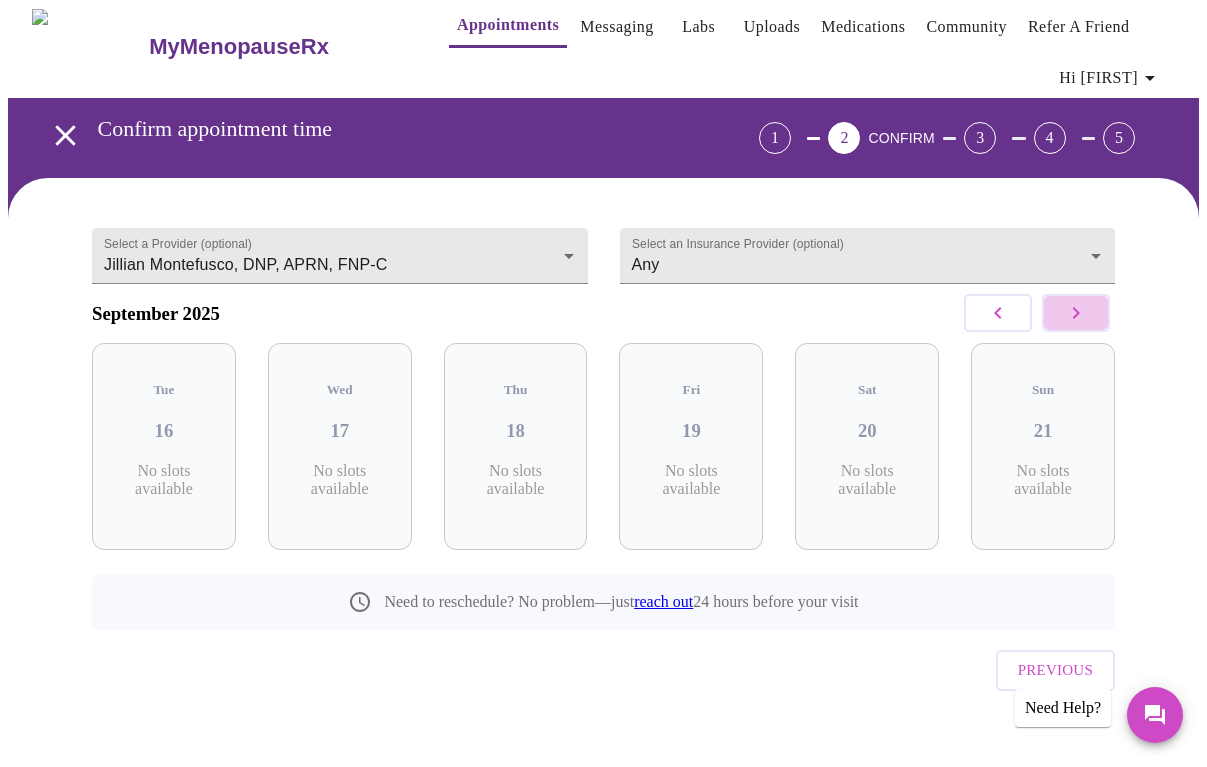 click 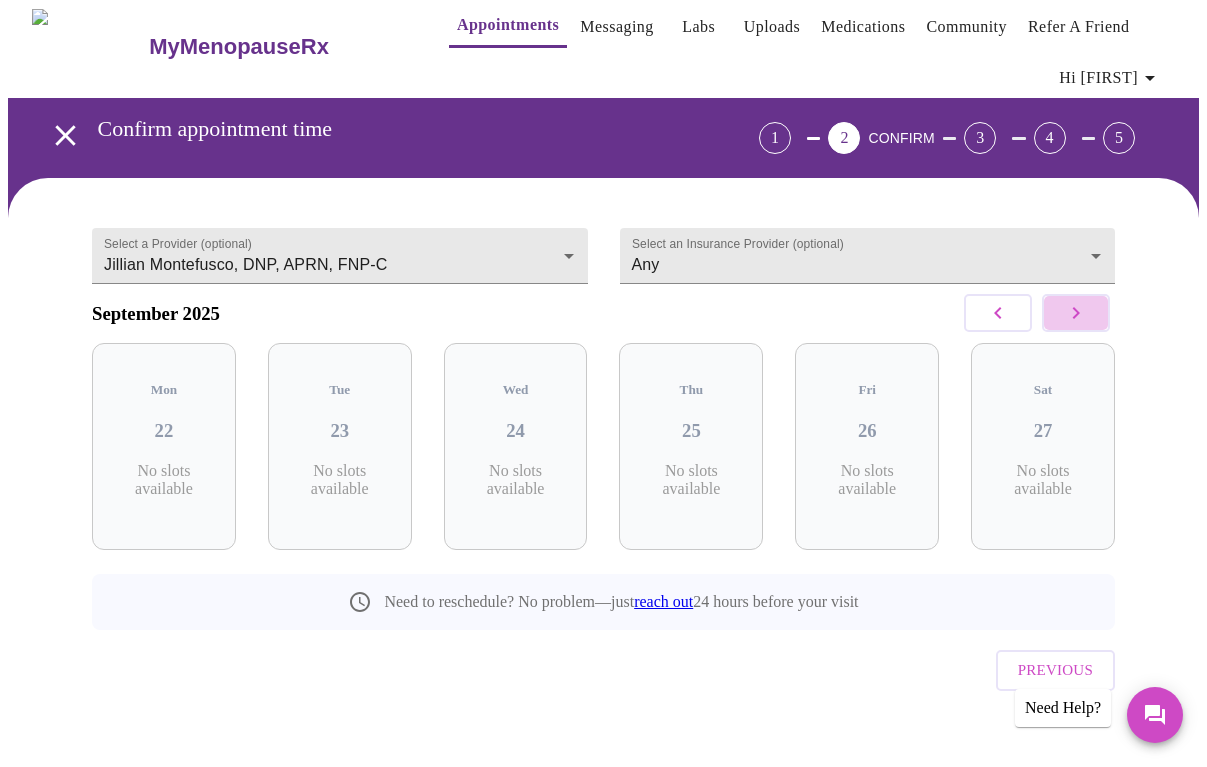 click 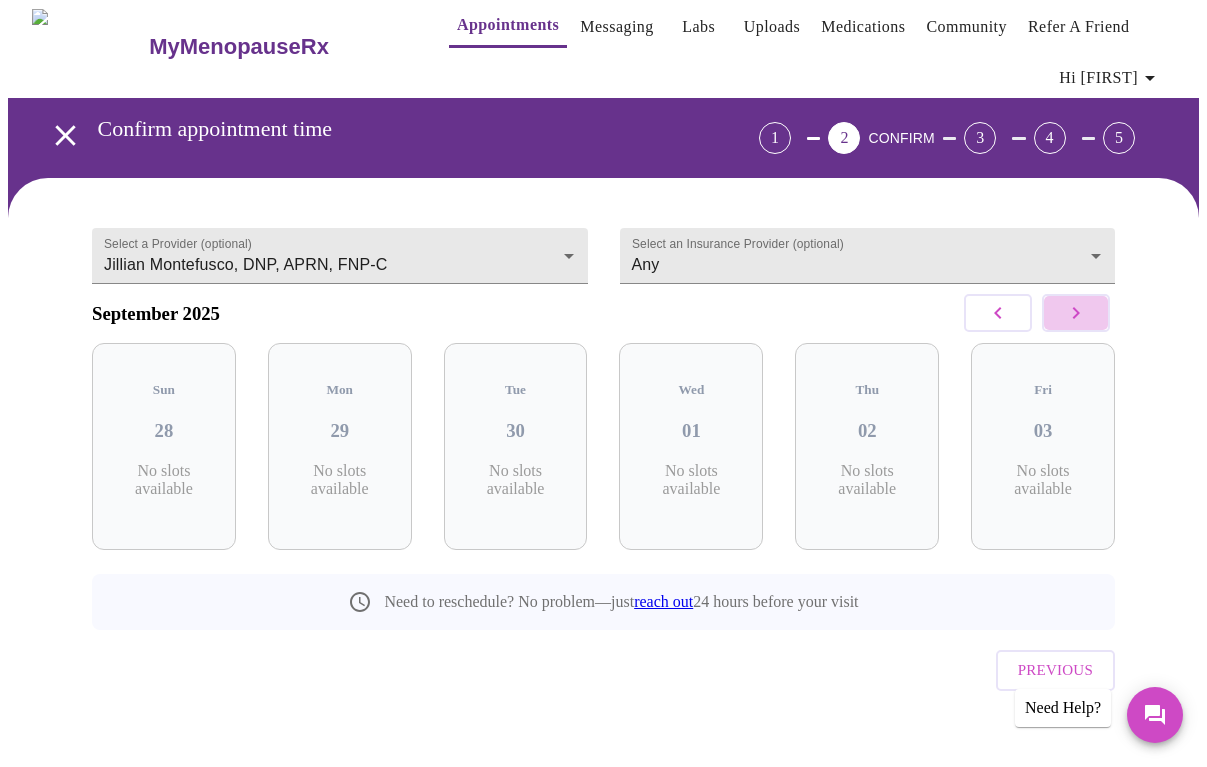 click 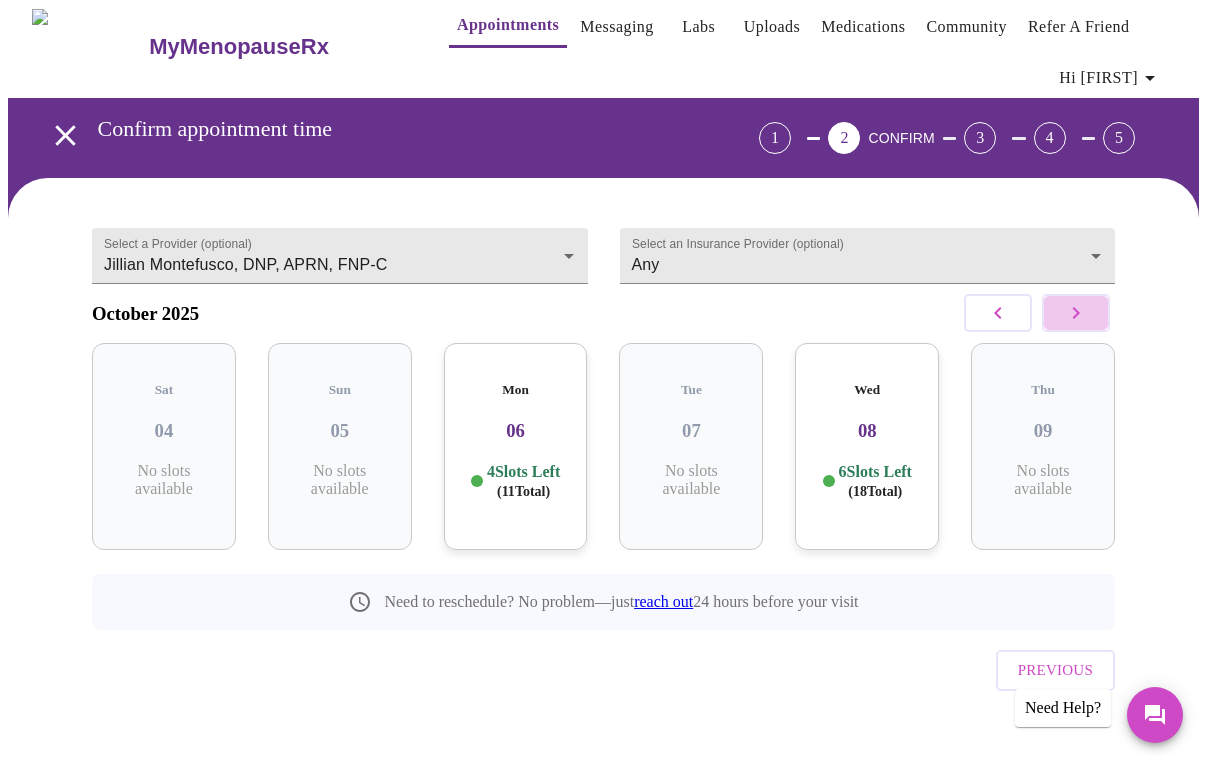 click 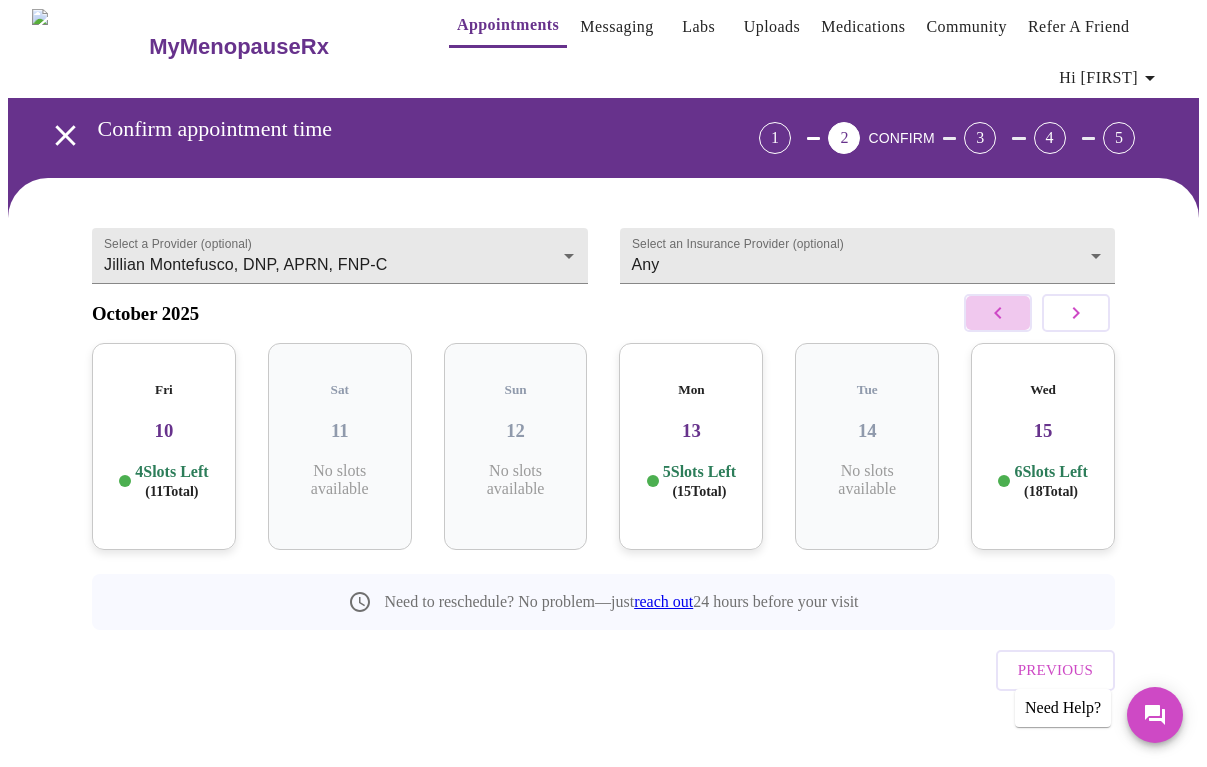 click 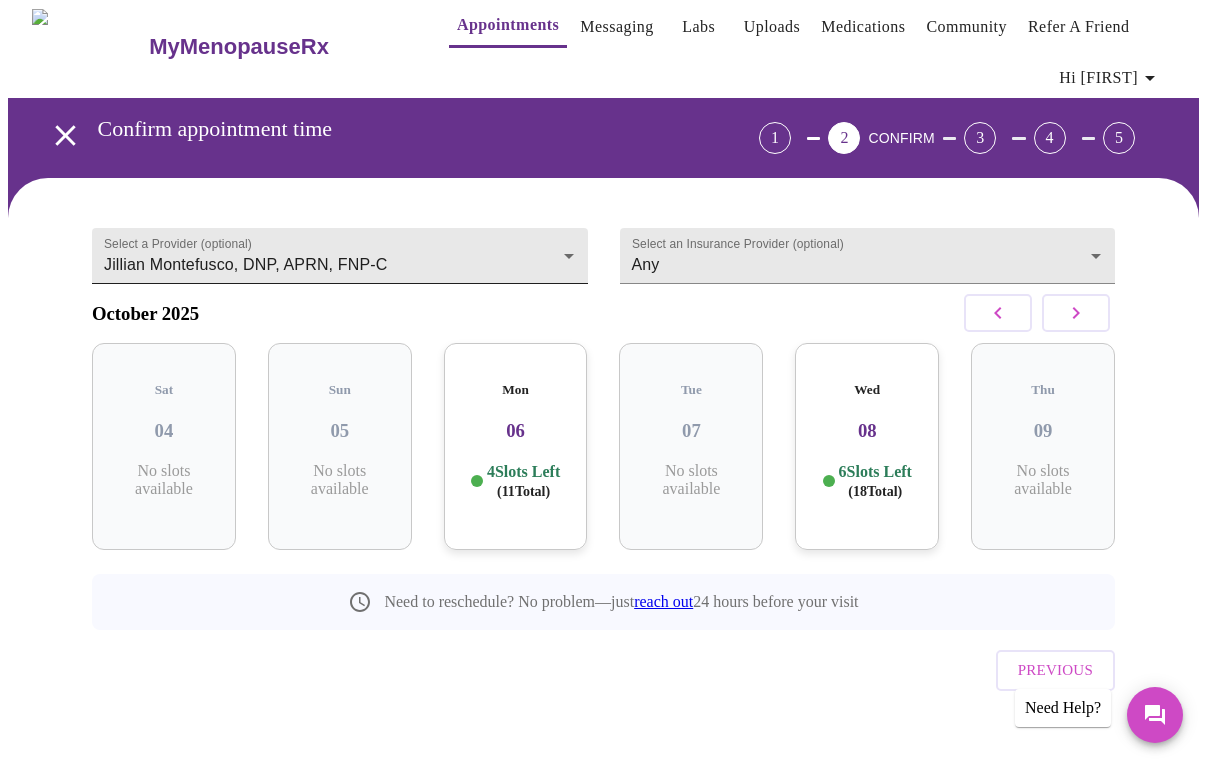 click on "MyMenopauseRx Appointments Messaging Labs Uploads Medications Community Refer a Friend Hi [FIRST]   Confirm appointment time 1 2 CONFIRM 3 4 5 Select a Provider (optional) [FIRST] [LAST], [CREDENTIALS] [FIRST] [LAST], [CREDENTIALS] Select an Insurance Provider (optional) Any Any October 2025 Sat 04 No slots available Sun 05 No slots available Mon 06 4  Slots Left ( 11  Total) Tue 07 No slots available Wed 08 6  Slots Left ( 18  Total) Thu 09 No slots available Need to reschedule? No problem—just  reach out  24 hours before your visit Previous Need Help? Settings Billing Invoices Log out" at bounding box center (603, 393) 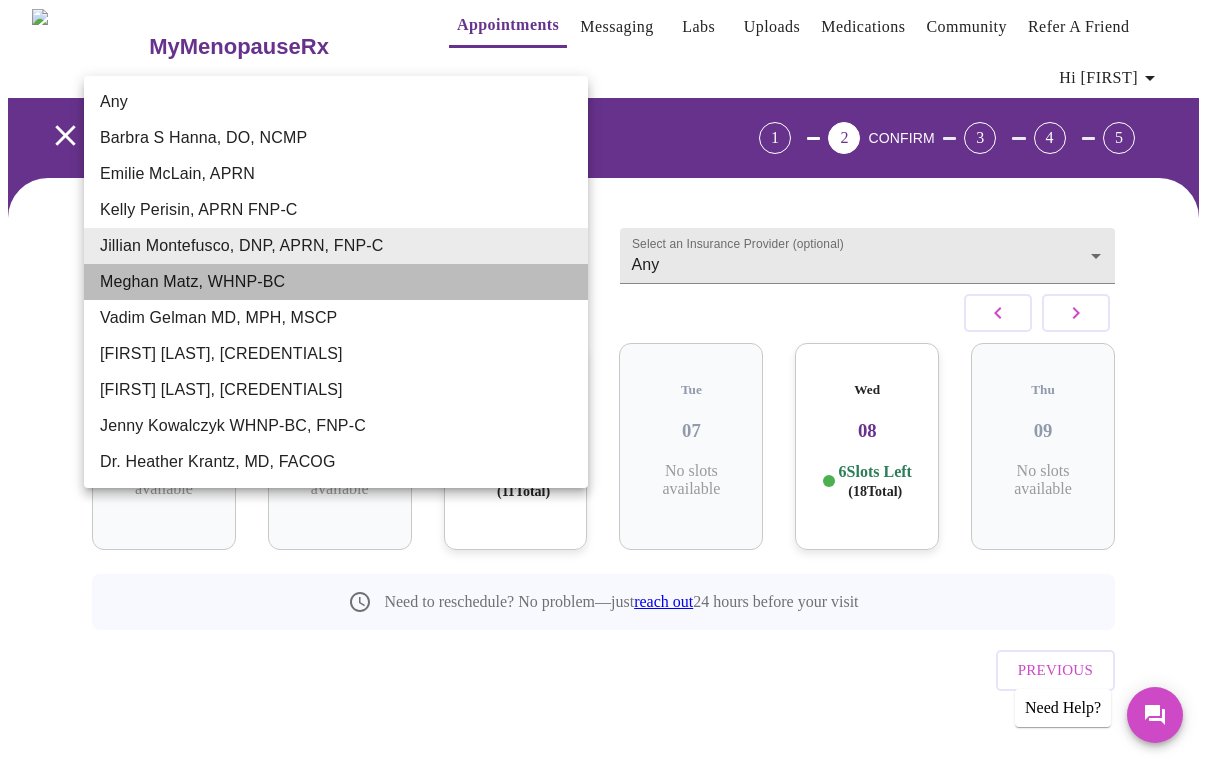 click on "Meghan Matz, WHNP-BC" at bounding box center (336, 282) 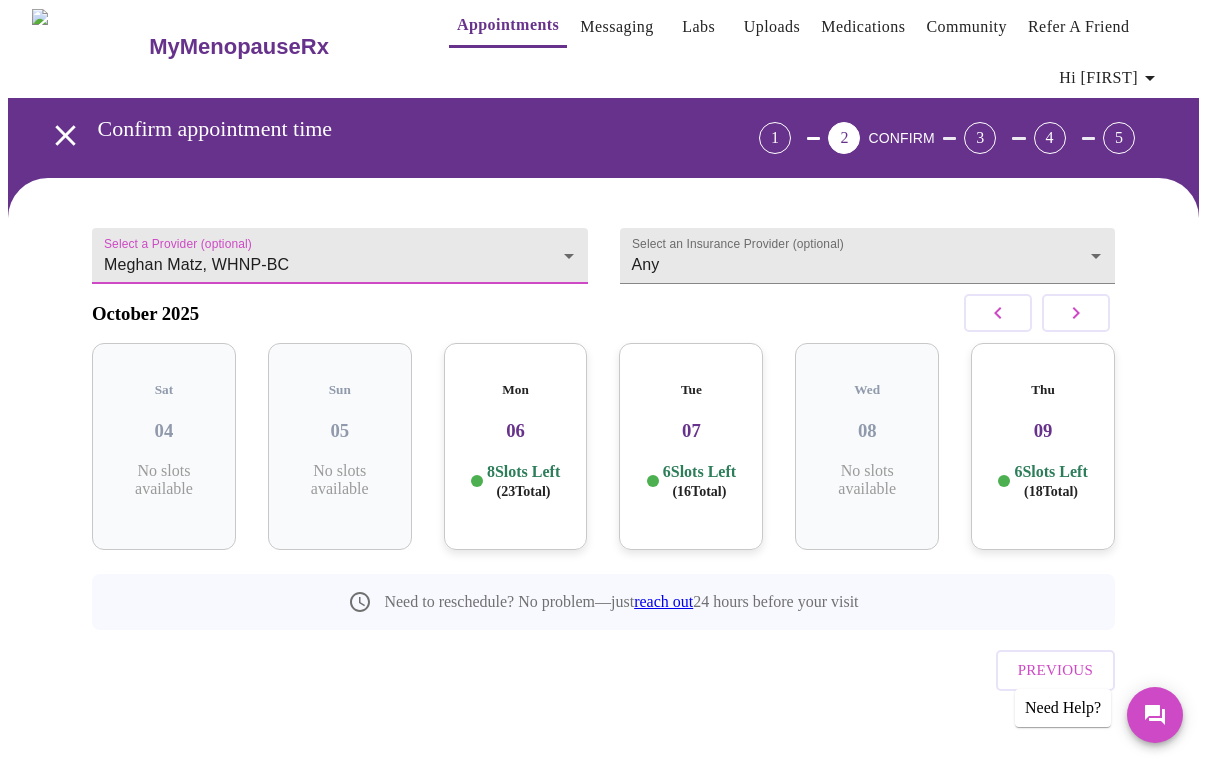 click on "MyMenopauseRx Appointments Messaging Labs Uploads Medications Community Refer a Friend Hi [FIRST]   Confirm appointment time 1 2 CONFIRM 3 4 5 Select a Provider (optional) [FIRST] [LAST], [CREDENTIALS] [FIRST] [LAST], [CREDENTIALS] Select an Insurance Provider (optional) Any Any October 2025 Sat 04 No slots available Sun 05 No slots available Mon 06 8  Slots Left ( 23  Total) Tue 07 6  Slots Left ( 16  Total) Wed 08 No slots available Thu 09 6  Slots Left ( 18  Total) Need to reschedule? No problem—just  reach out  24 hours before your visit Previous Need Help? Settings Billing Invoices Log out" at bounding box center [603, 393] 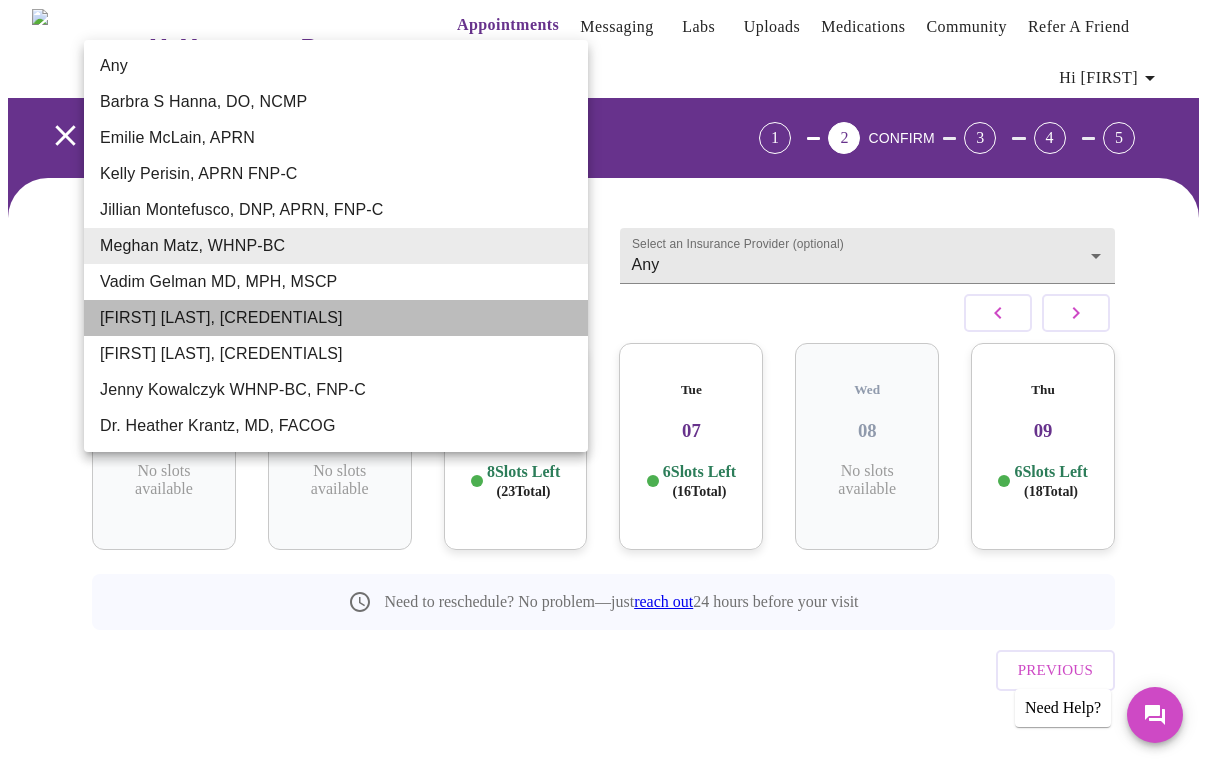 click on "[FIRST] [LAST], [CREDENTIALS]" at bounding box center (336, 318) 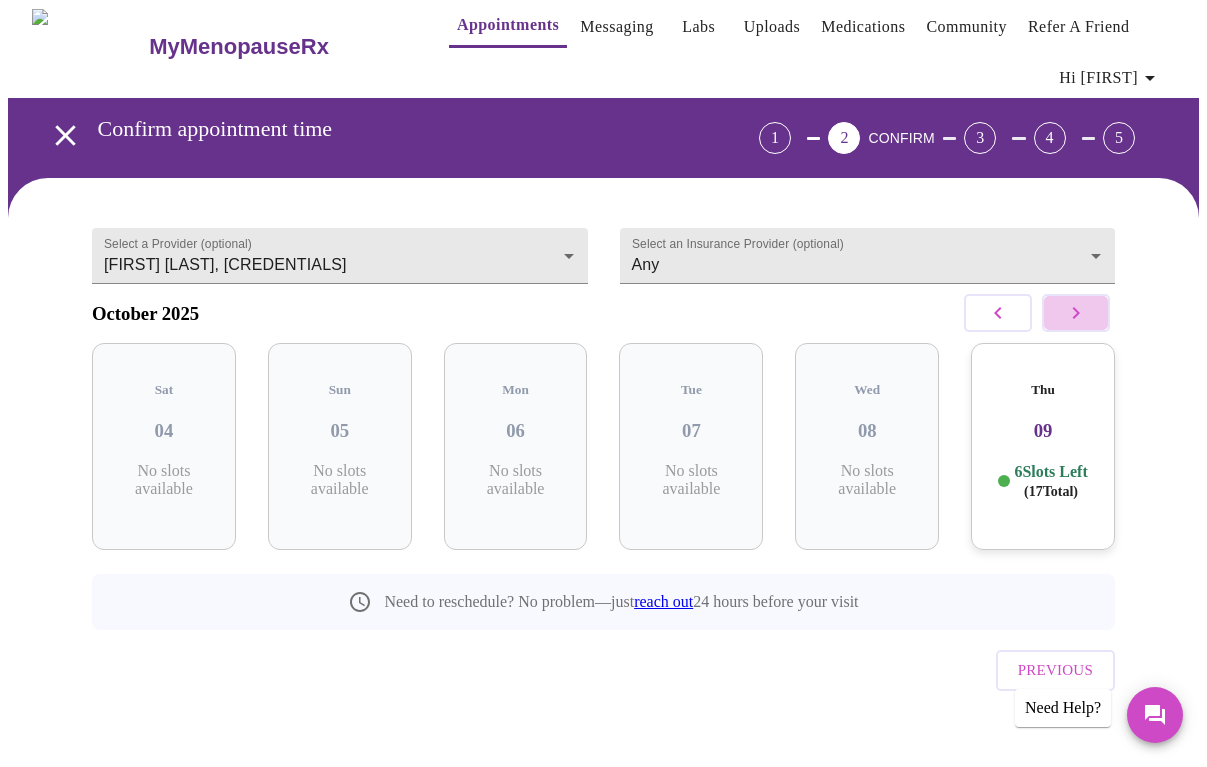 click 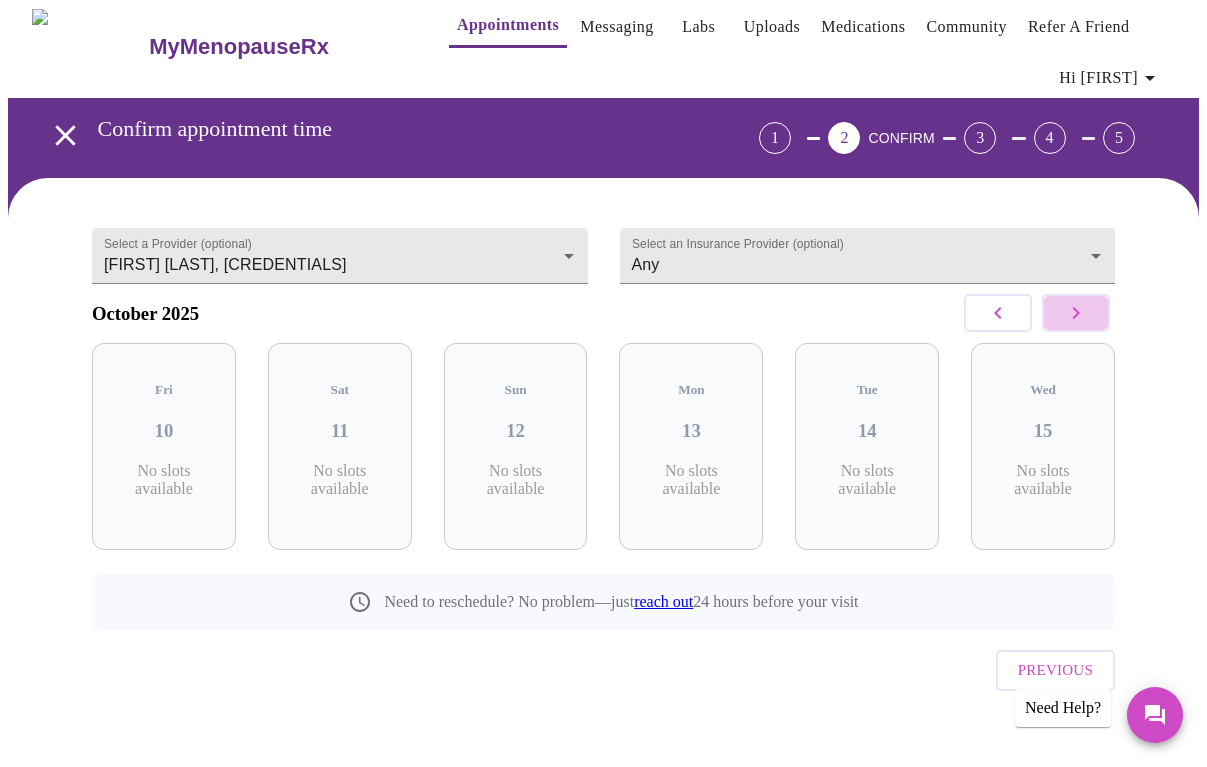 click 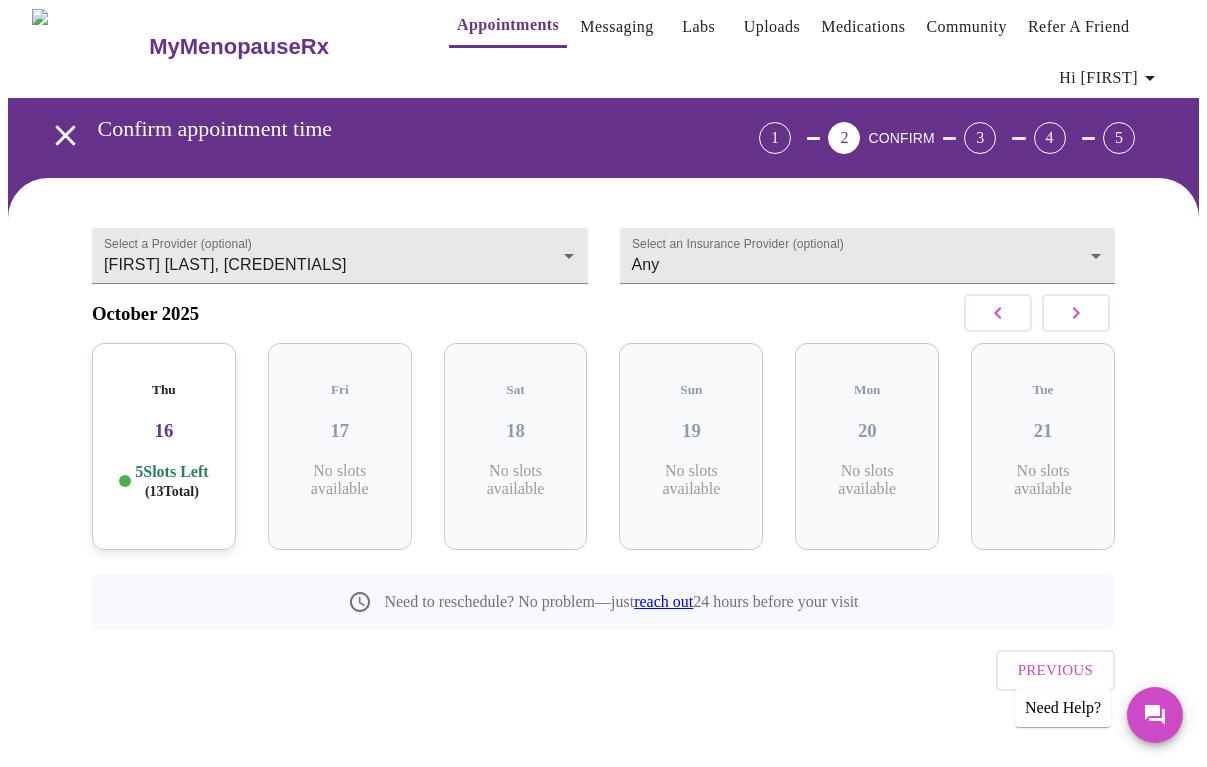 click on "Tue 21 No slots available" at bounding box center (1043, 446) 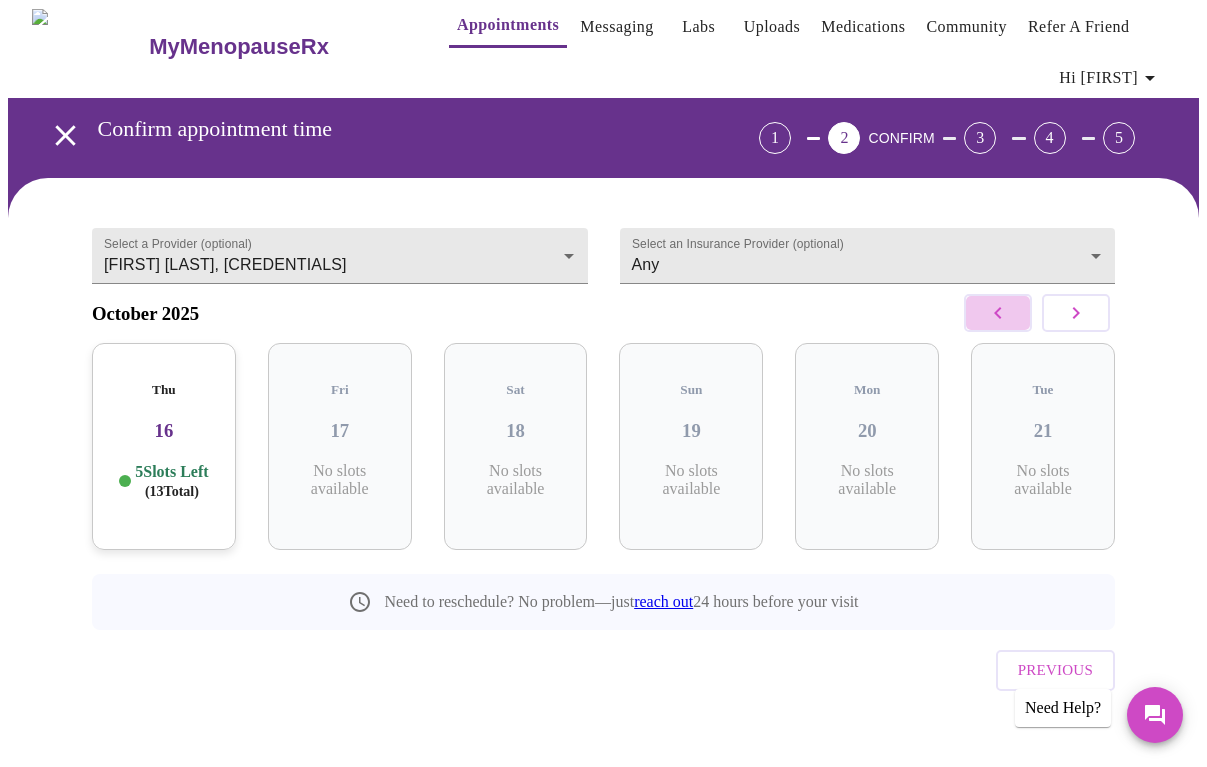 click 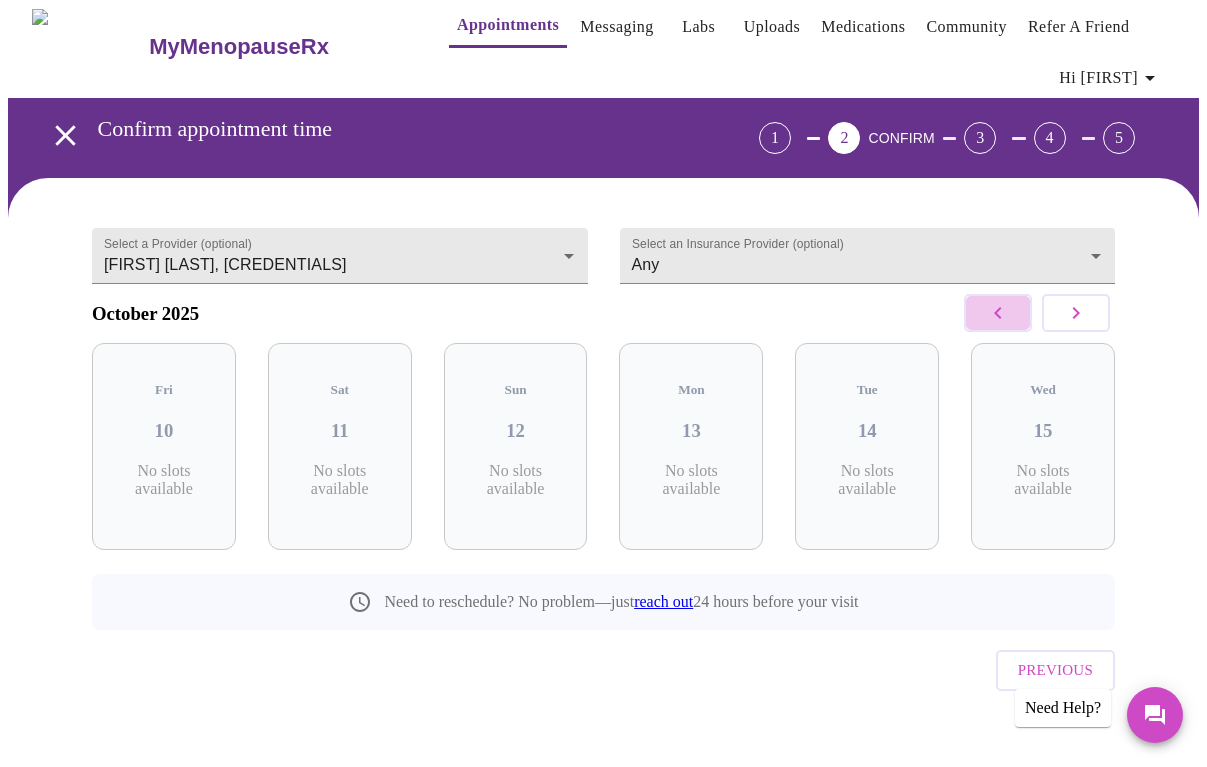 click 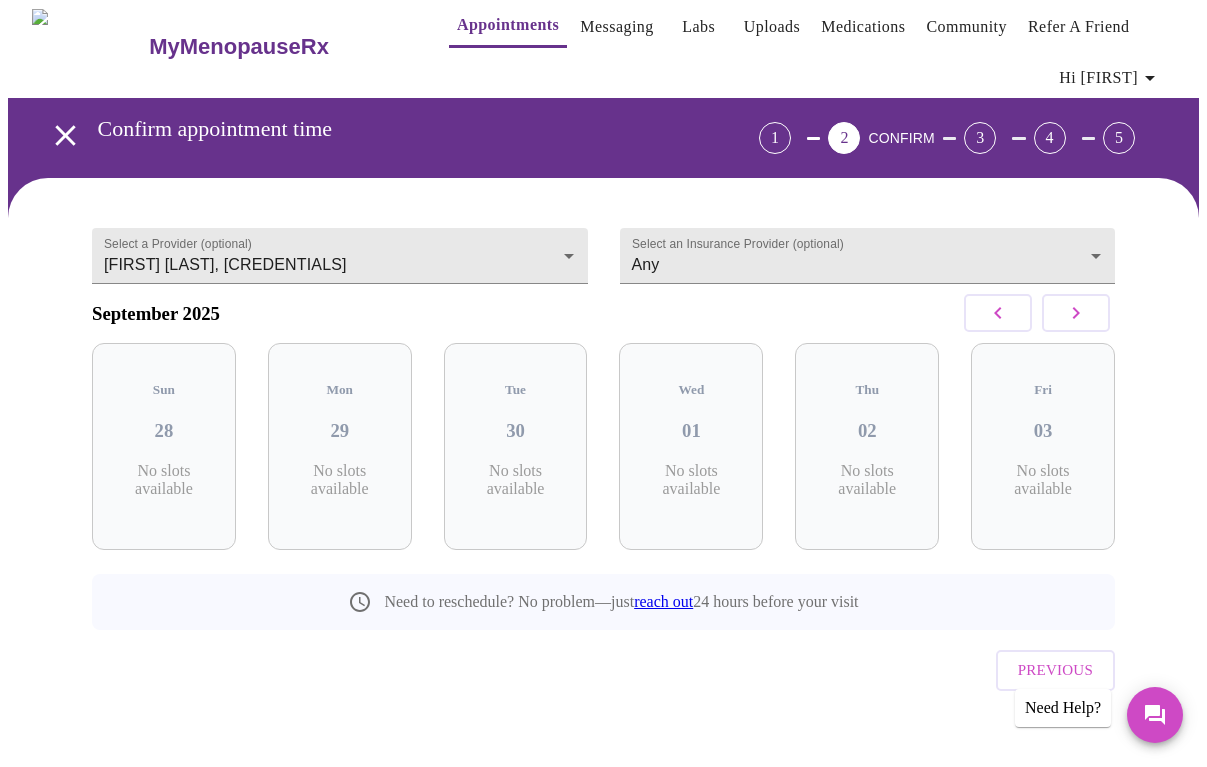 click 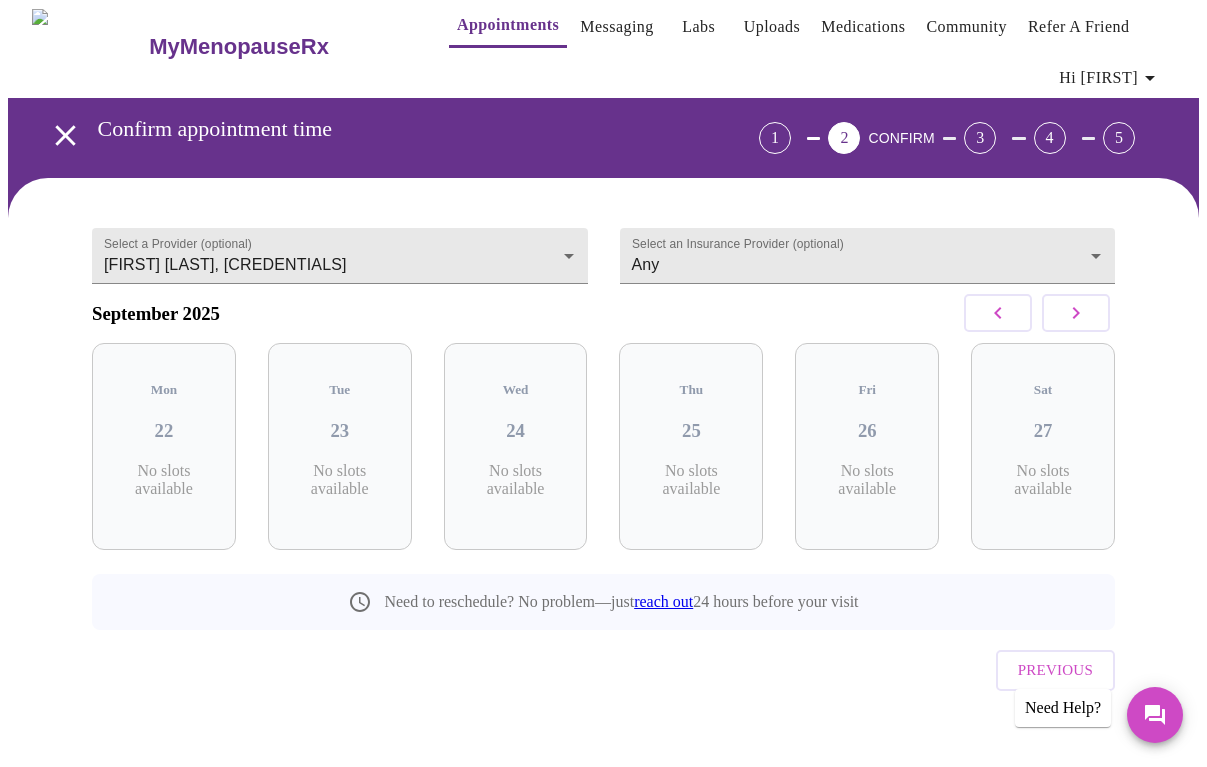 click 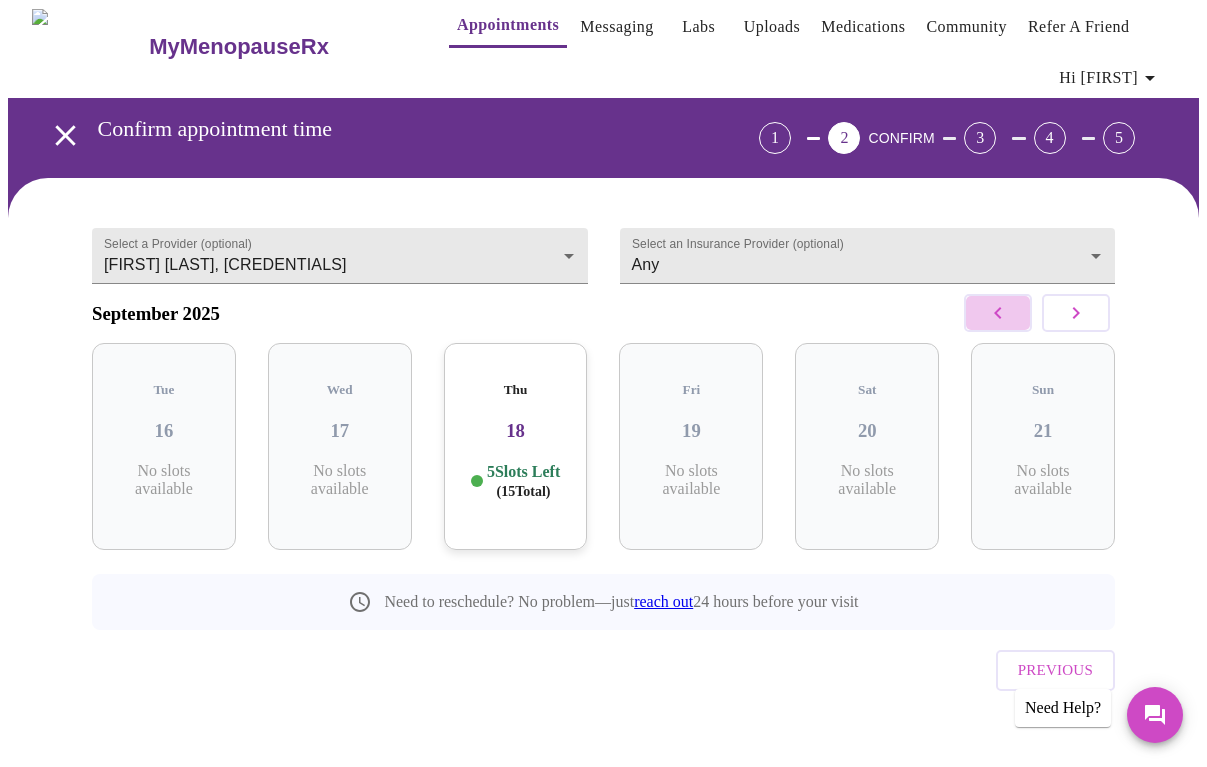 click 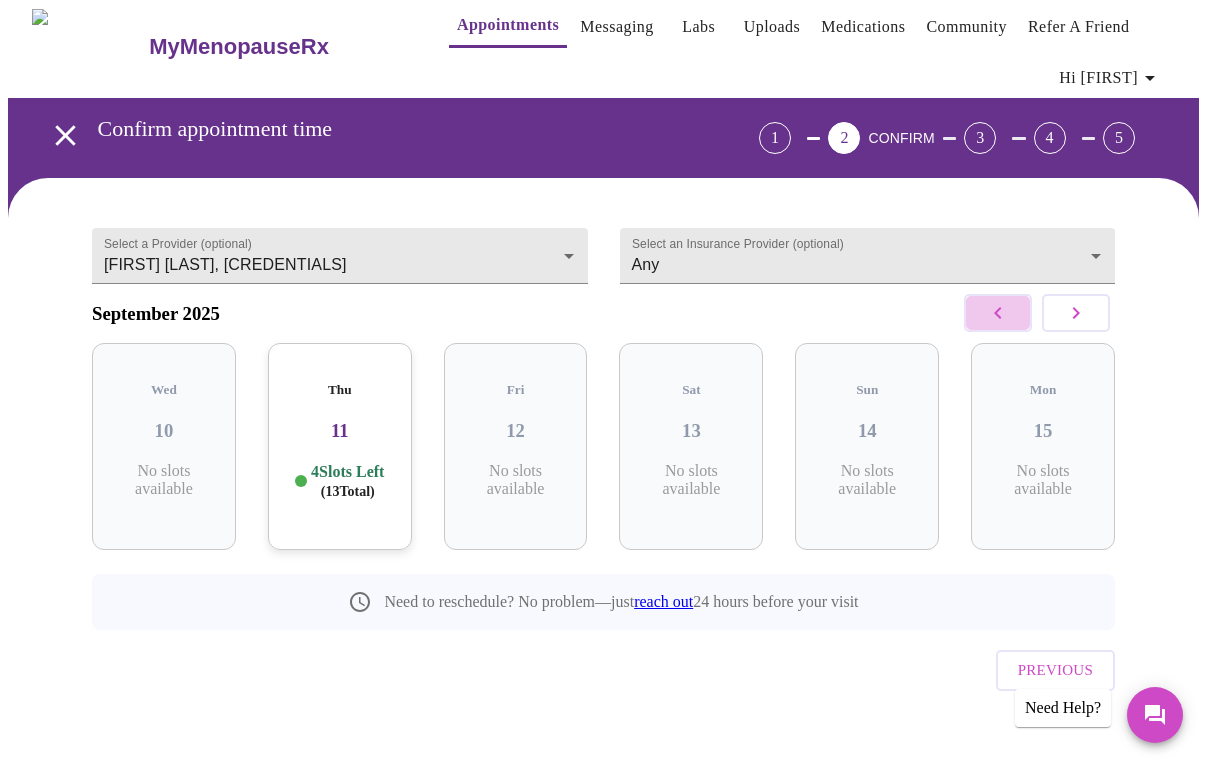 click 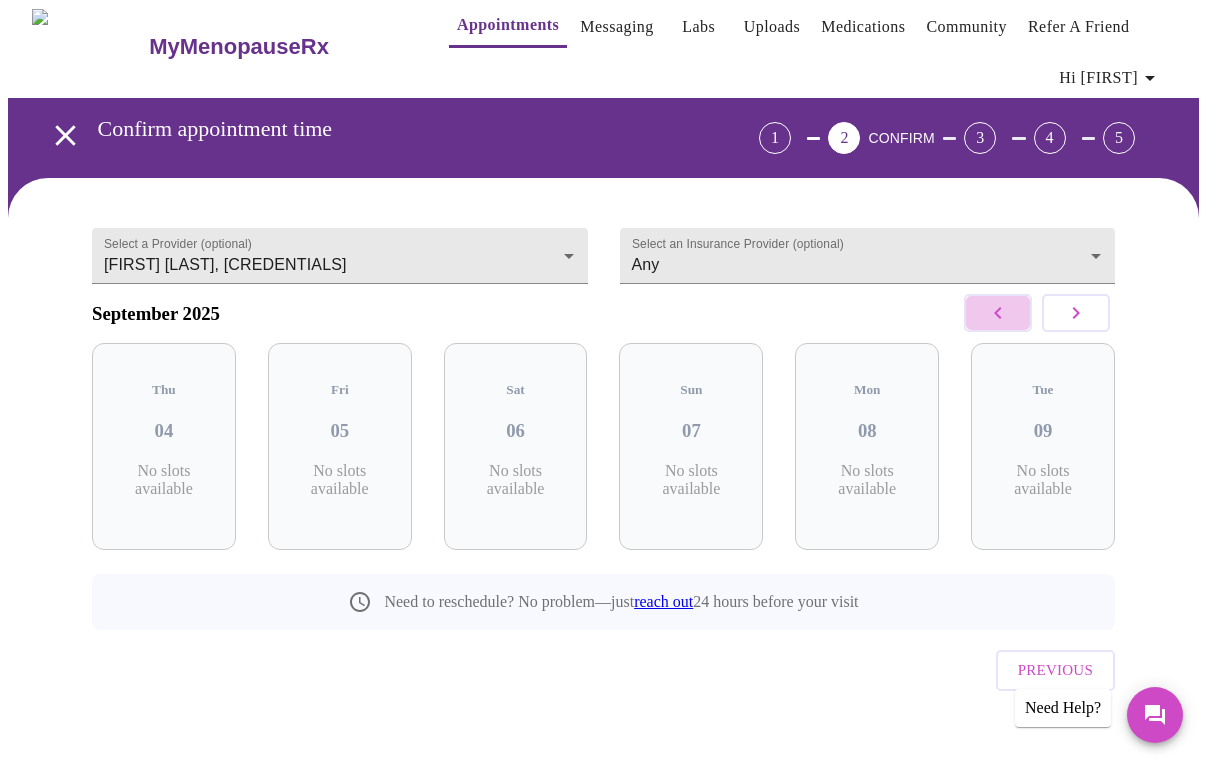 click 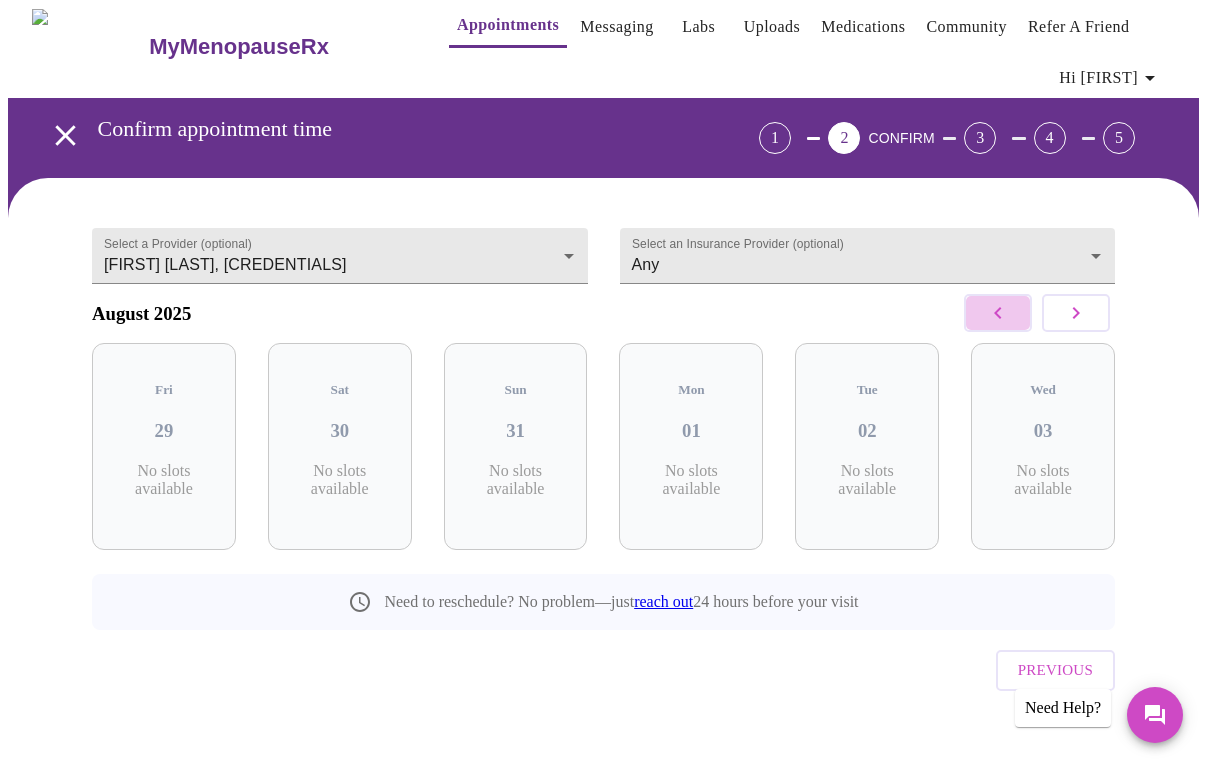 click 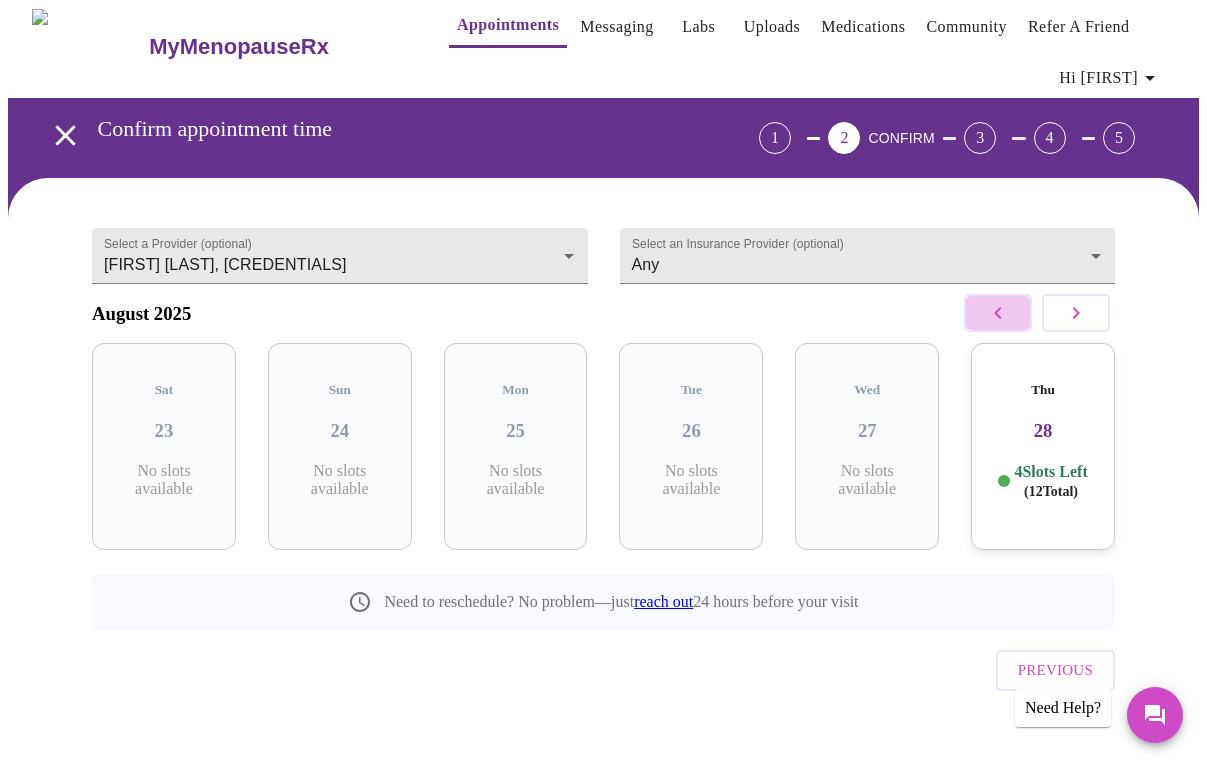 click 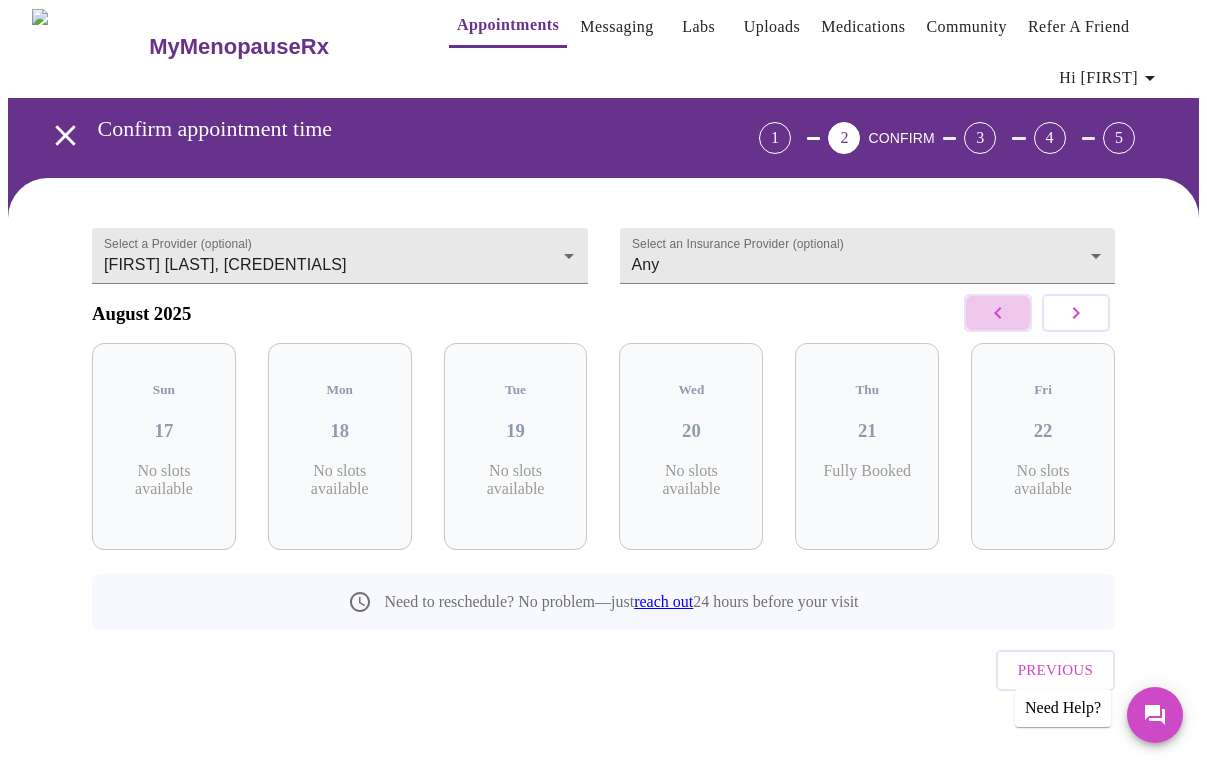 click 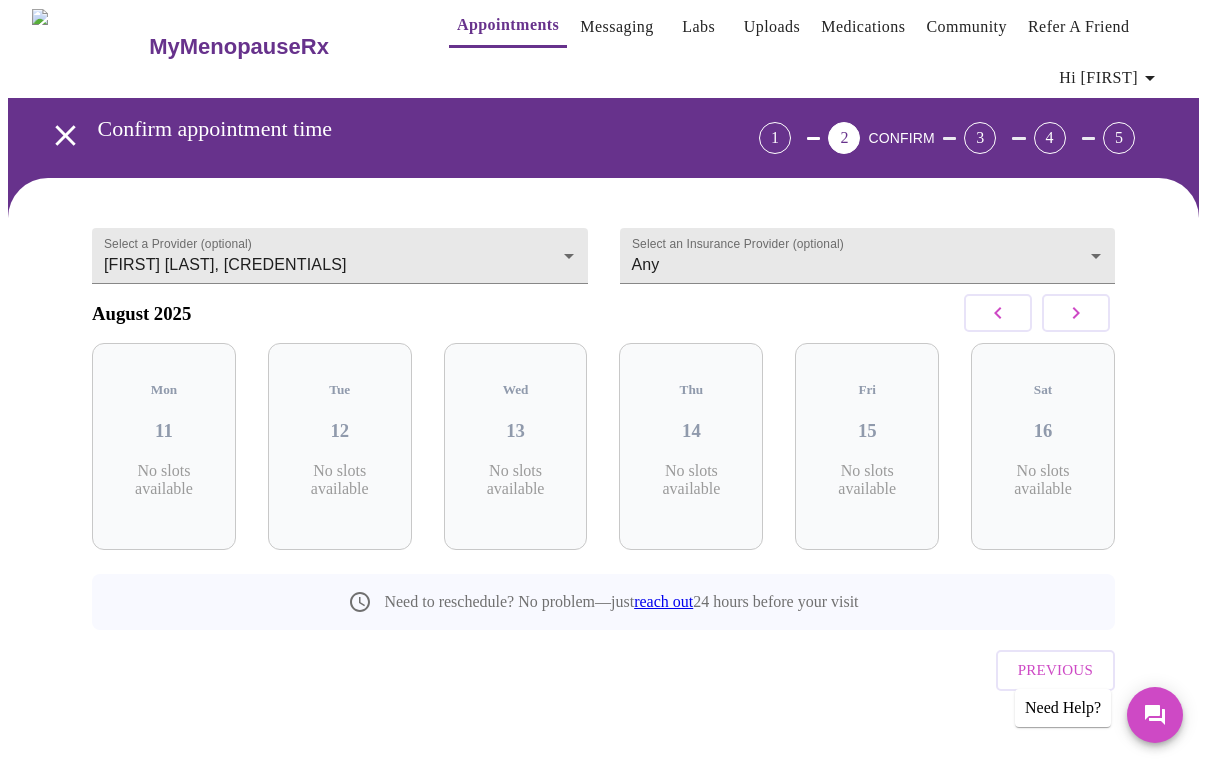 click 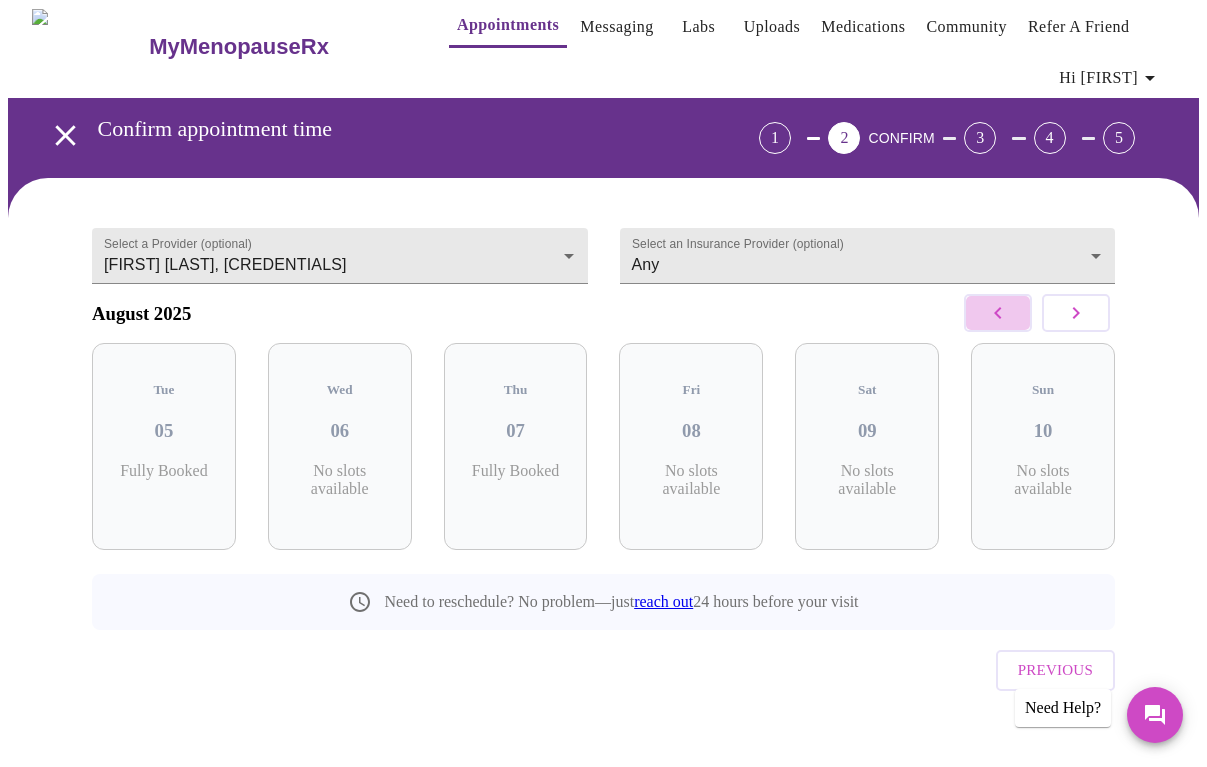 click 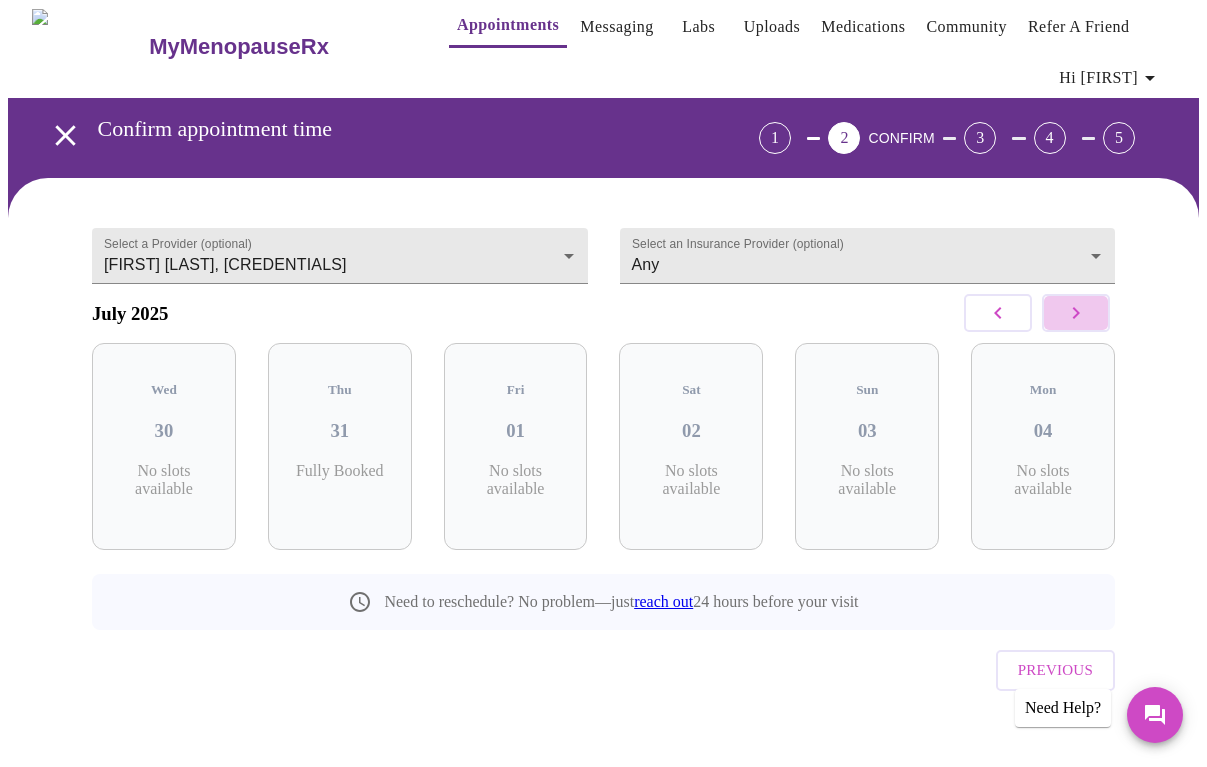 click at bounding box center (1076, 313) 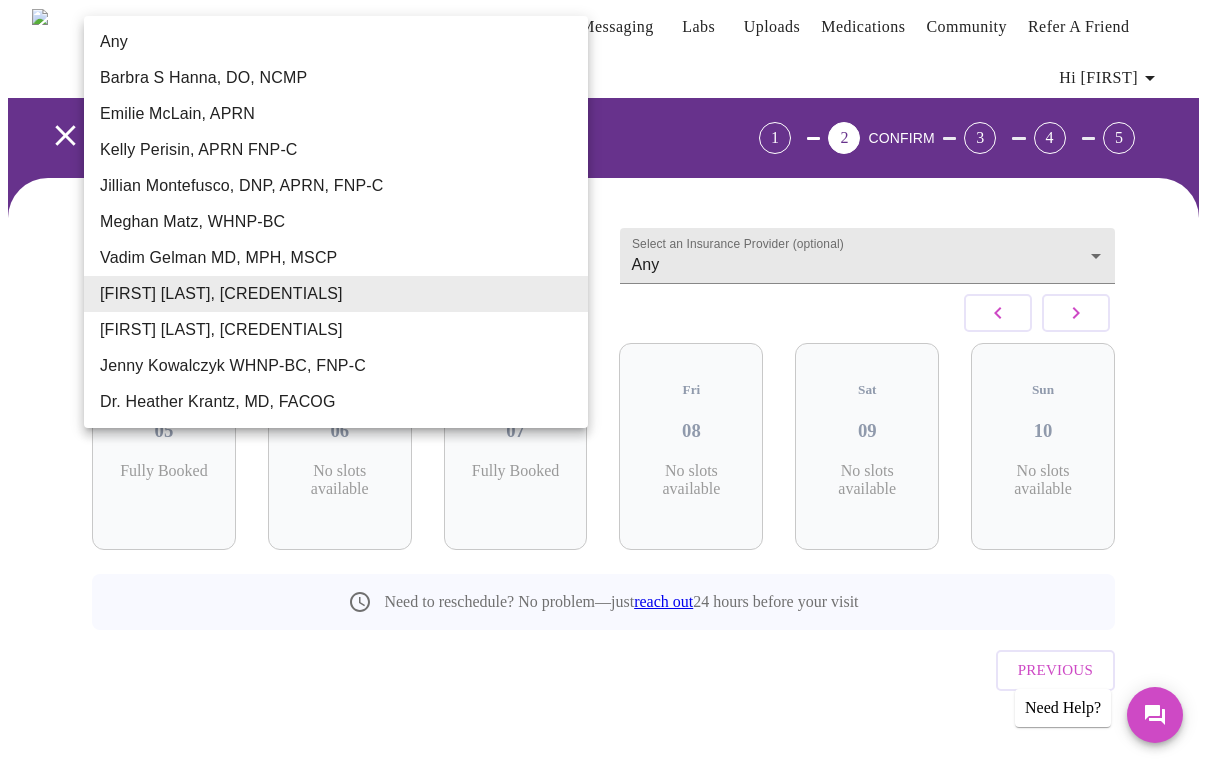 click on "MyMenopauseRx Appointments Messaging Labs Uploads Medications Community Refer a Friend Hi [FIRST]   Confirm appointment time 1 2 CONFIRM 3 4 5 Select a Provider (optional) [FIRST] [LAST], [CREDENTIALS] [FIRST] [LAST], [CREDENTIALS] Select an Insurance Provider (optional) Any Any August 2025 Tue 05 Fully Booked Wed 06 No slots available Thu 07 Fully Booked Fri 08 No slots available Sat 09 No slots available Sun 10 No slots available Need to reschedule? No problem—just  reach out  24 hours before your visit Previous Need Help? Settings Billing Invoices Log out Any [FIRST] [LAST], [CREDENTIALS] [FIRST] [LAST], [CREDENTIALS] [FIRST] [LAST], [CREDENTIALS] [FIRST] [LAST], [CREDENTIALS] [FIRST] [LAST], [CREDENTIALS] [FIRST] [LAST], [CREDENTIALS] [FIRST] [LAST], [CREDENTIALS] [FIRST] [LAST], [CREDENTIALS] [FIRST] [LAST], [CREDENTIALS] [FIRST] [LAST], [CREDENTIALS]" at bounding box center [603, 393] 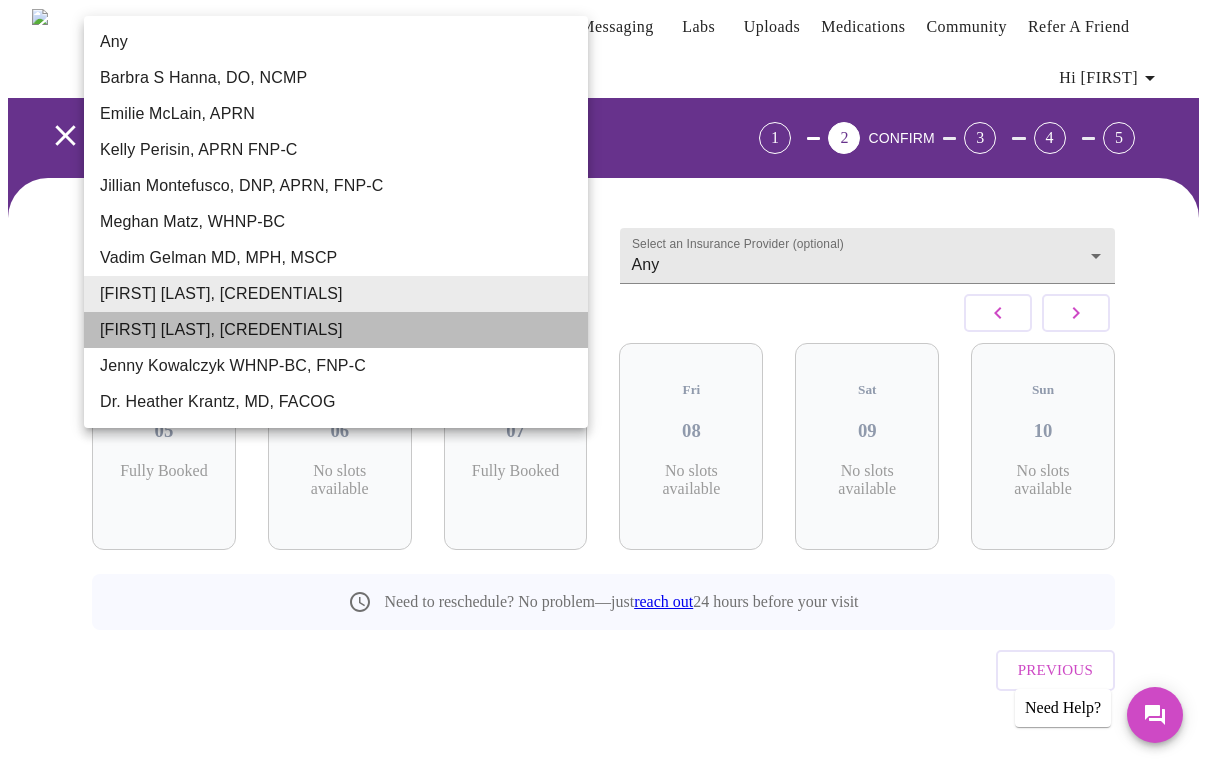 click on "[FIRST] [LAST], [CREDENTIALS]" at bounding box center (336, 330) 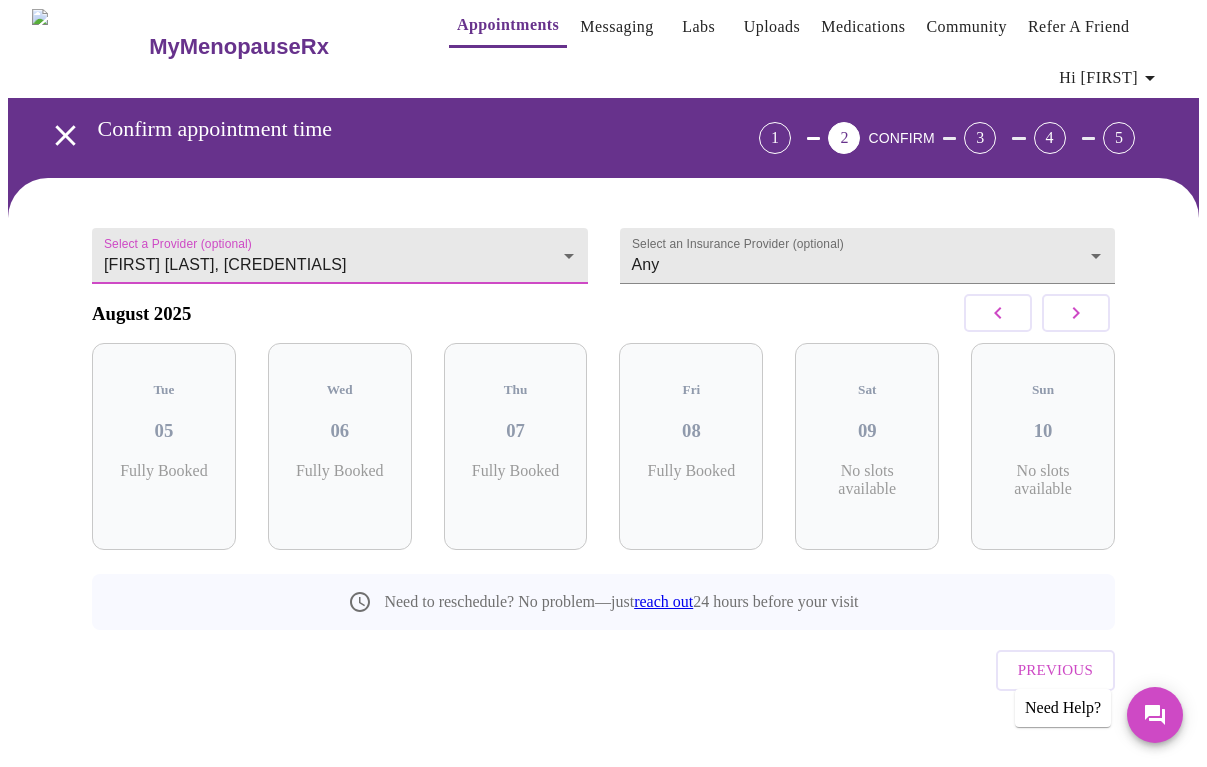 click at bounding box center (1076, 313) 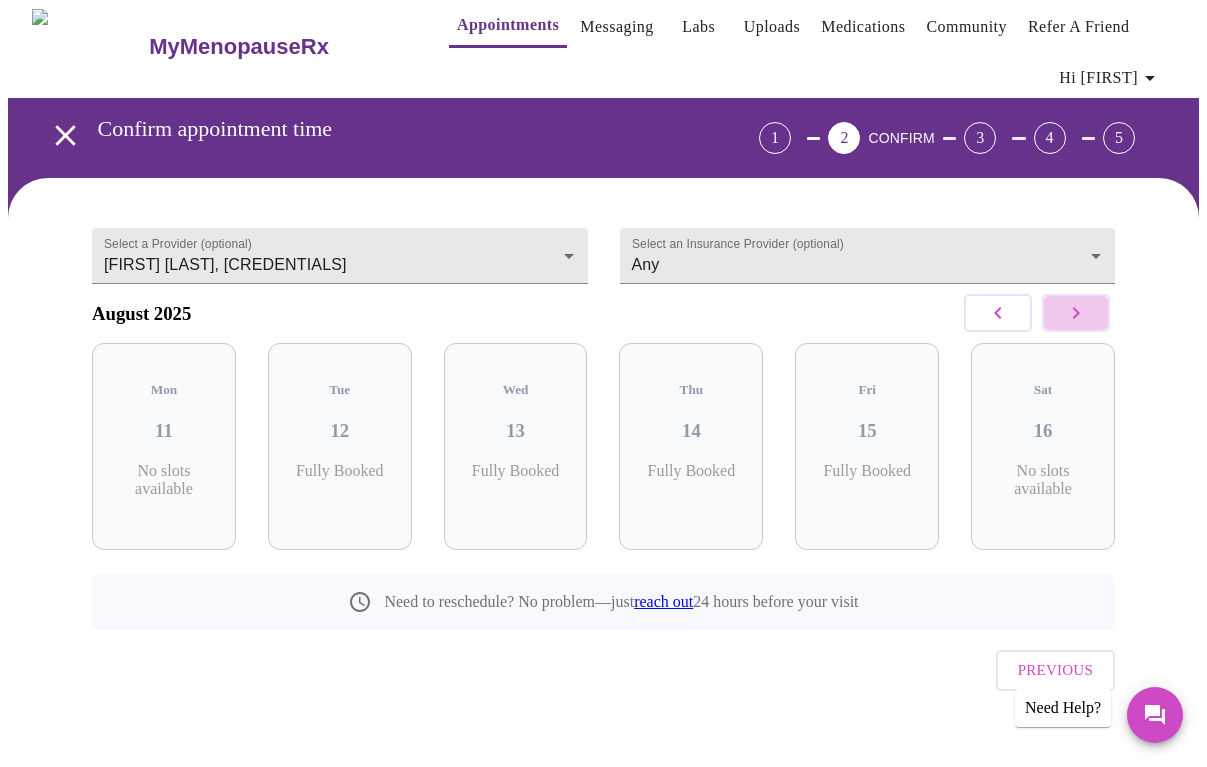 click at bounding box center [1076, 313] 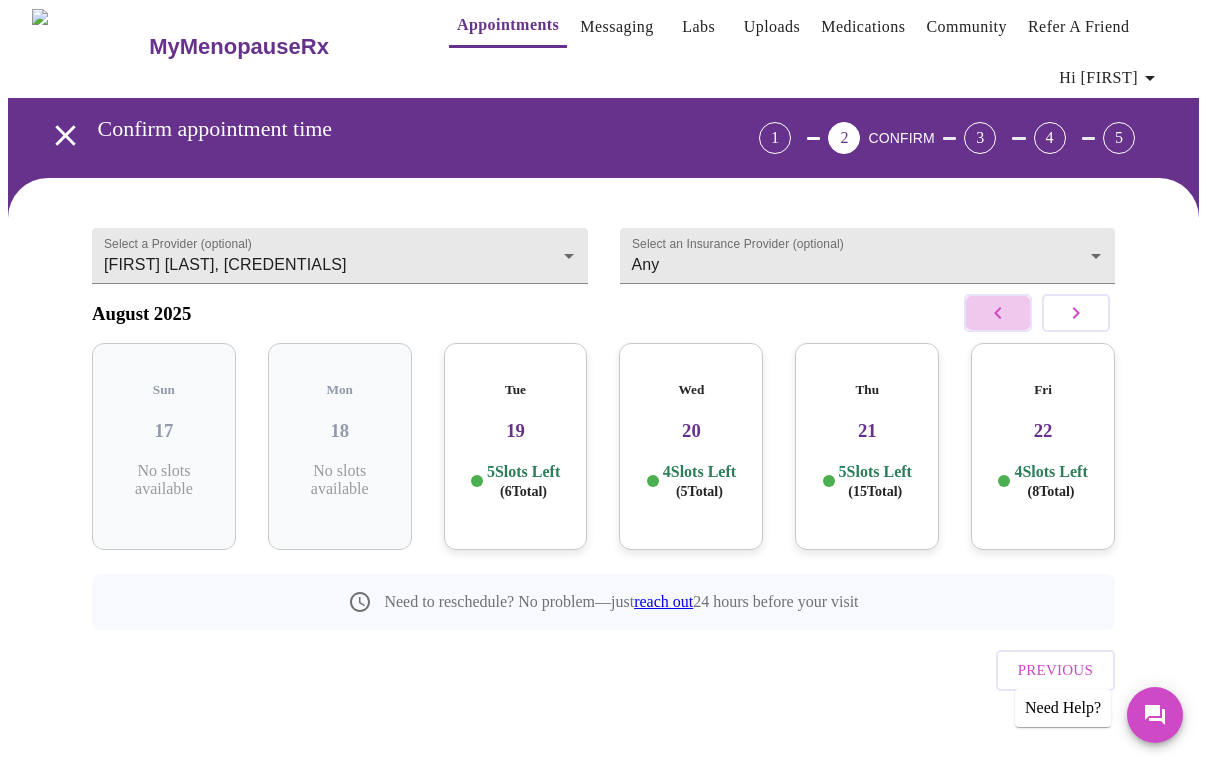click at bounding box center (998, 313) 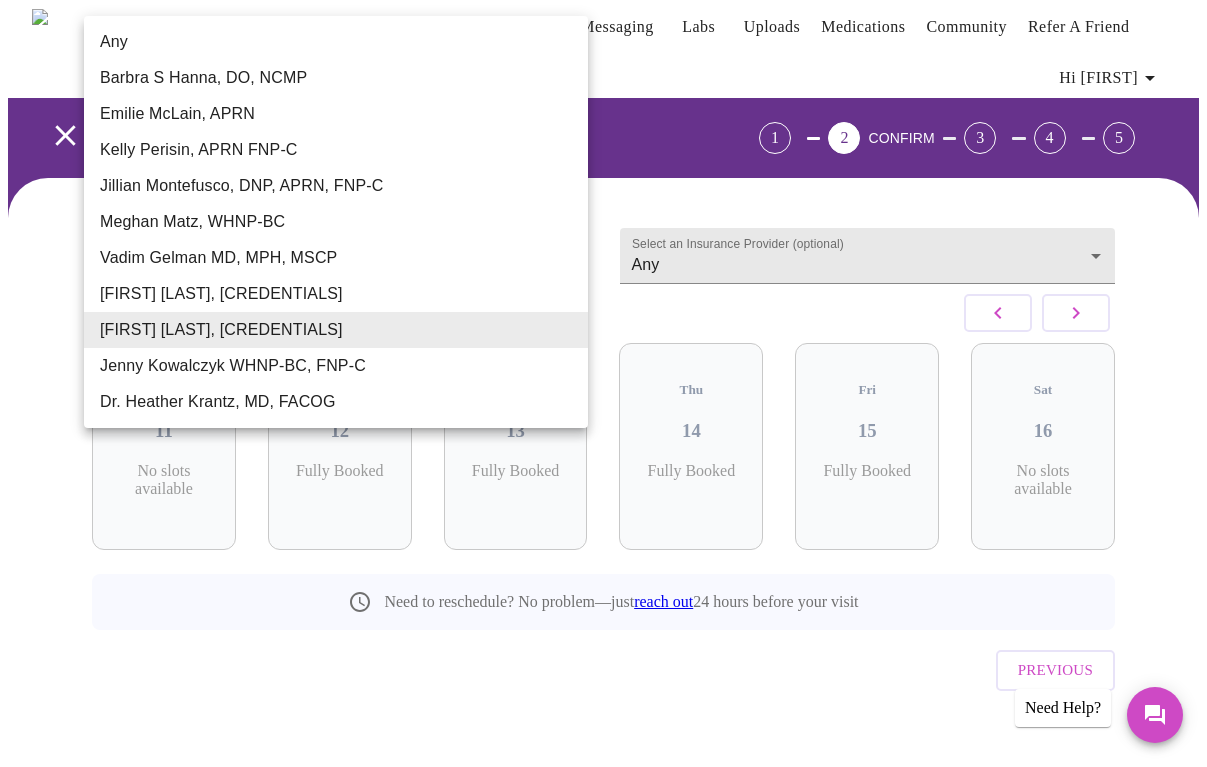click on "MyMenopauseRx Appointments Messaging Labs Uploads Medications Community Refer a Friend Hi [FIRST]   Confirm appointment time 1 2 CONFIRM 3 4 5 Select a Provider (optional) [FIRST] [LAST], [CREDENTIALS] [FIRST] [LAST], [CREDENTIALS] Select an Insurance Provider (optional) Any Any August 2025 Mon 11 No slots available Tue 12 Fully Booked Wed 13 Fully Booked Thu 14 Fully Booked Fri 15 Fully Booked Sat 16 No slots available Need to reschedule? No problem—just  reach out  24 hours before your visit Previous Need Help? Settings Billing Invoices Log out Any [FIRST] [LAST], [CREDENTIALS] [FIRST] [LAST], [CREDENTIALS] [FIRST] [LAST], [CREDENTIALS] [FIRST] [LAST], [CREDENTIALS] [FIRST] [LAST], [CREDENTIALS] [FIRST] [LAST], [CREDENTIALS] [FIRST] [LAST], [CREDENTIALS] [FIRST] [LAST], [CREDENTIALS] [FIRST] [LAST], [CREDENTIALS] [FIRST] [LAST], [CREDENTIALS]" at bounding box center (603, 393) 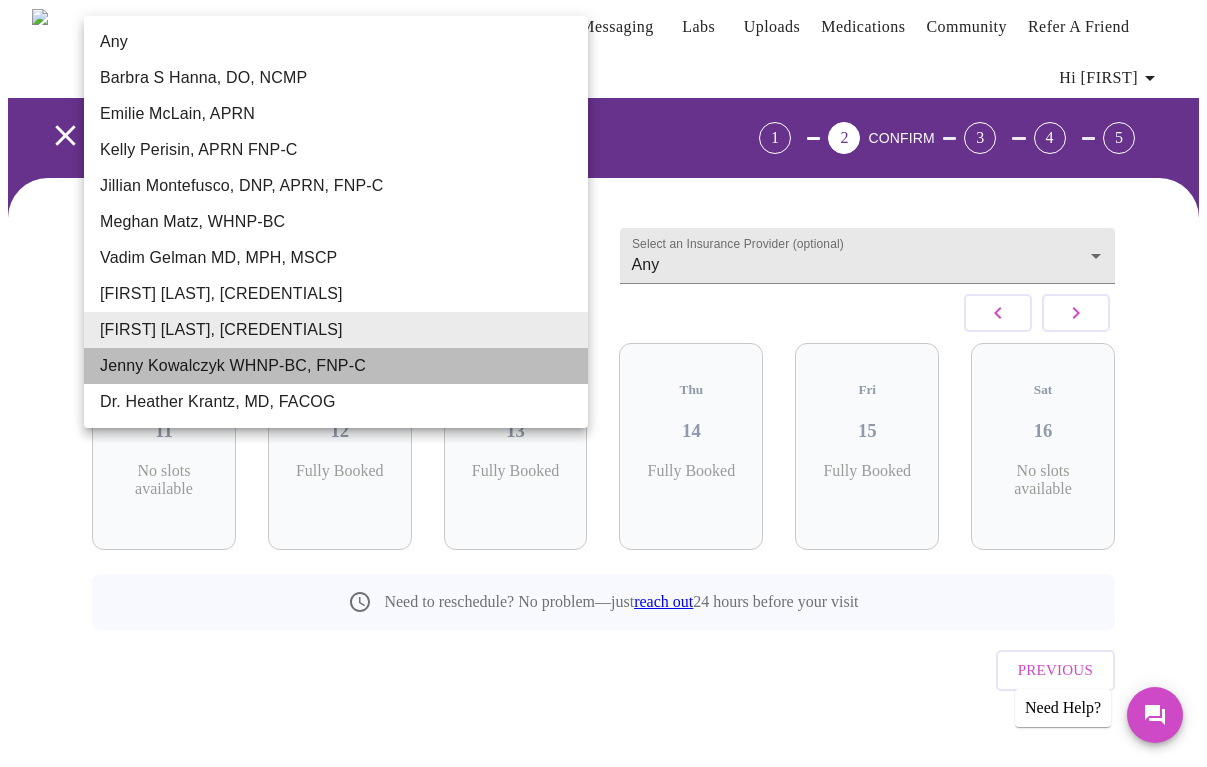 click on "Jenny Kowalczyk WHNP-BC, FNP-C" at bounding box center (336, 366) 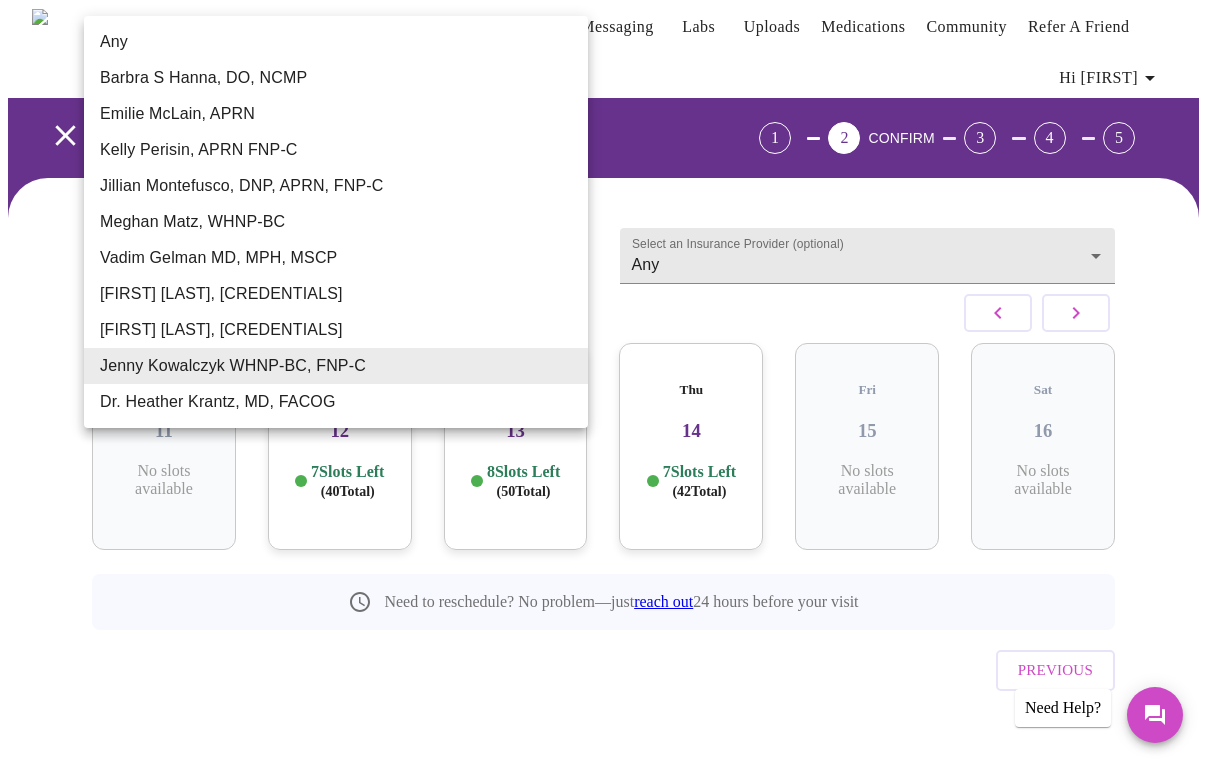 click on "MyMenopauseRx Appointments Messaging Labs Uploads Medications Community Refer a Friend Hi [FIRST]   Confirm appointment time 1 2 CONFIRM 3 4 5 Select a Provider (optional) [FIRST] [LAST], [CREDENTIALS] [FIRST] [LAST], [CREDENTIALS] Select an Insurance Provider (optional) Any Any August 2025 Mon 11 No slots available Tue 12 7  Slots Left ( 40  Total) Wed 13 8  Slots Left ( 50  Total) Thu 14 7  Slots Left ( 42  Total) Fri 15 No slots available Sat 16 No slots available Need to reschedule? No problem—just  reach out  24 hours before your visit Previous Need Help? Settings Billing Invoices Log out Any [FIRST] [LAST], [CREDENTIALS] [FIRST] [LAST], [CREDENTIALS] [FIRST] [LAST], [CREDENTIALS] [FIRST] [LAST], [CREDENTIALS] [FIRST] [LAST], [CREDENTIALS] [FIRST] [LAST], [CREDENTIALS] [FIRST] [LAST], [CREDENTIALS] [FIRST] [LAST], [CREDENTIALS] [FIRST] [LAST], [CREDENTIALS] [FIRST] [LAST], [CREDENTIALS]" at bounding box center [603, 393] 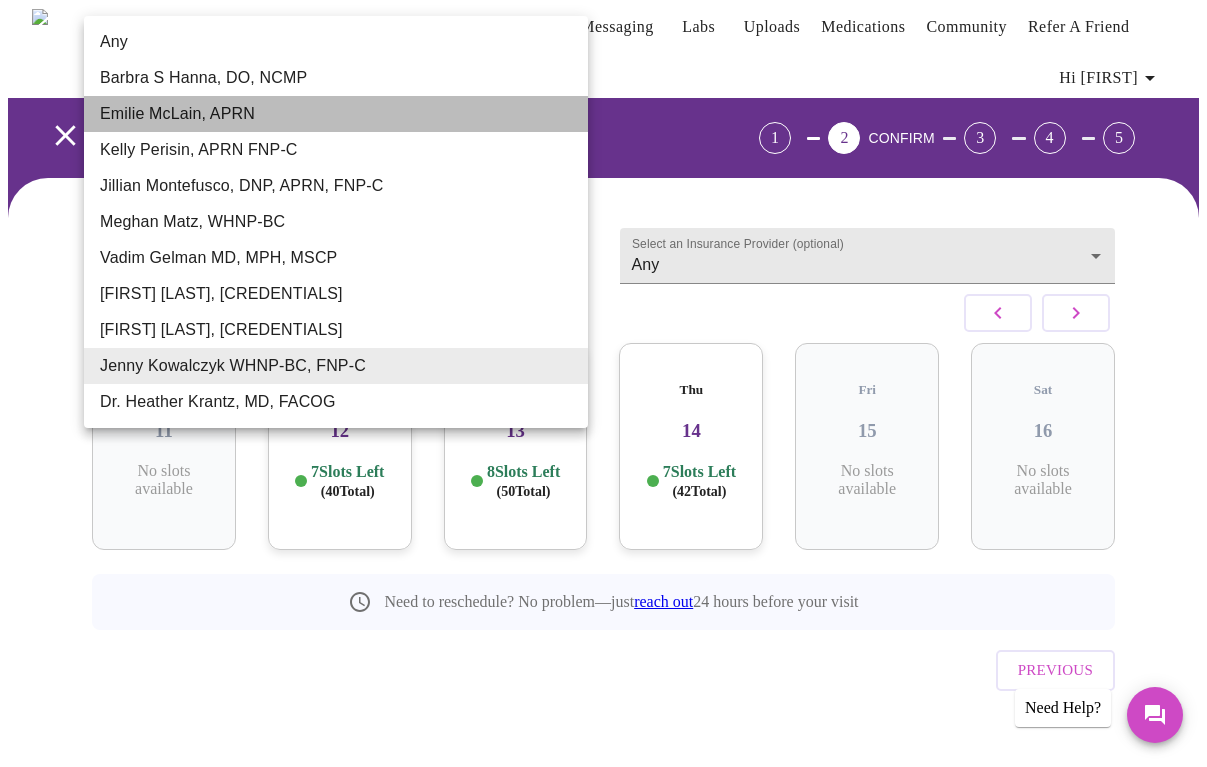 click on "Emilie McLain, APRN" at bounding box center (336, 114) 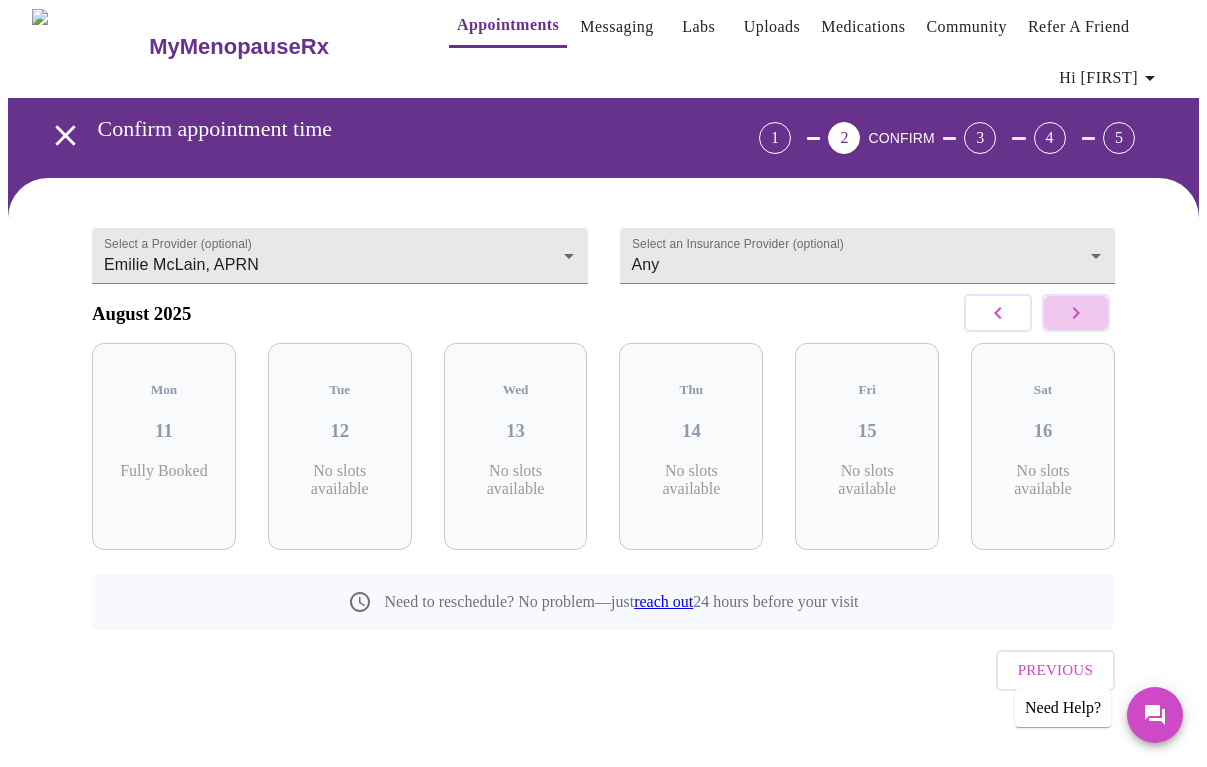 click 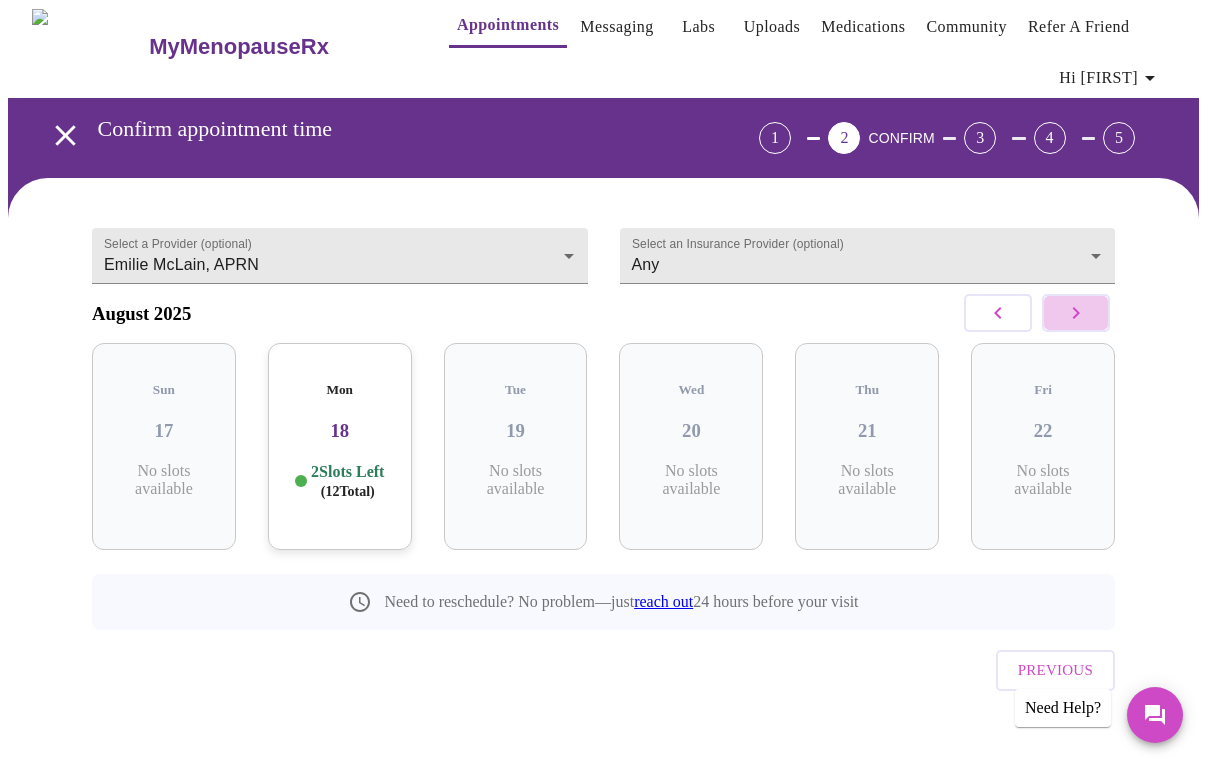 click 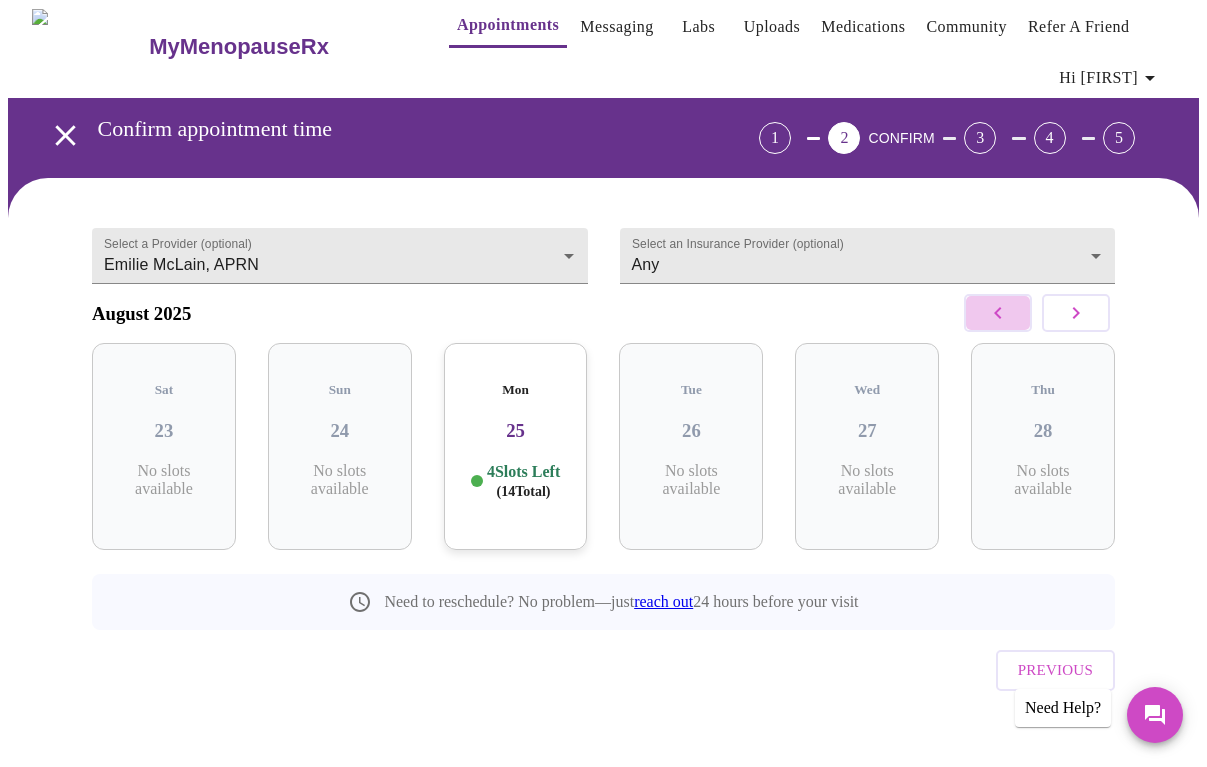 click at bounding box center (998, 313) 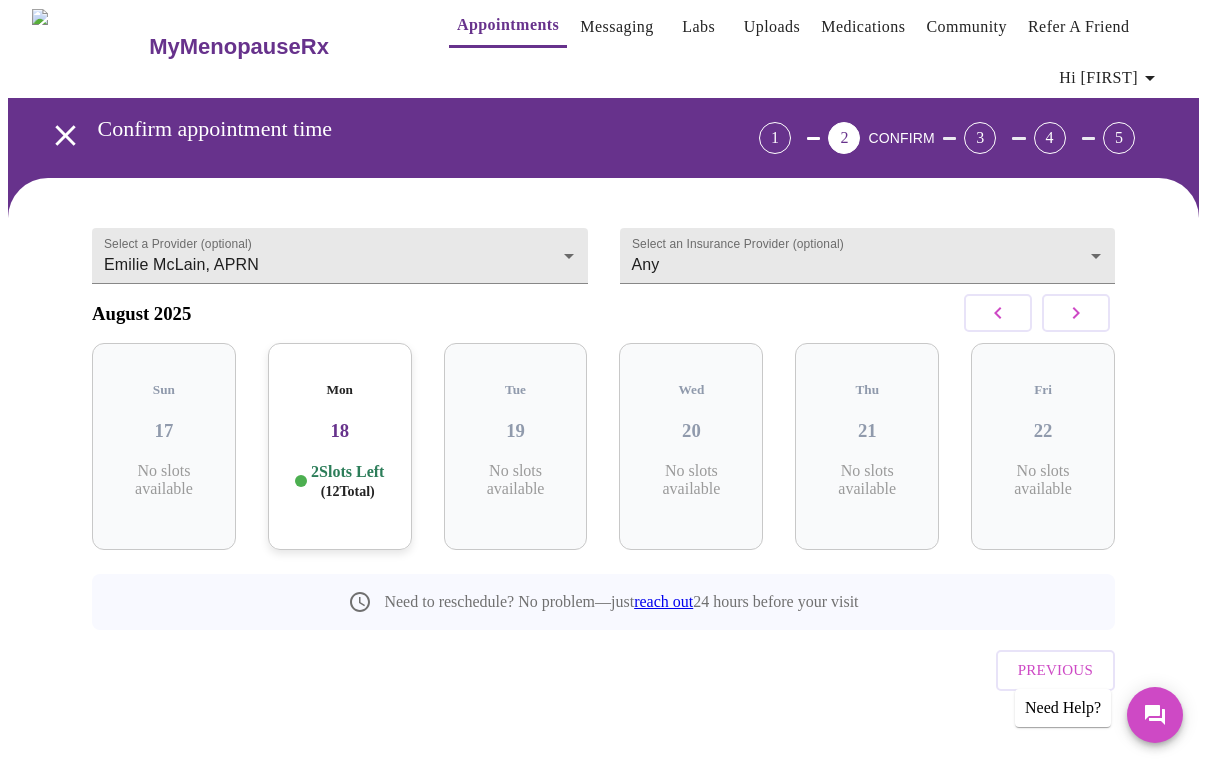 click on "2  Slots Left ( 12  Total)" at bounding box center (347, 481) 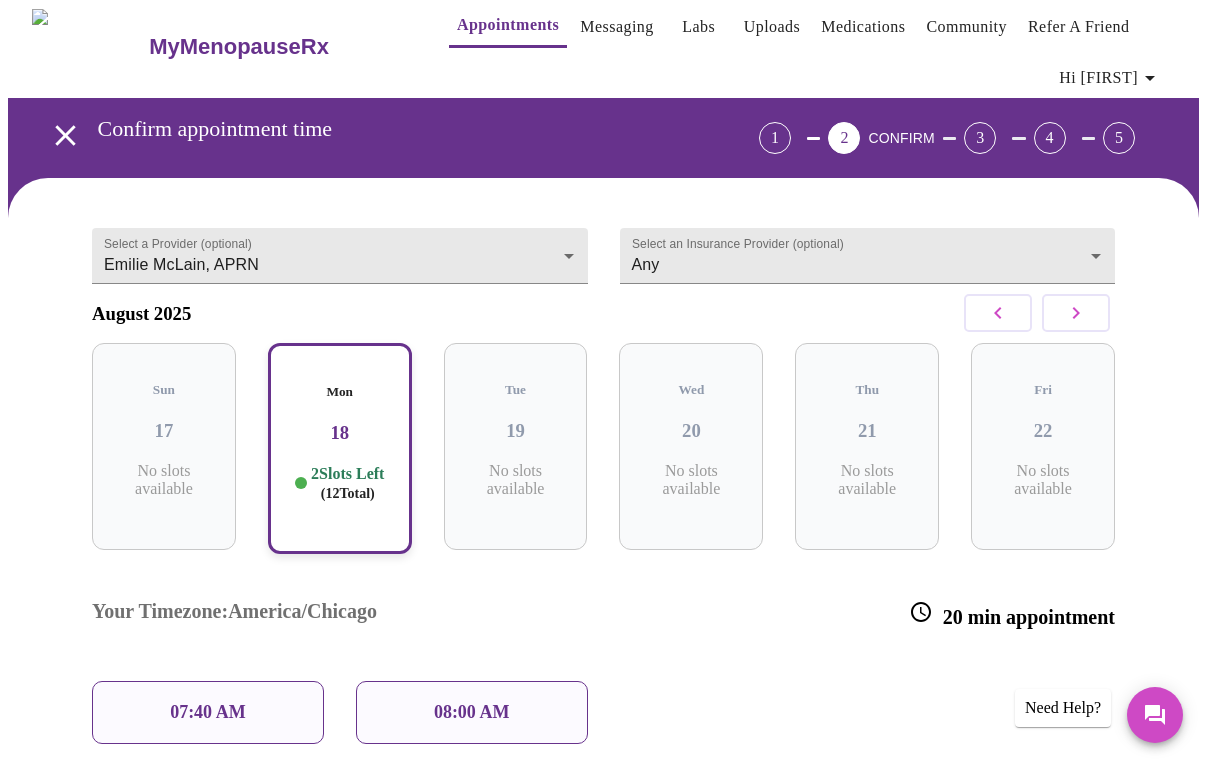 click at bounding box center (1076, 313) 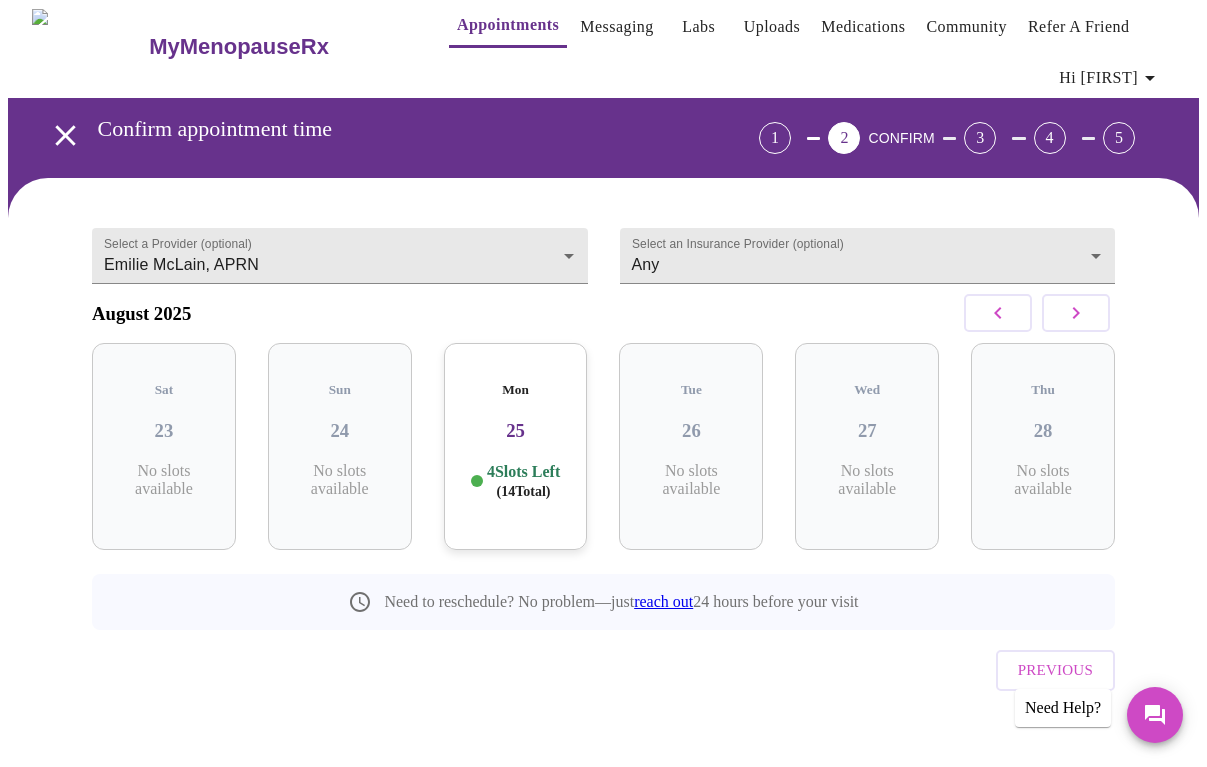 click on "Mon 25 4  Slots Left ( 14  Total)" at bounding box center (516, 446) 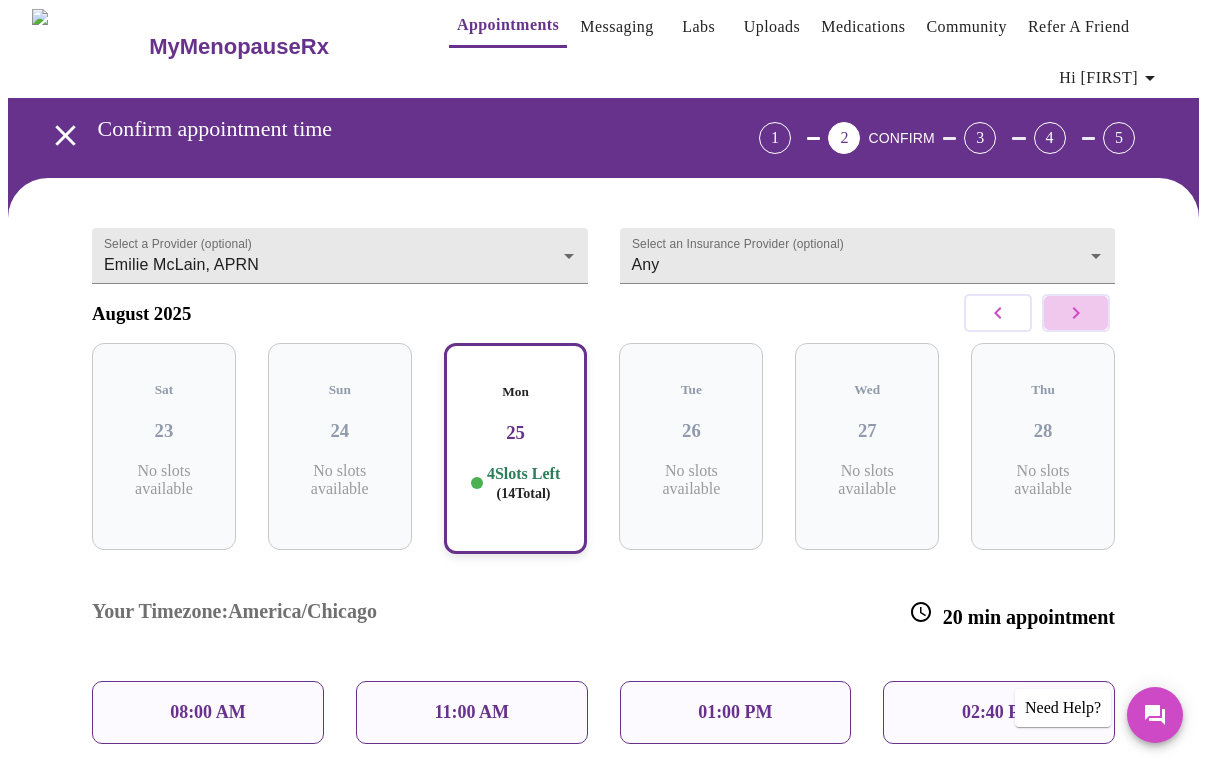 click 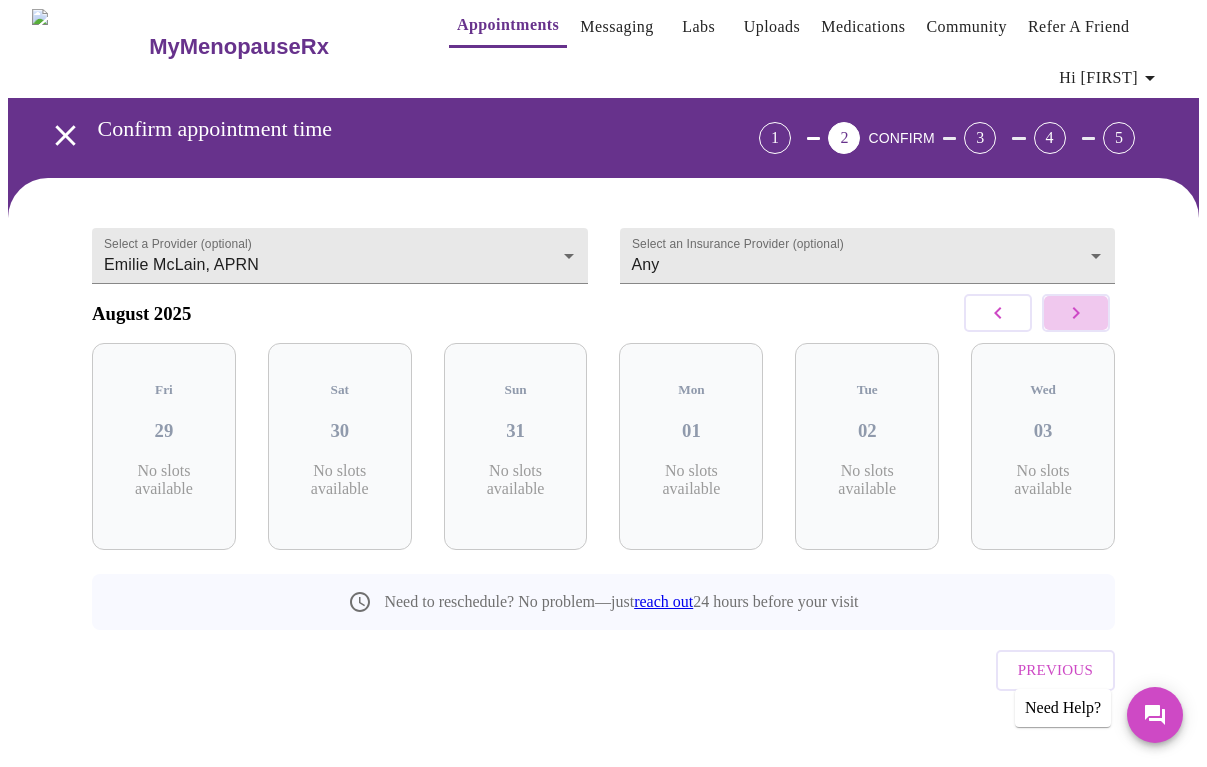 click at bounding box center (1076, 313) 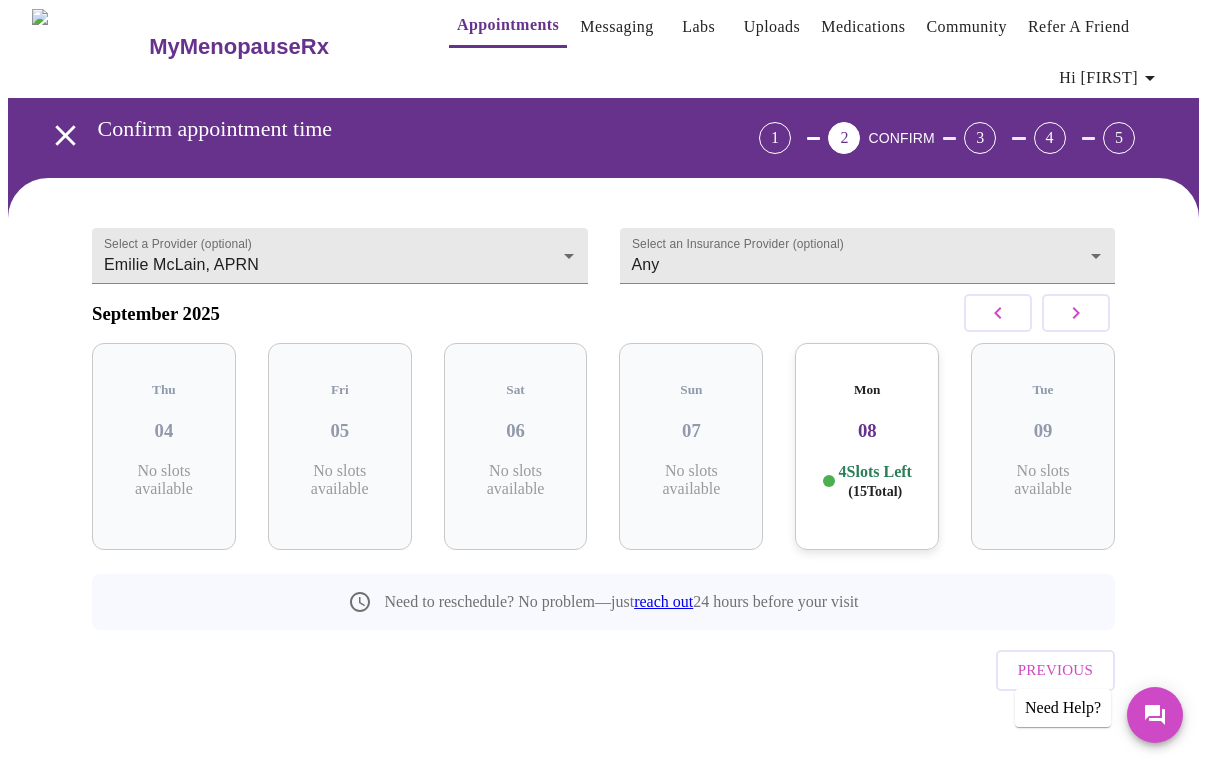 click on "( 15  Total)" at bounding box center [875, 491] 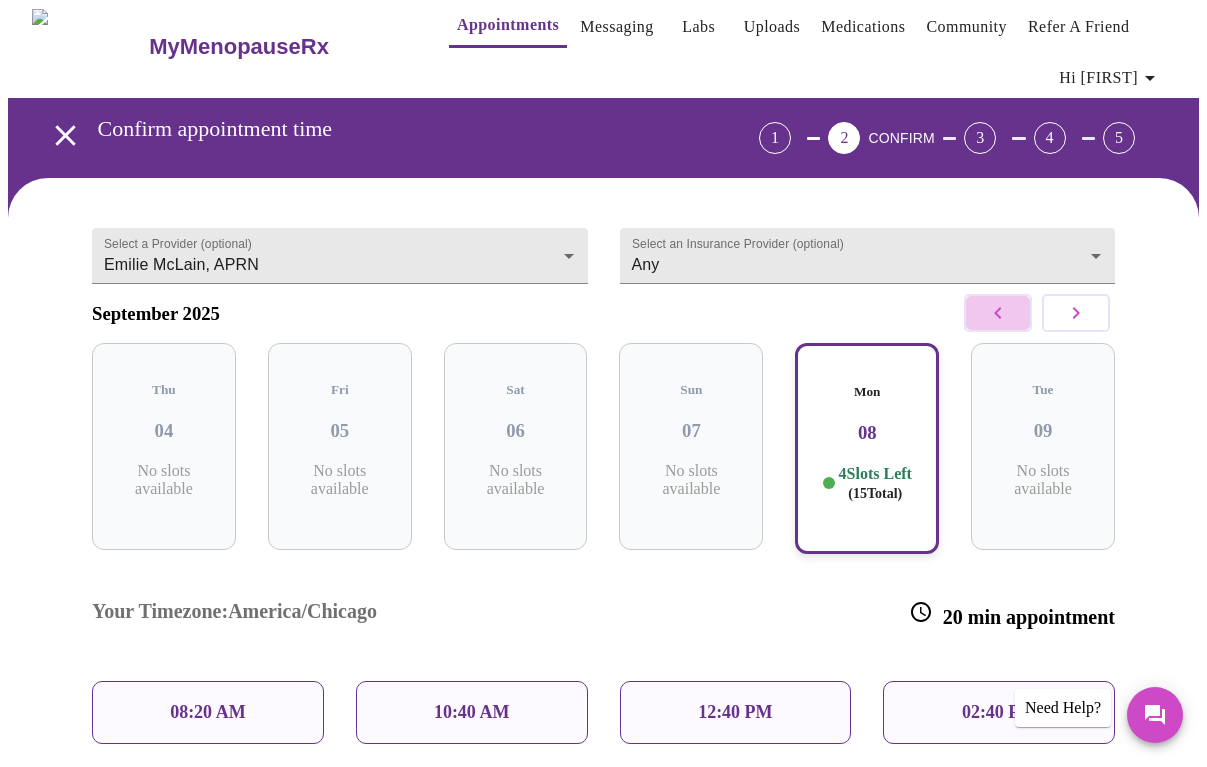 click at bounding box center [998, 313] 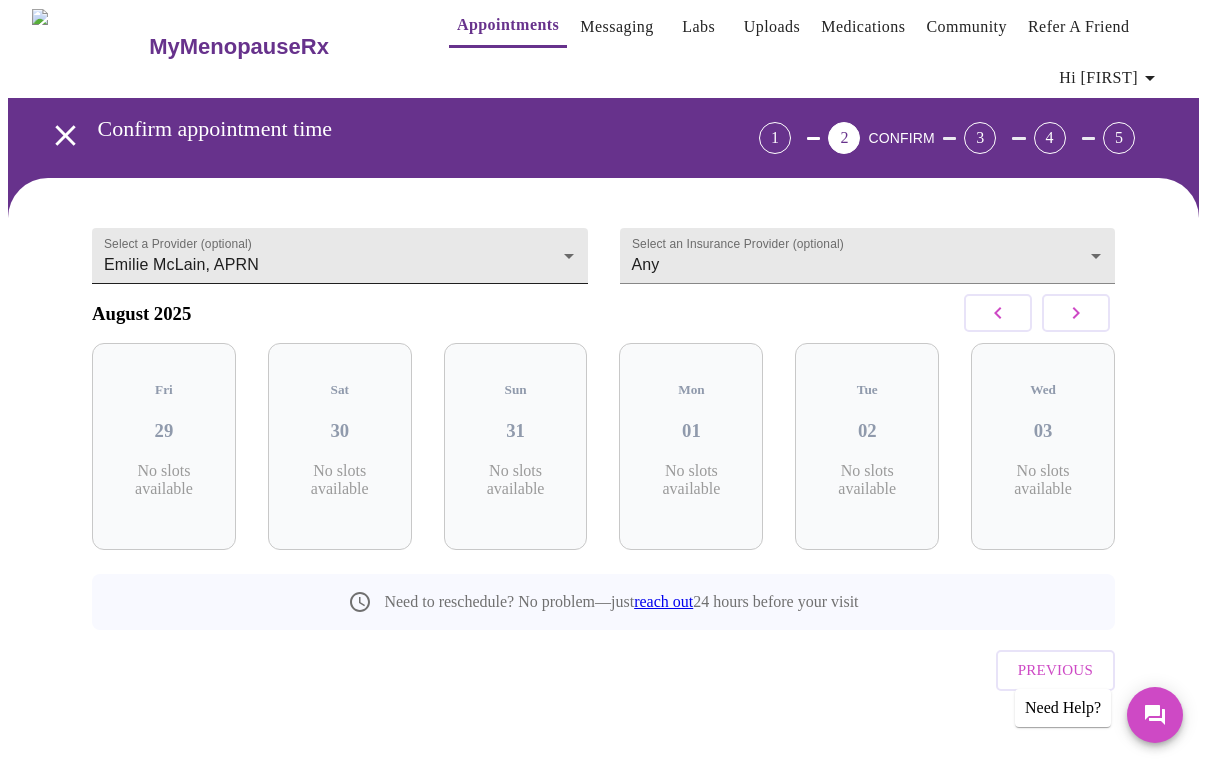 click on "MyMenopauseRx Appointments Messaging Labs Uploads Medications Community Refer a Friend Hi [FIRST]   Confirm appointment time 1 2 CONFIRM 3 4 5 Select a Provider (optional) [FIRST] [LAST], [CREDENTIALS] [FIRST] [LAST], [CREDENTIALS] Select an Insurance Provider (optional) Any Any August 2025 Fri 29 No slots available Sat 30 No slots available Sun 31 No slots available Mon 01 No slots available Tue 02 No slots available Wed 03 No slots available Need to reschedule? No problem—just  reach out  24 hours before your visit Previous Need Help? Settings Billing Invoices Log out" at bounding box center (603, 393) 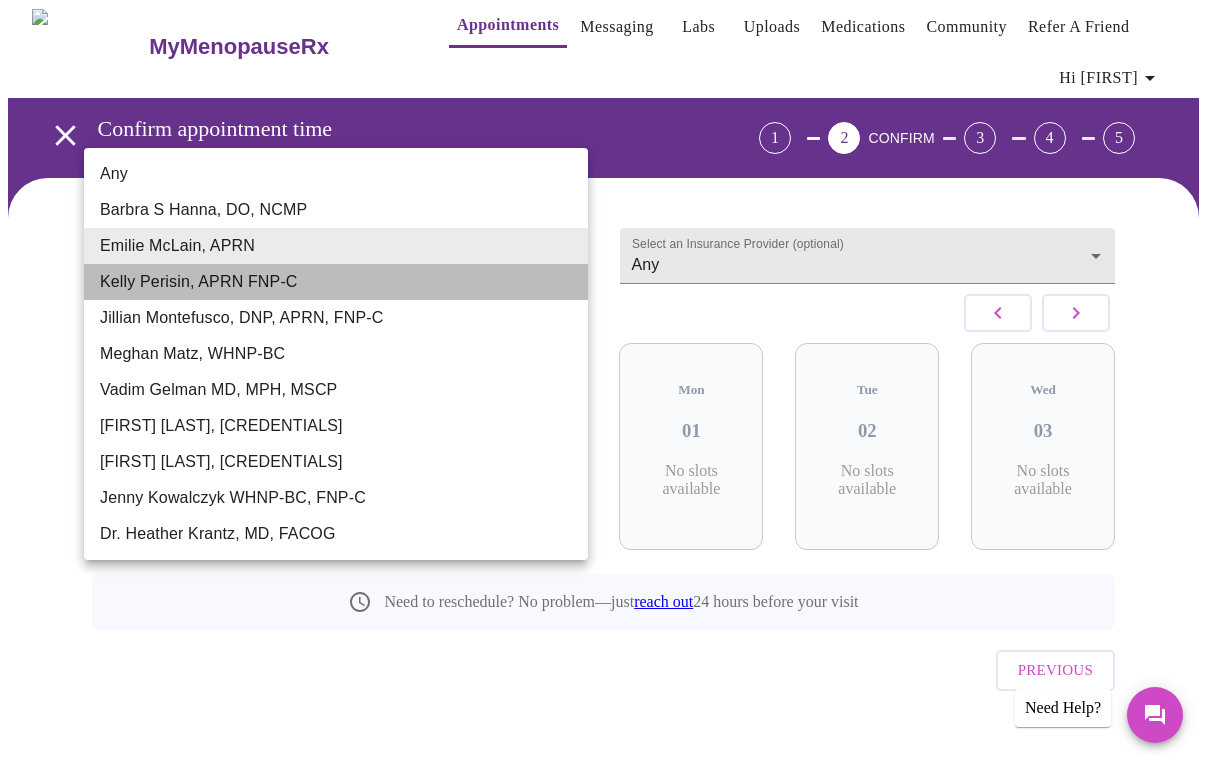 click on "Kelly Perisin, APRN FNP-C" at bounding box center (336, 282) 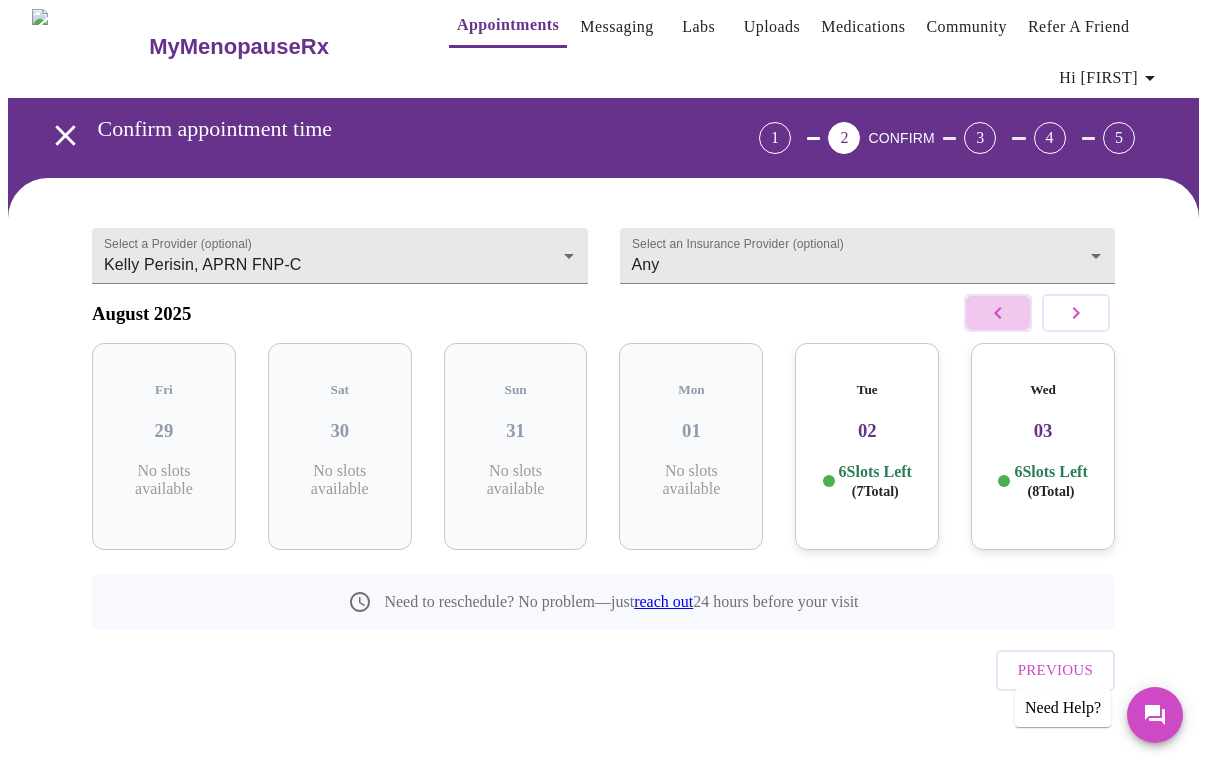 click 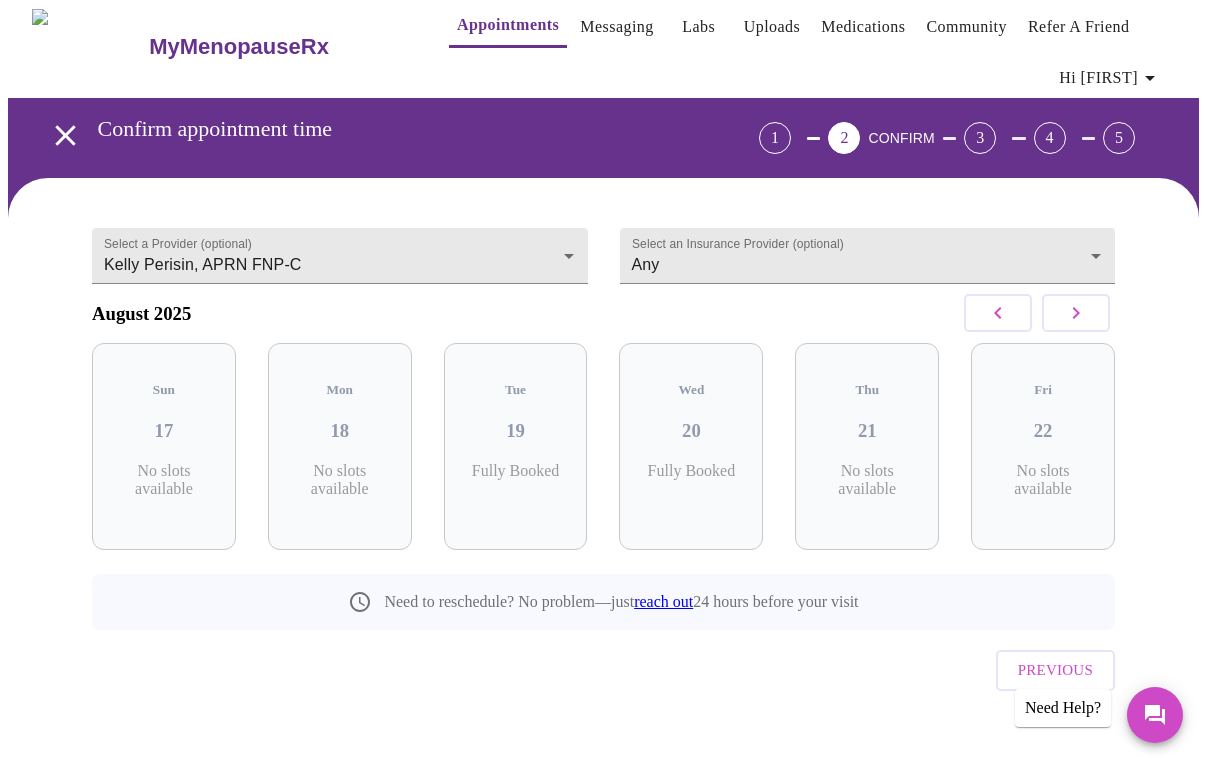 click at bounding box center [1076, 313] 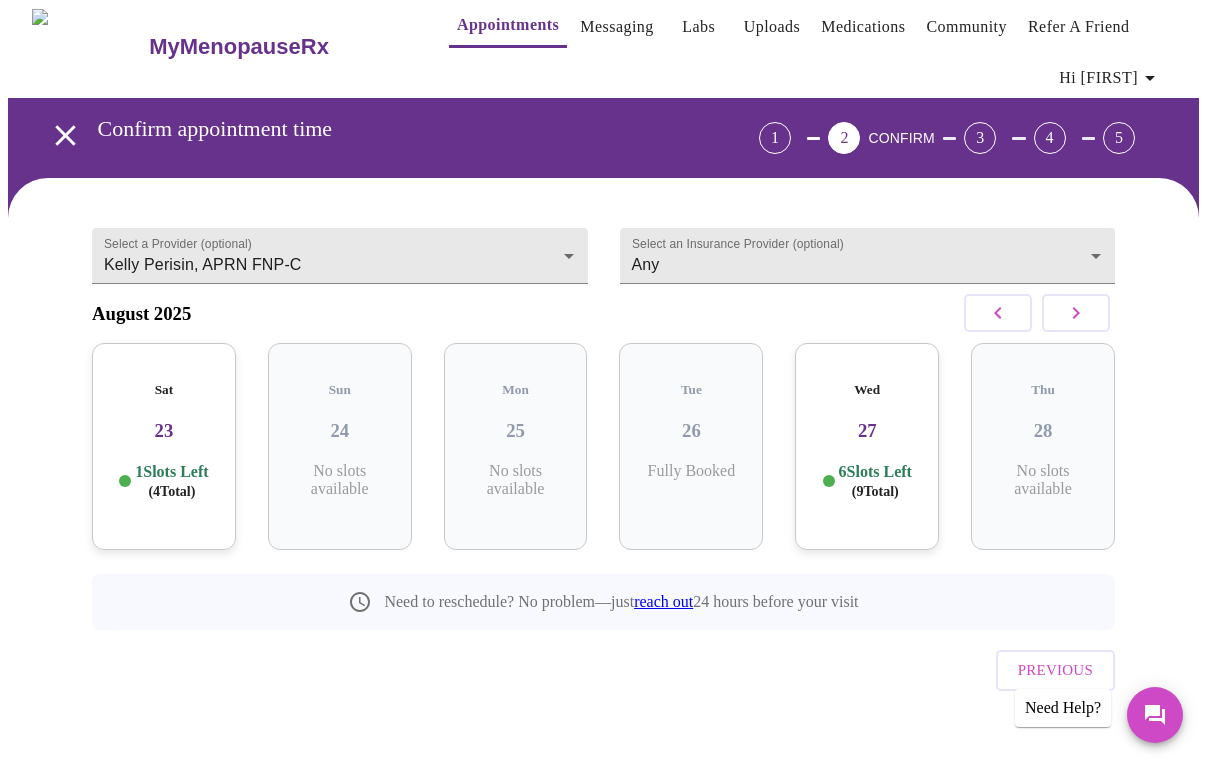 click on "27" at bounding box center [867, 431] 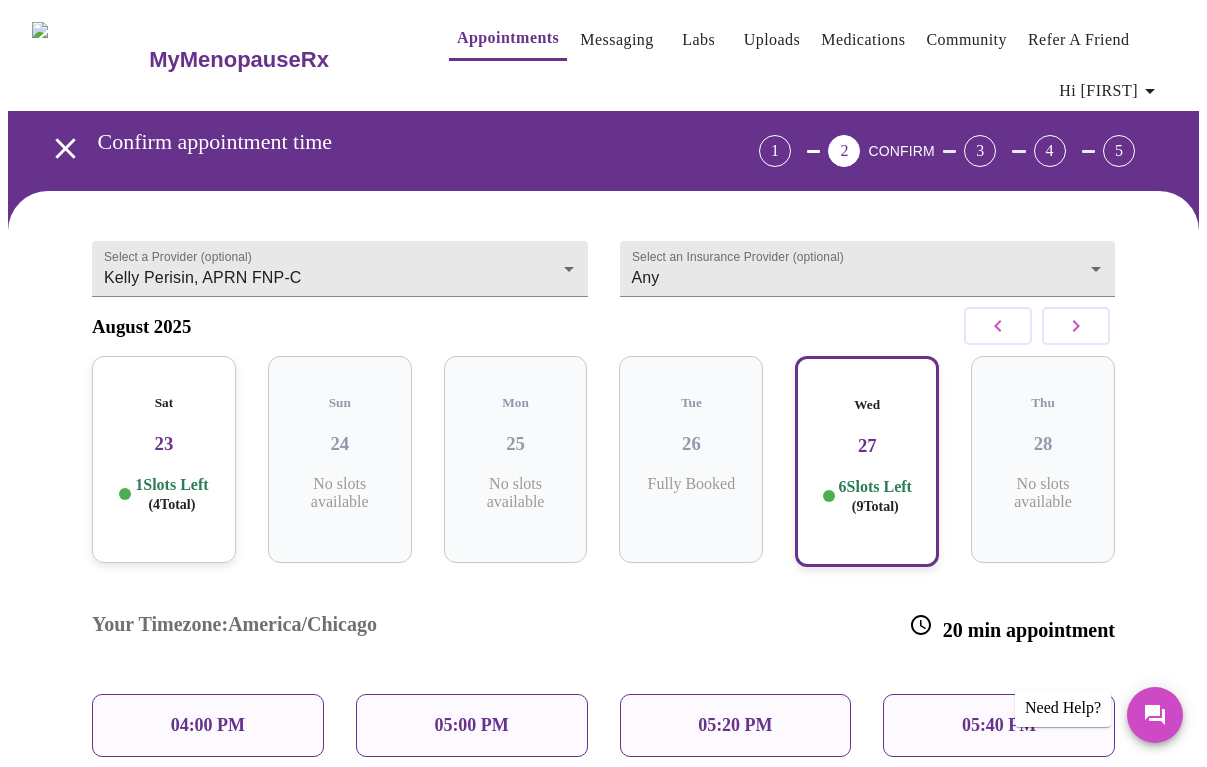 scroll, scrollTop: 0, scrollLeft: 0, axis: both 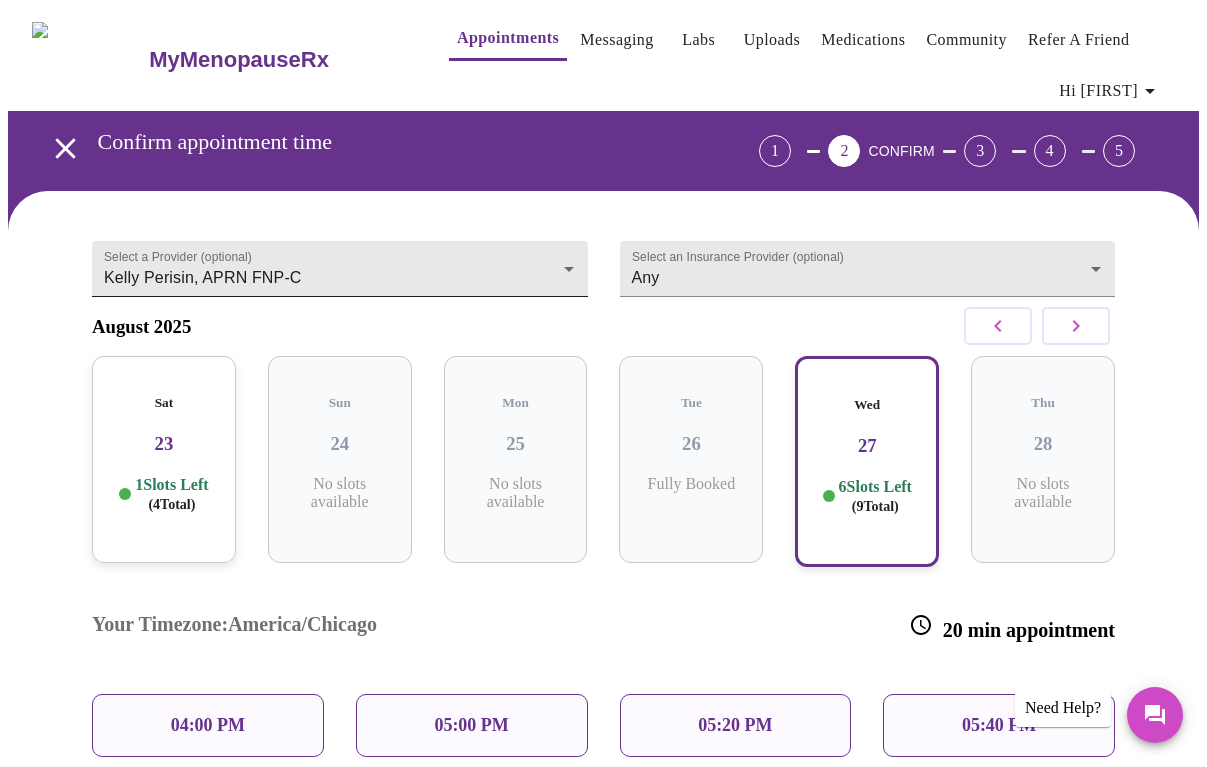 click on "MyMenopauseRx Appointments Messaging Labs Uploads Medications Community Refer a Friend Hi [FIRST]   Confirm appointment time 1 2 CONFIRM 3 4 5 Select a Provider (optional) [FIRST] [LAST], [CREDENTIALS] [FIRST] [LAST], [CREDENTIALS] Select an Insurance Provider (optional) Any Any August 2025 Sat 23 1  Slots Left ( 4  Total) Sun 24 No slots available Mon 25 No slots available Tue 26 Fully Booked Wed 27 6  Slots Left ( 9  Total) Thu 28 No slots available Your Timezone:  America/Chicago 20 min appointment 04:00 PM 05:00 PM 05:20 PM 05:40 PM 06:40 PM 07:00 PM Need to reschedule? No problem—just  reach out  24 hours before your visit Previous Need Help? Settings Billing Invoices Log out" at bounding box center [603, 550] 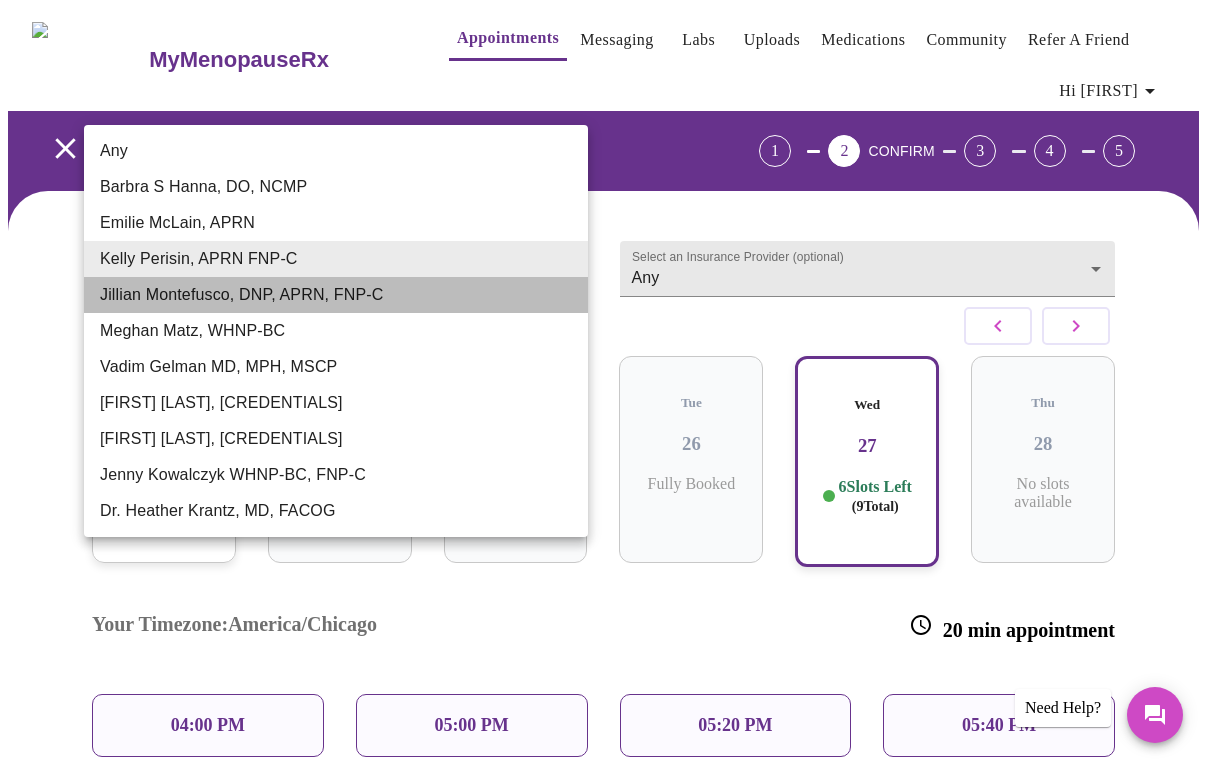 click on "Jillian Montefusco, DNP, APRN, FNP-C" at bounding box center (336, 295) 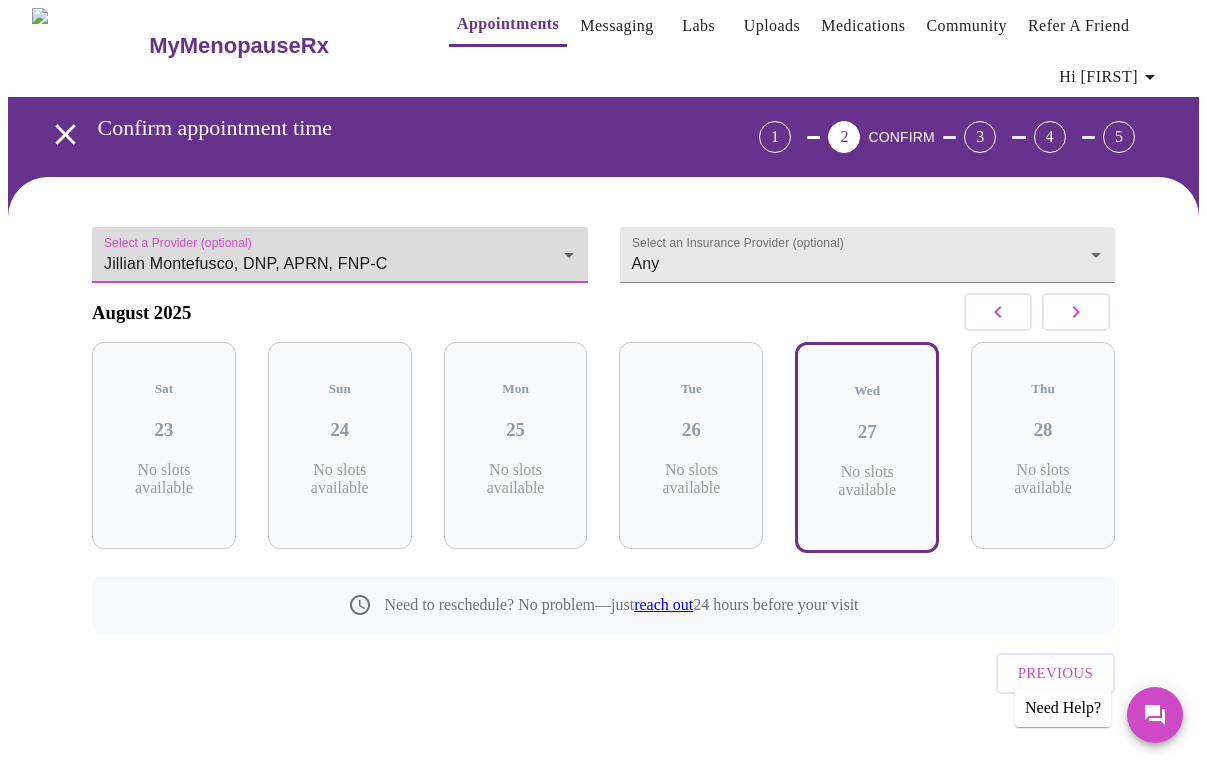 scroll, scrollTop: 13, scrollLeft: 0, axis: vertical 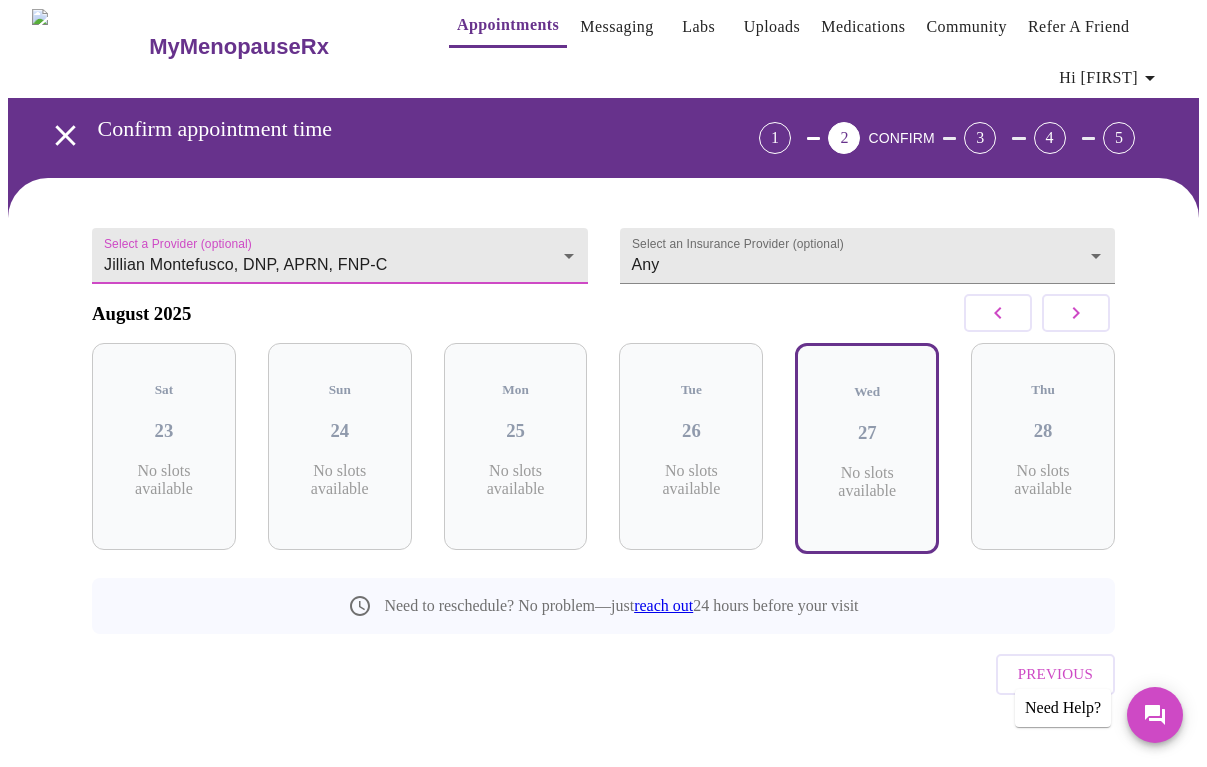 click 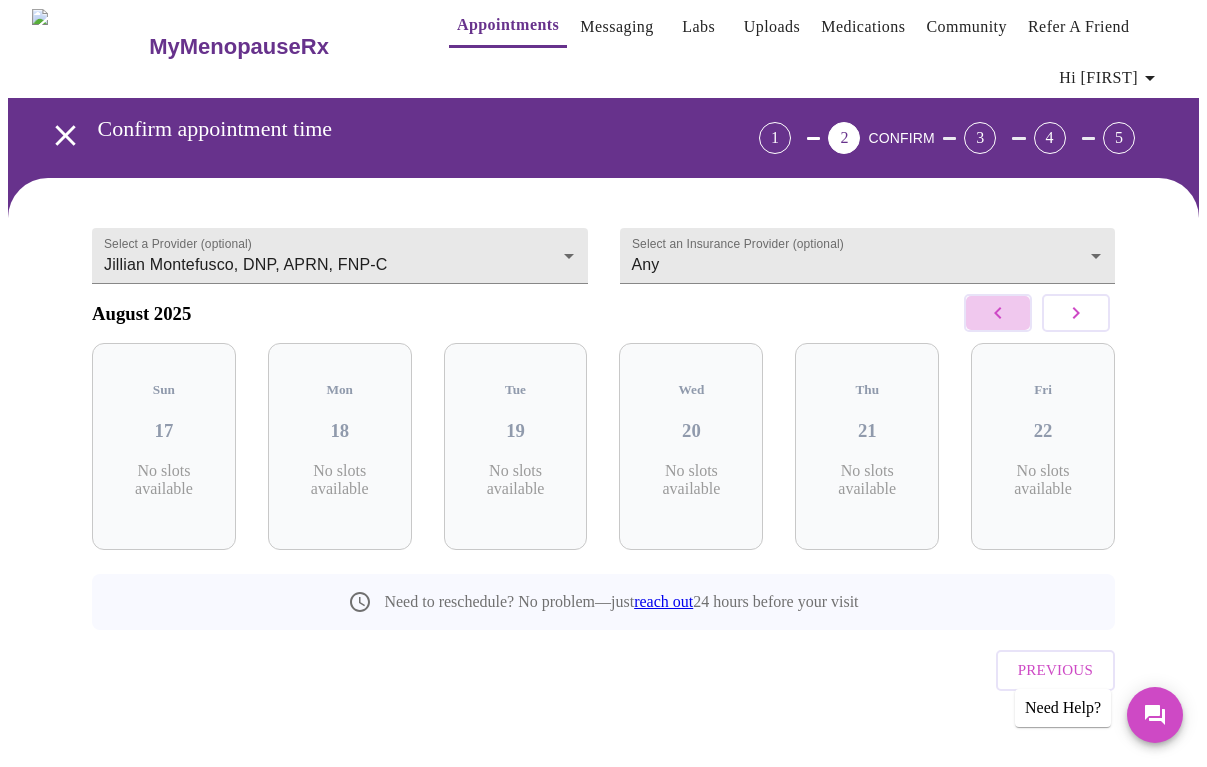 click 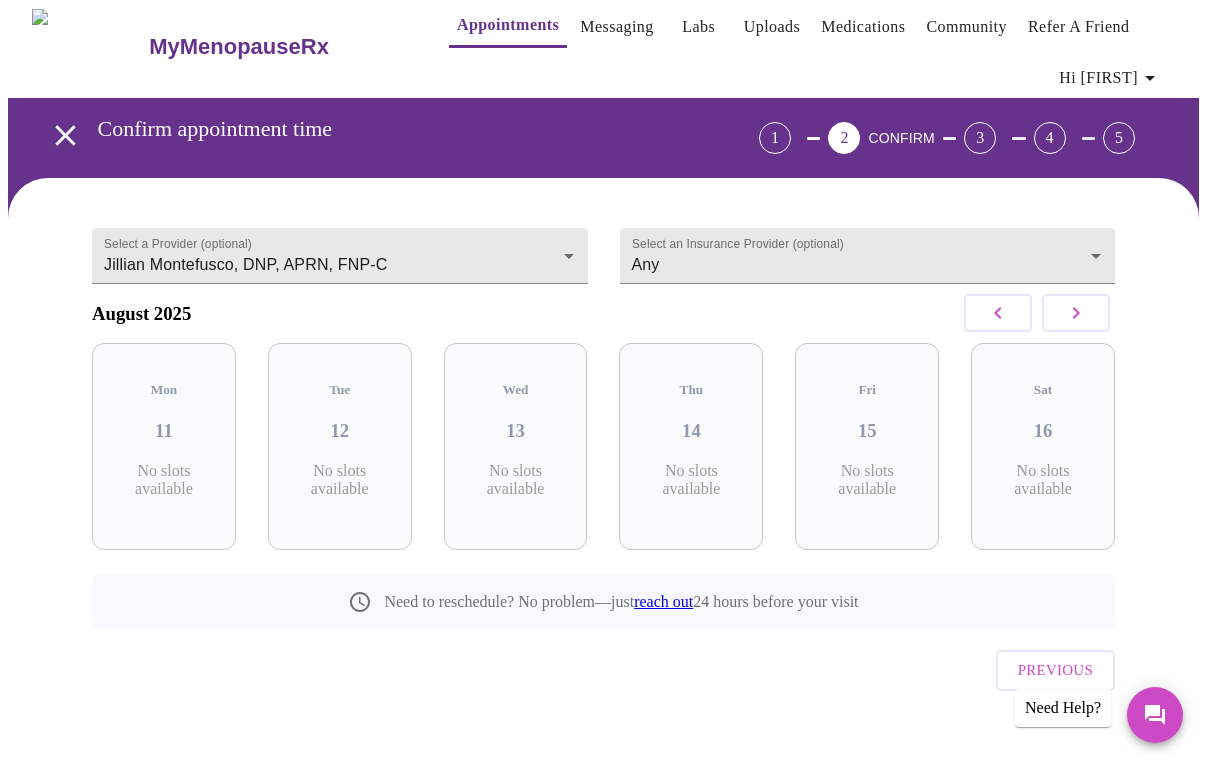 click 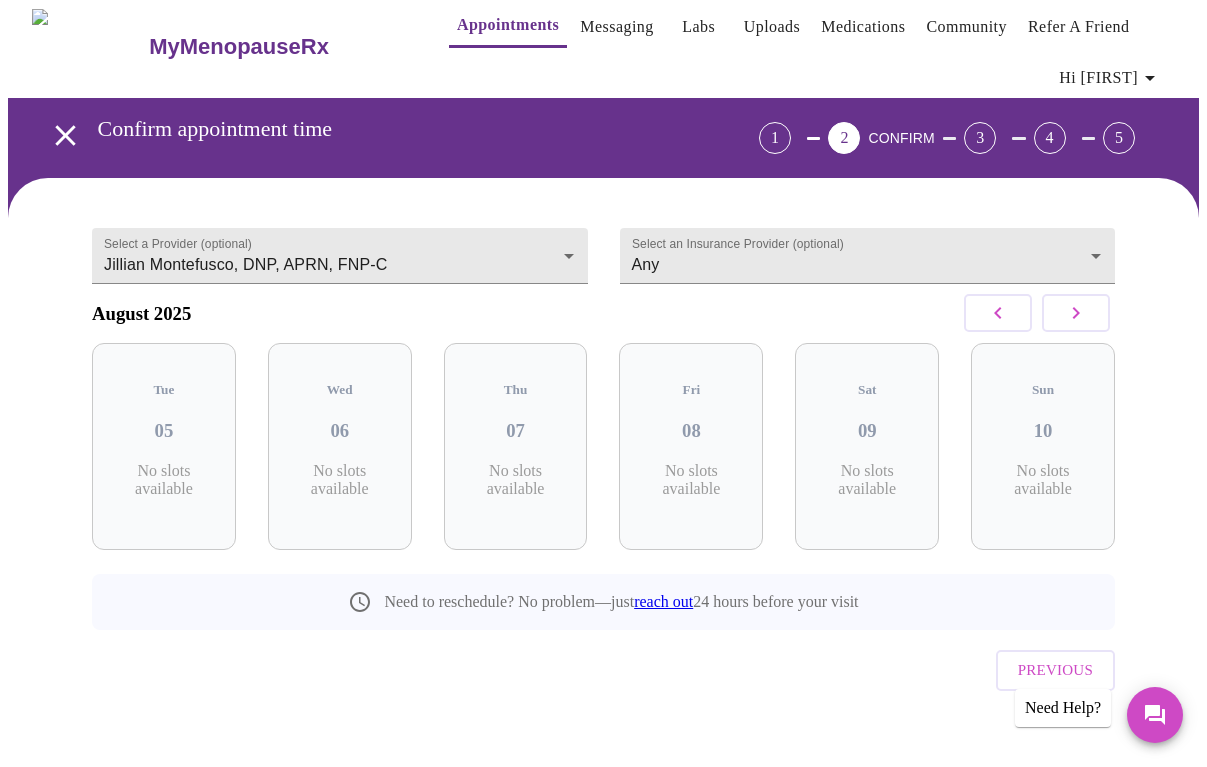 click 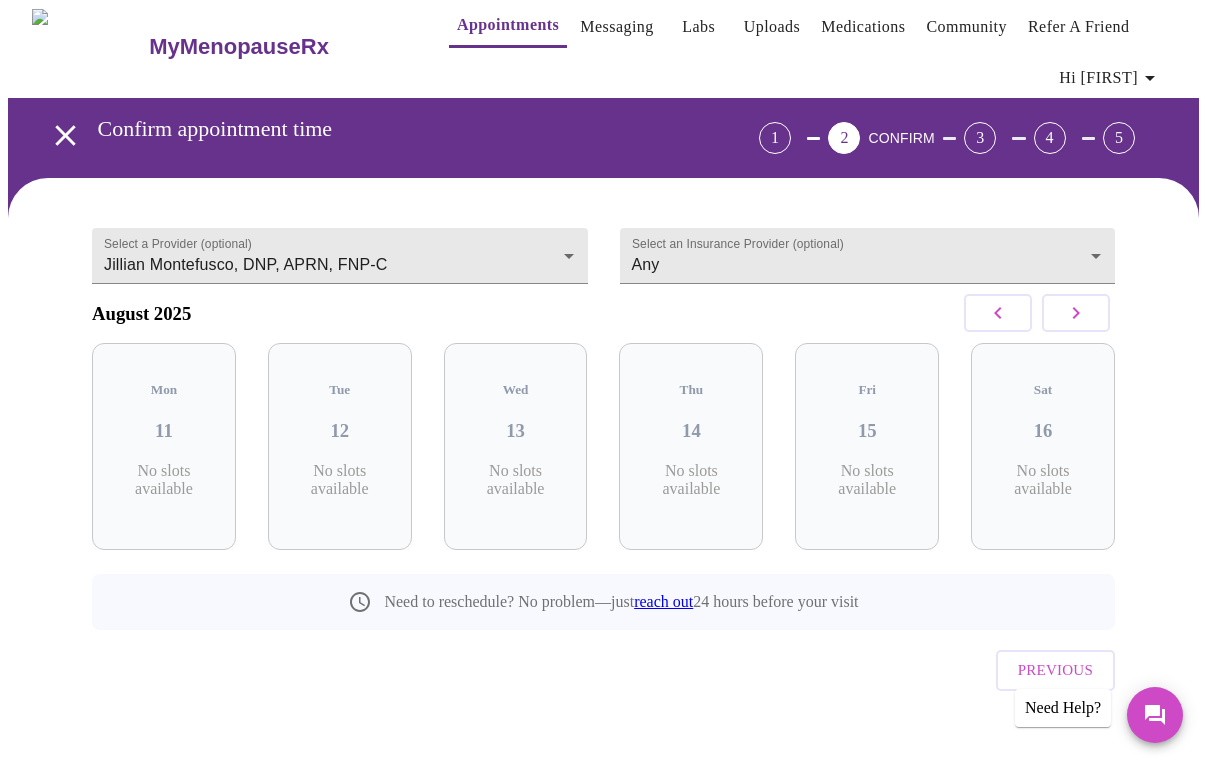 click 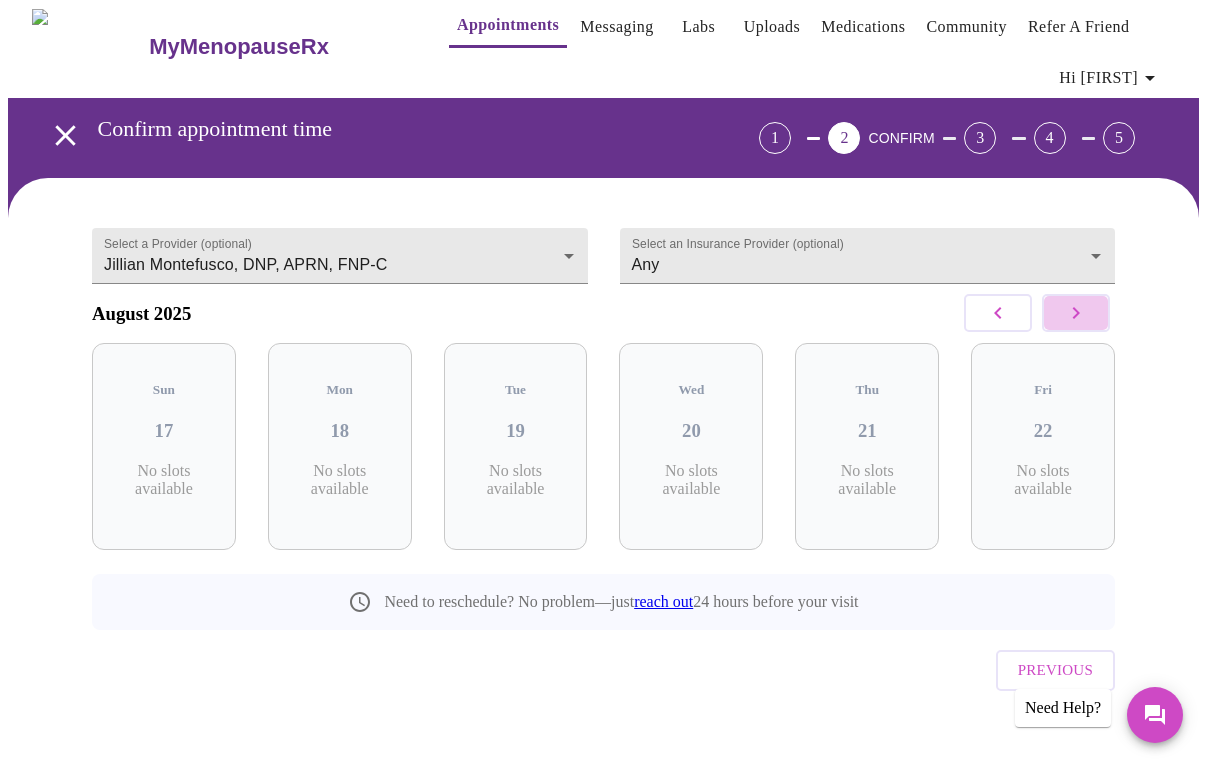 click 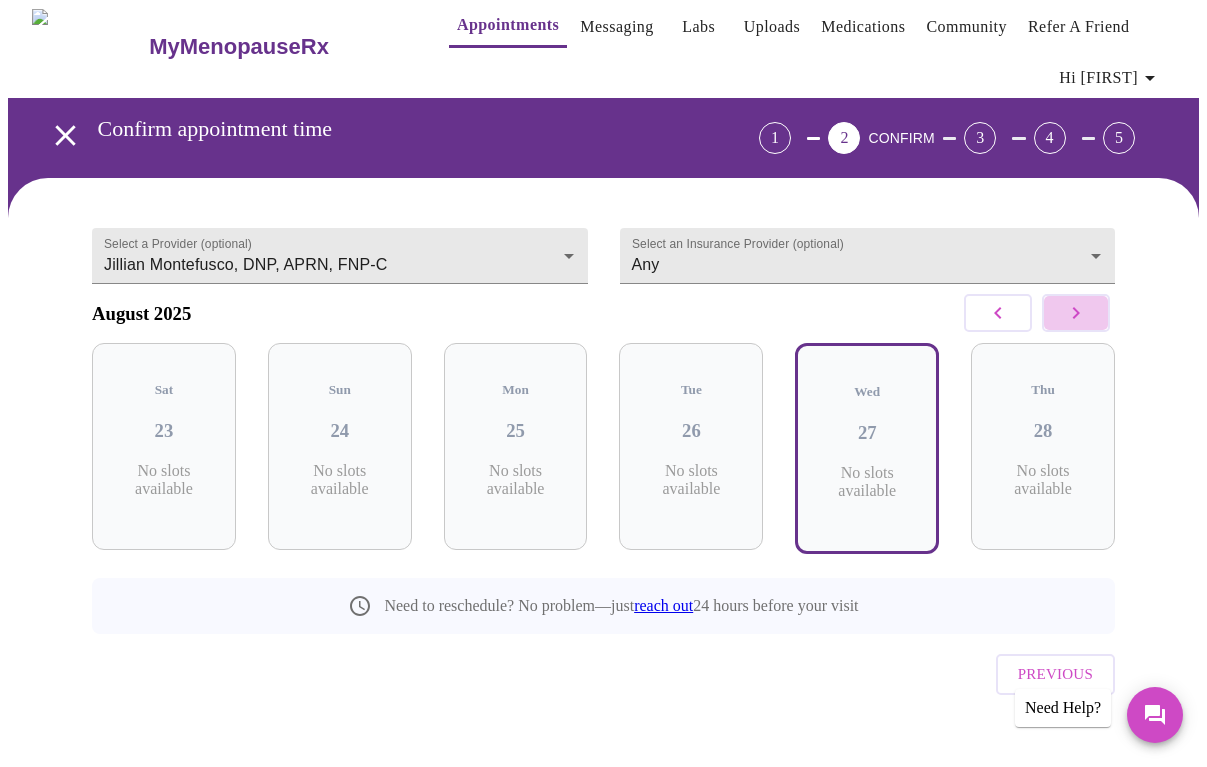 click 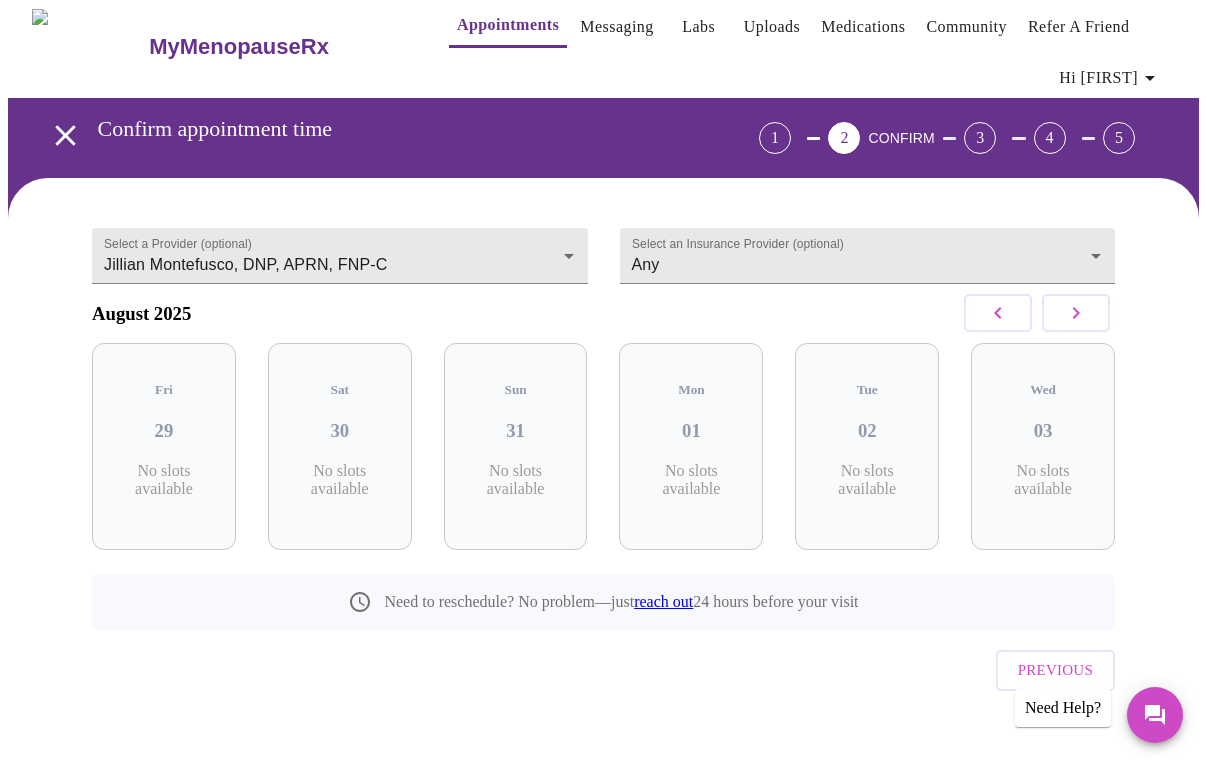 click 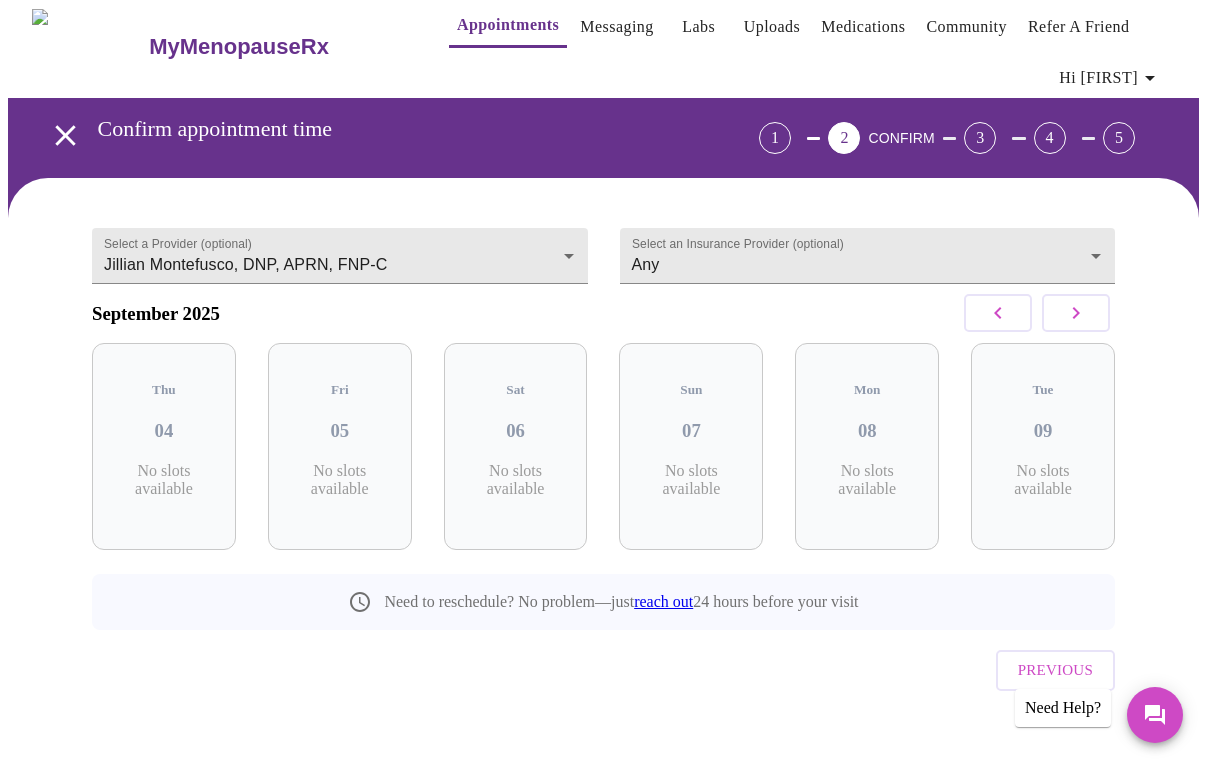 click 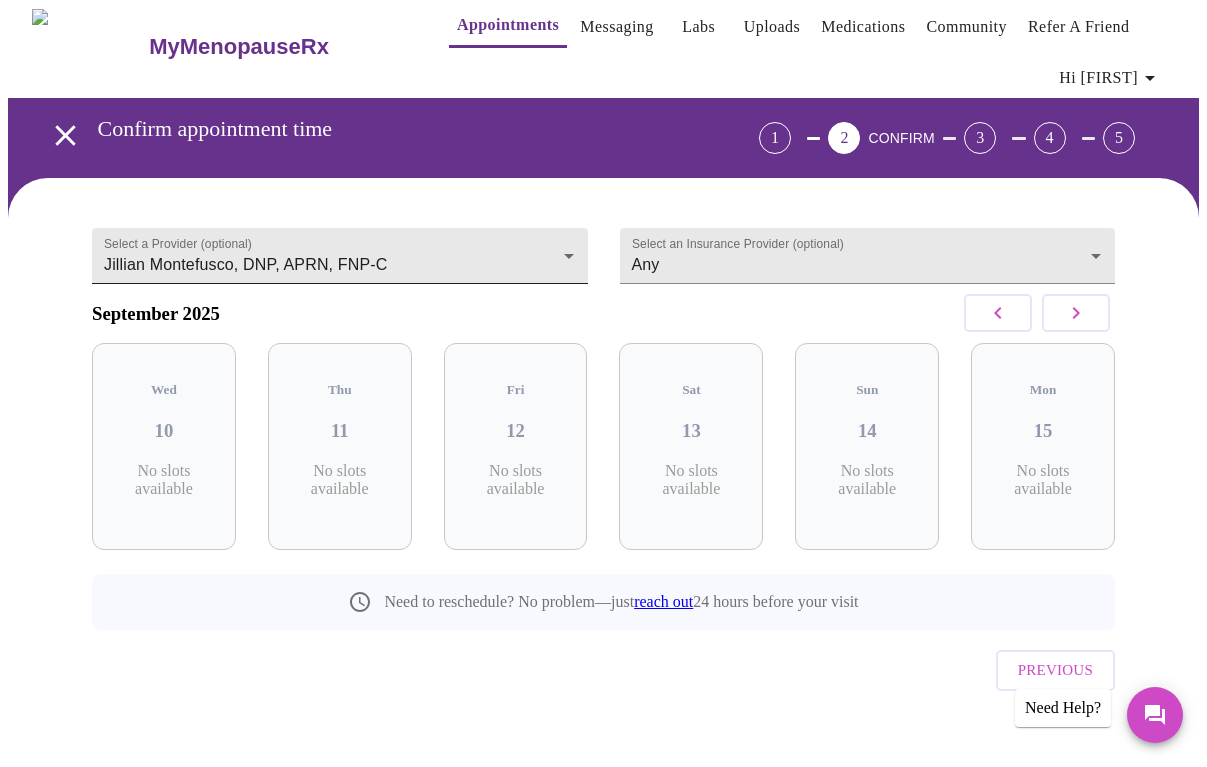 click on "MyMenopauseRx Appointments Messaging Labs Uploads Medications Community Refer a Friend Hi [FIRST]   Confirm appointment time 1 2 CONFIRM 3 4 5 Select a Provider (optional) [FIRST] [LAST], [CREDENTIALS] [FIRST] [LAST], [CREDENTIALS] Select an Insurance Provider (optional) Any Any September 2025 Wed 10 No slots available Thu 11 No slots available Fri 12 No slots available Sat 13 No slots available Sun 14 No slots available Mon 15 No slots available Need to reschedule? No problem—just  reach out  24 hours before your visit Previous Need Help? Settings Billing Invoices Log out" at bounding box center (603, 393) 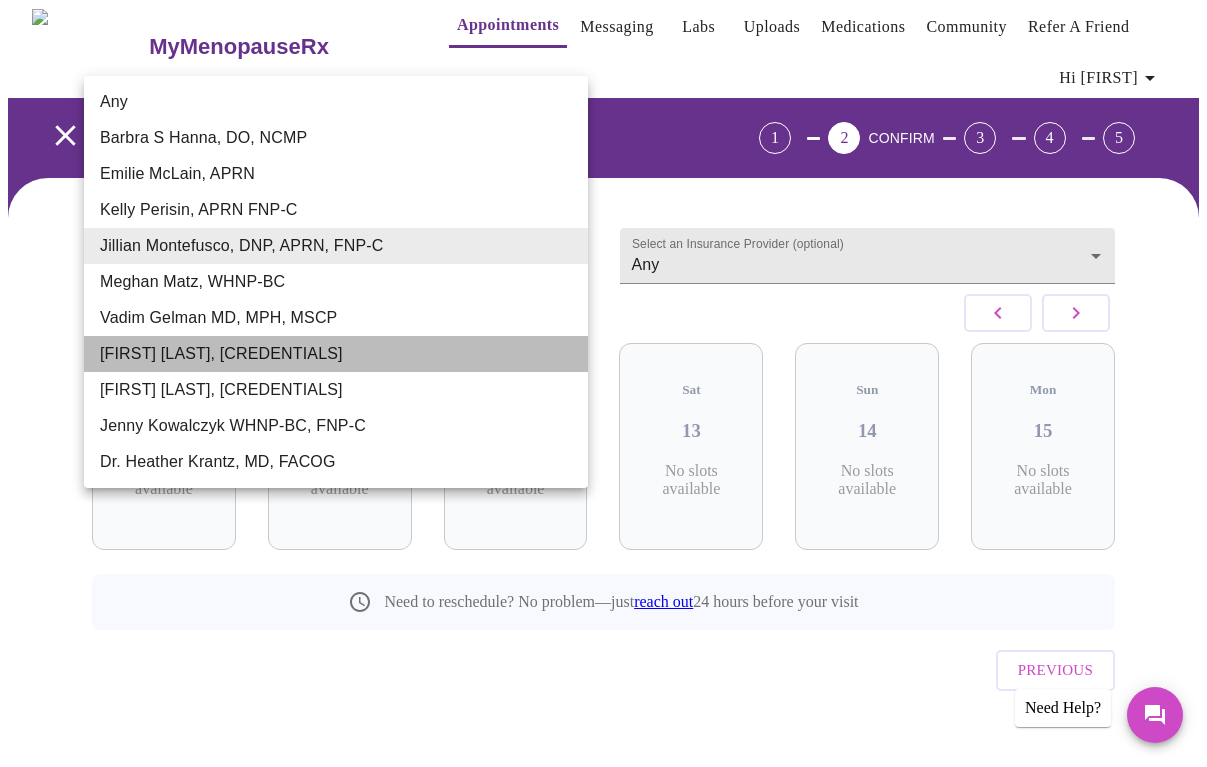 click on "[FIRST] [LAST], [CREDENTIALS]" at bounding box center (336, 354) 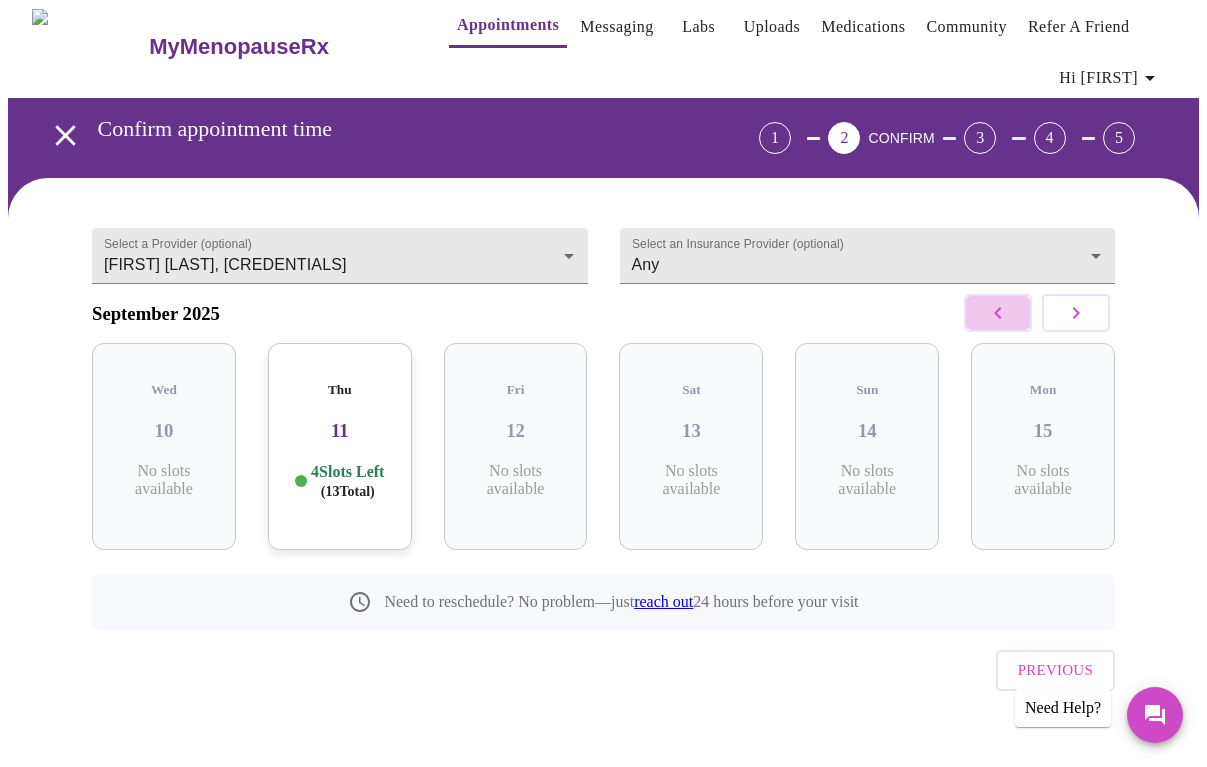click 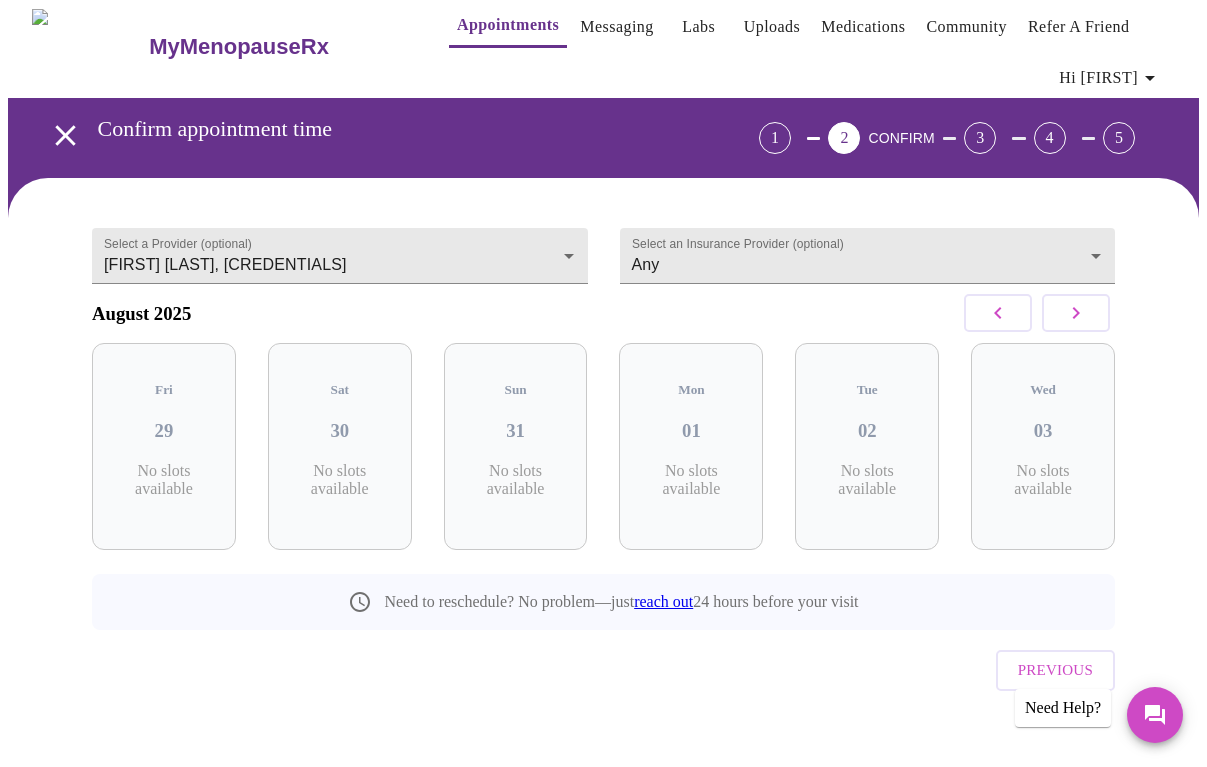 click 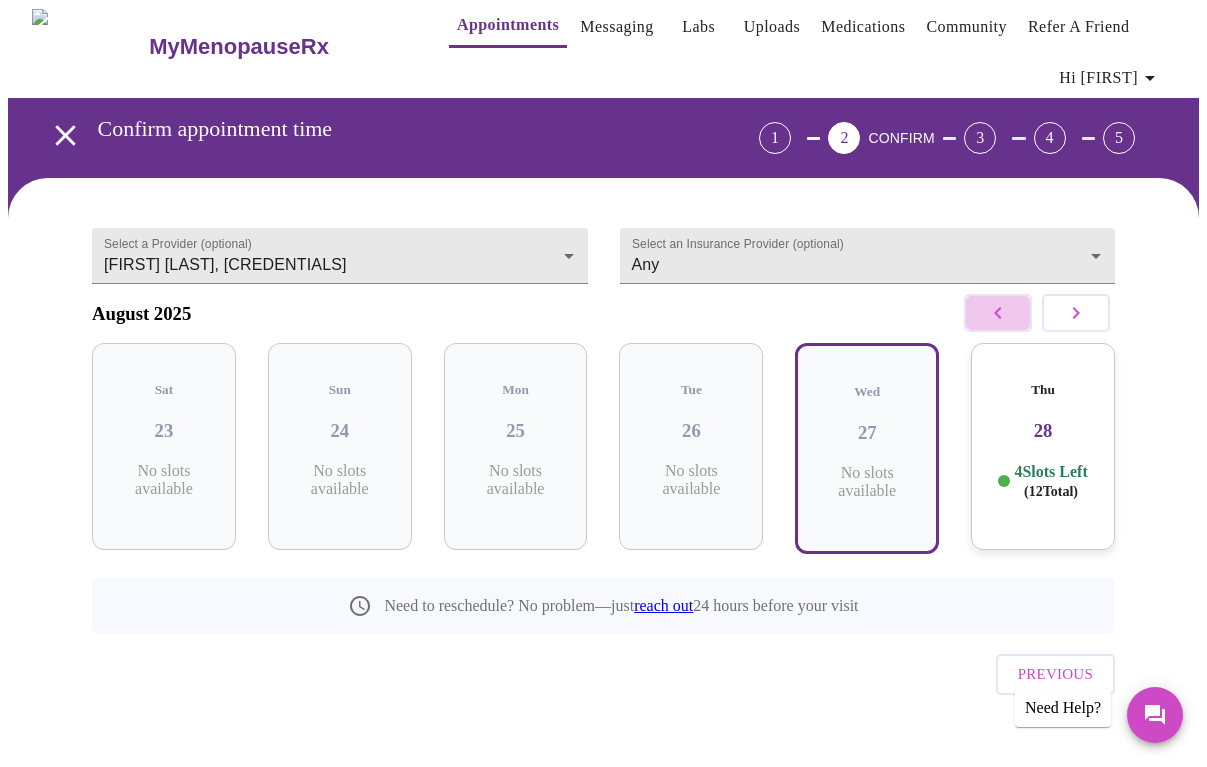 click 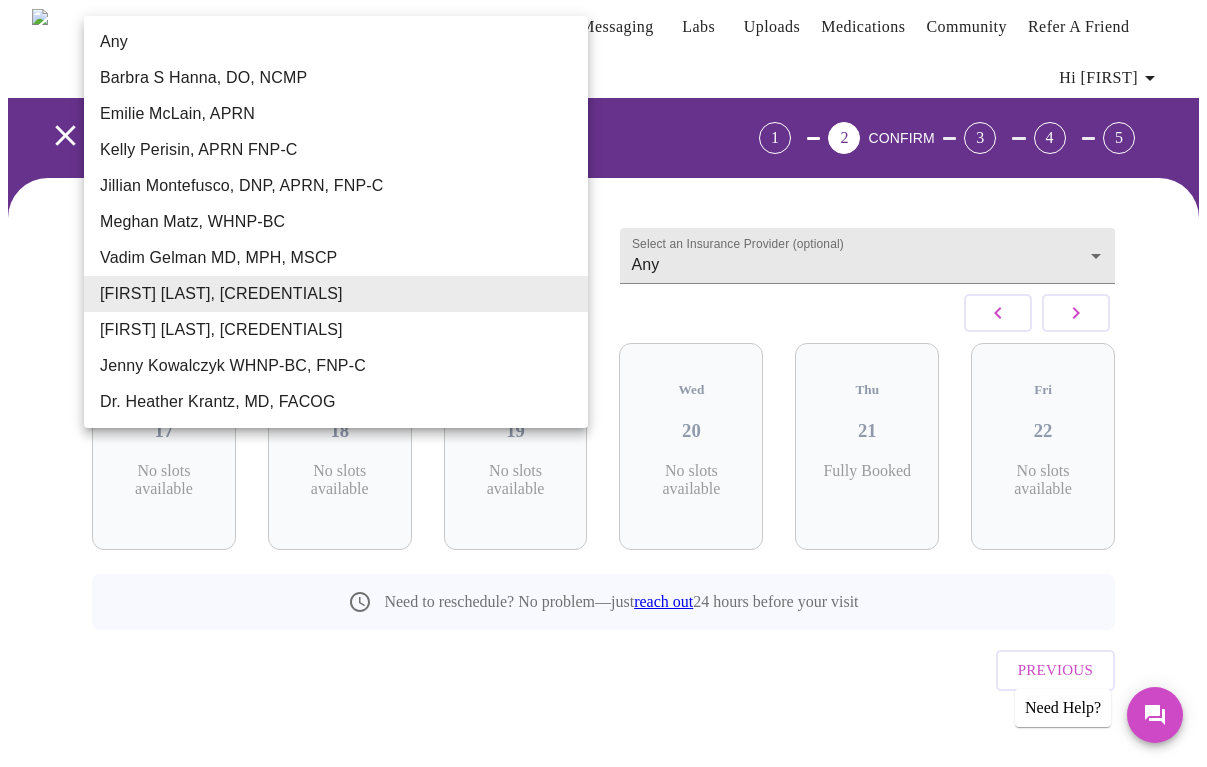click on "MyMenopauseRx Appointments Messaging Labs Uploads Medications Community Refer a Friend Hi [FIRST]   Confirm appointment time 1 2 CONFIRM 3 4 5 Select a Provider (optional) [FIRST] [LAST], [CREDENTIALS] [FIRST] [LAST], [CREDENTIALS] Select an Insurance Provider (optional) Any Any August 2025 Sun 17 No slots available Mon 18 No slots available Tue 19 No slots available Wed 20 No slots available Thu 21 Fully Booked Fri 22 No slots available Need to reschedule? No problem—just  reach out  24 hours before your visit Previous Need Help? Settings Billing Invoices Log out Any [FIRST] [LAST], [CREDENTIALS] [FIRST] [LAST], [CREDENTIALS] [FIRST] [LAST], [CREDENTIALS] [FIRST] [LAST], [CREDENTIALS] [FIRST] [LAST], [CREDENTIALS] [FIRST] [LAST], [CREDENTIALS] [FIRST] [LAST], [CREDENTIALS] [FIRST] [LAST], [CREDENTIALS] [FIRST] [LAST], [CREDENTIALS] [FIRST] [LAST], [CREDENTIALS]" at bounding box center [603, 393] 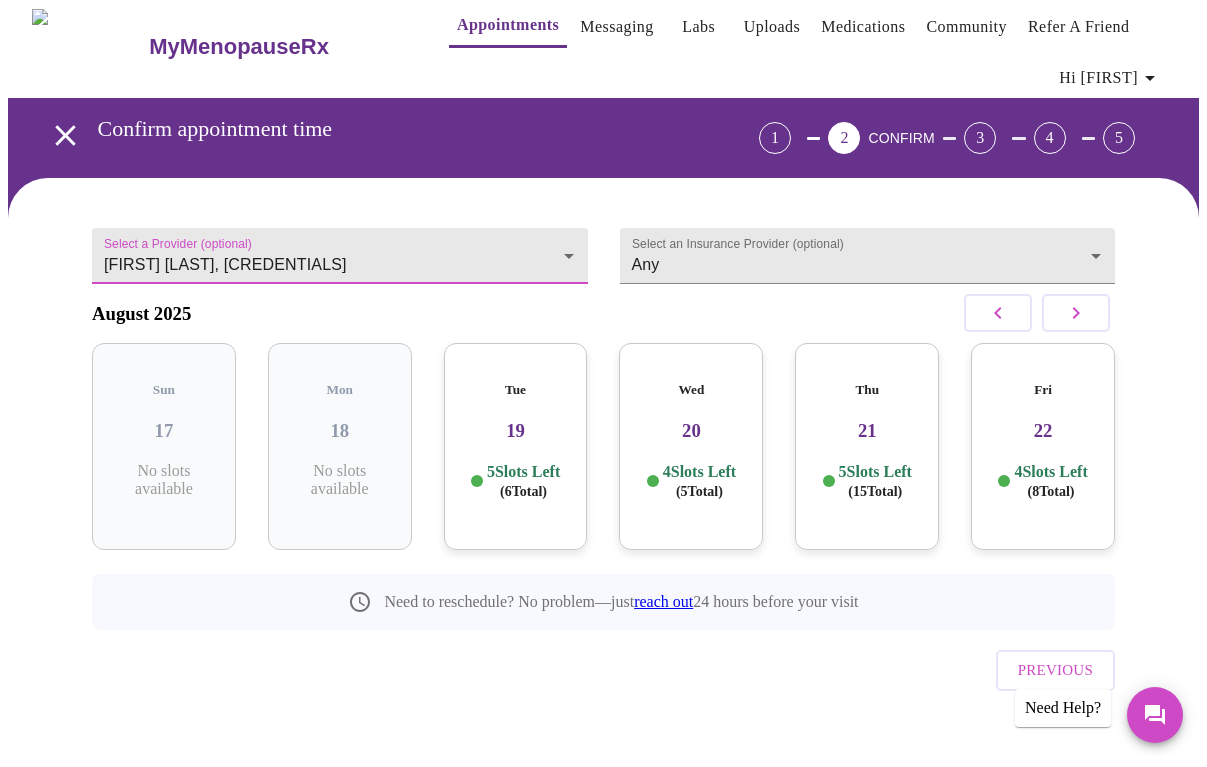 click at bounding box center (1076, 313) 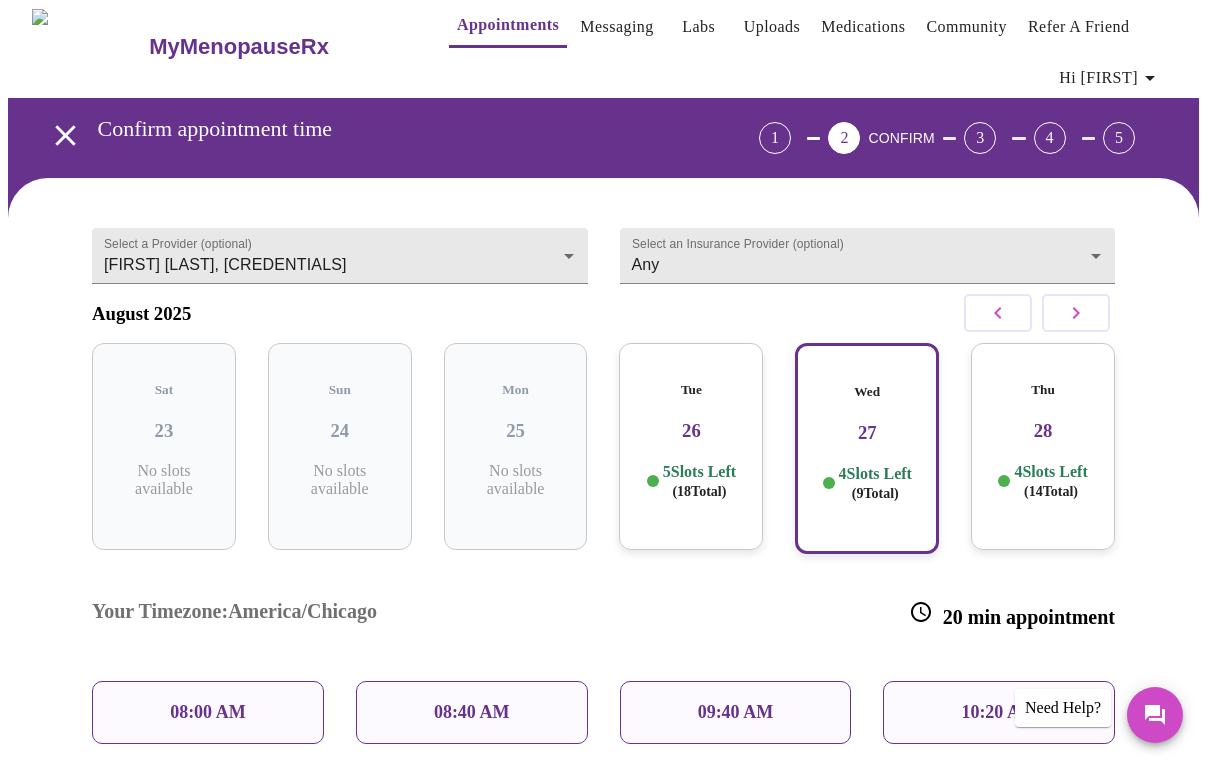 click on "26" at bounding box center [691, 431] 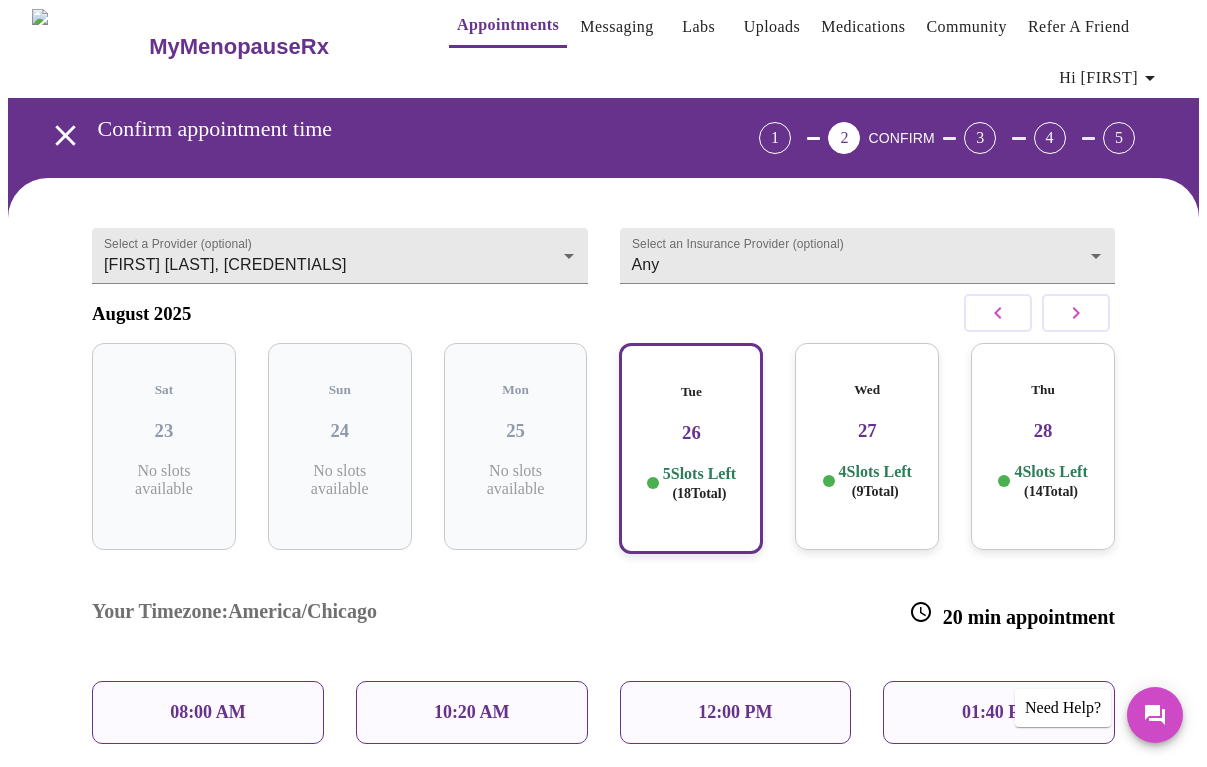 click on "4  Slots Left ( 9  Total)" at bounding box center (875, 481) 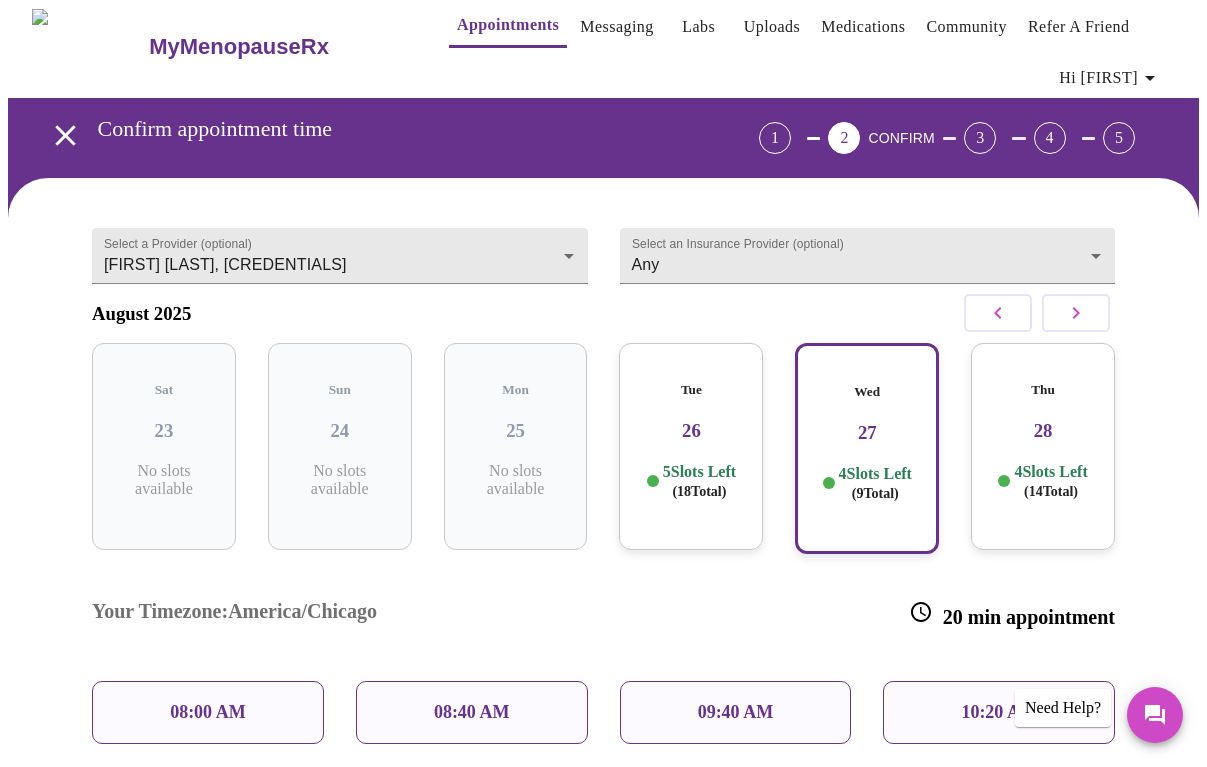 click on "5  Slots Left ( 18  Total)" at bounding box center (691, 481) 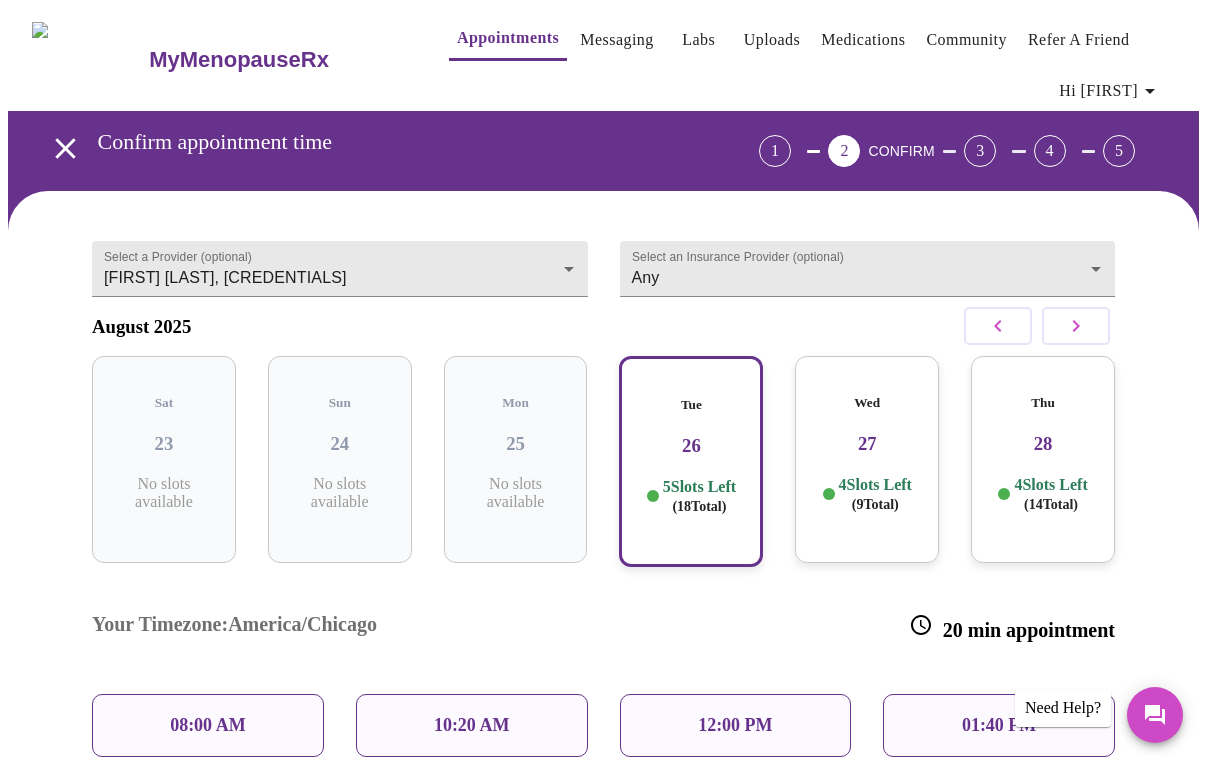 scroll, scrollTop: 0, scrollLeft: 0, axis: both 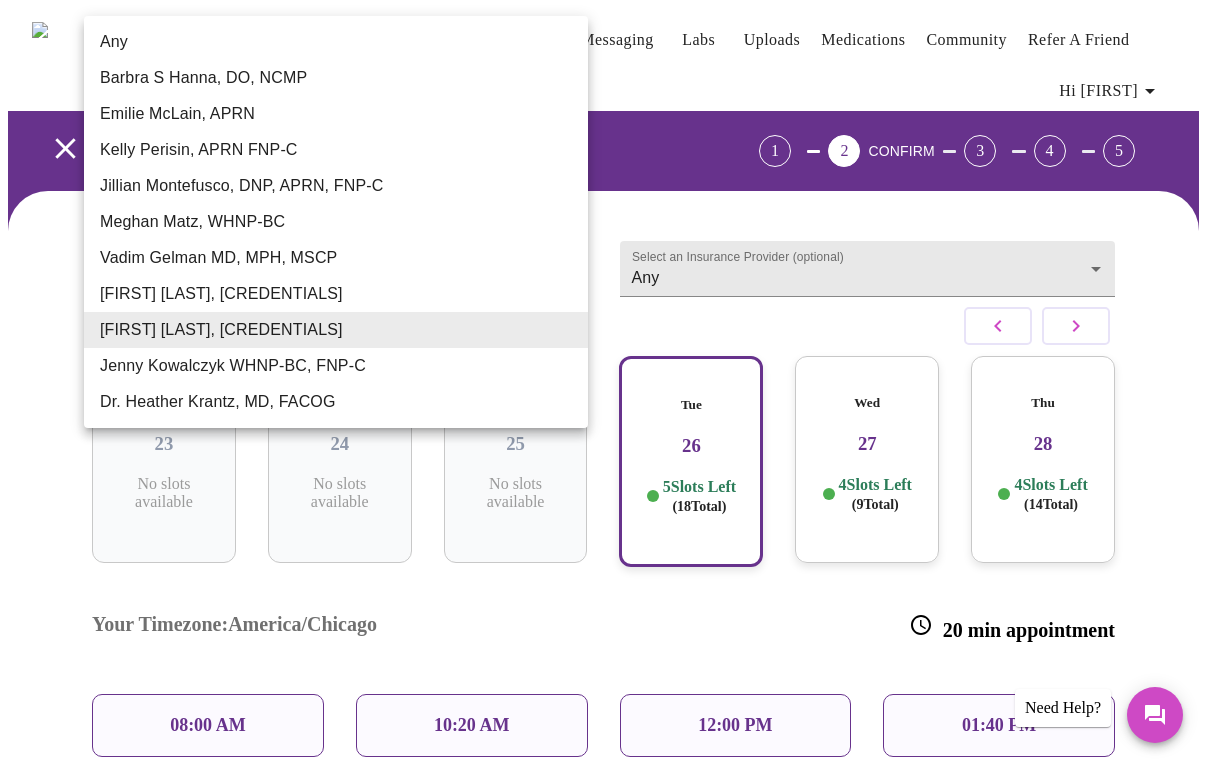 click on "MyMenopauseRx Appointments Messaging Labs Uploads Medications Community Refer a Friend Hi [FIRST]   Confirm appointment time 1 2 CONFIRM 3 4 5 Select a Provider (optional) [FIRST] [LAST], [CREDENTIALS] [FIRST] [LAST], [CREDENTIALS] Select an Insurance Provider (optional) Any Any August 2025 Sat 23 No slots available Sun 24 No slots available Mon 25 No slots available Tue 26 5  Slots Left ( 18  Total) Wed 27 4  Slots Left ( 9  Total) Thu 28 4  Slots Left ( 14  Total) Your Timezone:  America/Chicago 20 min appointment 08:00 AM 10:20 AM 12:00 PM 01:40 PM 03:00 PM Need to reschedule? No problem—just  reach out  24 hours before your visit Previous Need Help? Settings Billing Invoices Log out Any [FIRST] [LAST], [CREDENTIALS] [FIRST] [LAST], [CREDENTIALS] [FIRST] [LAST], [CREDENTIALS] [FIRST] [LAST], [CREDENTIALS] [FIRST] [LAST], [CREDENTIALS] [FIRST] [LAST], [CREDENTIALS] [FIRST] [LAST], [CREDENTIALS] [FIRST] [LAST], [CREDENTIALS] [FIRST] [LAST], [CREDENTIALS] [FIRST] [LAST], [CREDENTIALS]" at bounding box center (603, 550) 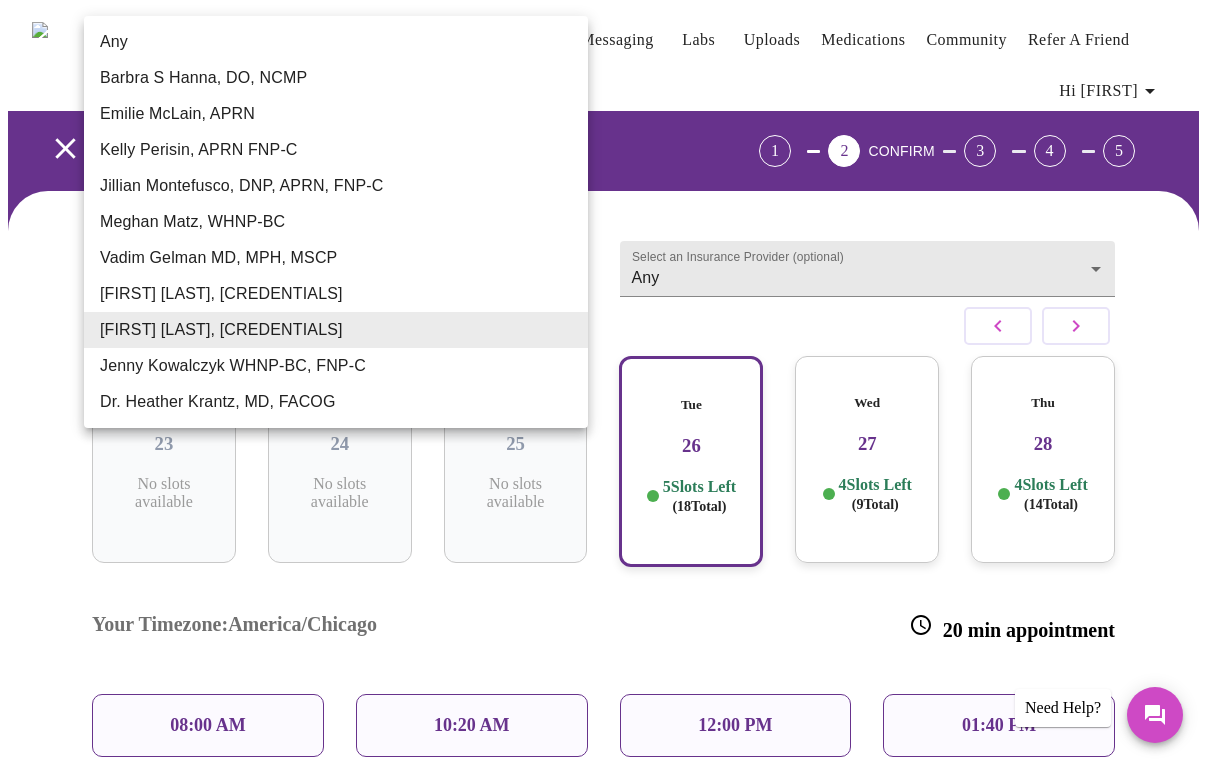 click on "Jenny Kowalczyk WHNP-BC, FNP-C" at bounding box center [336, 366] 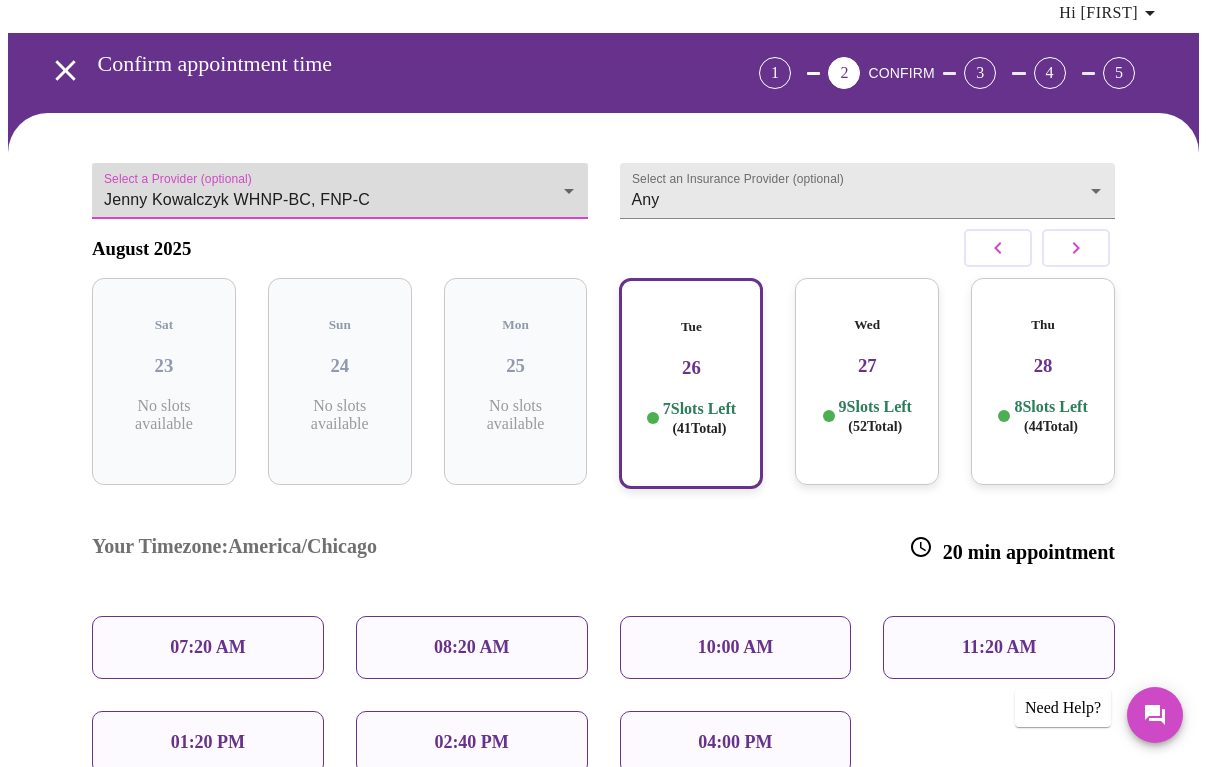 scroll, scrollTop: 77, scrollLeft: 0, axis: vertical 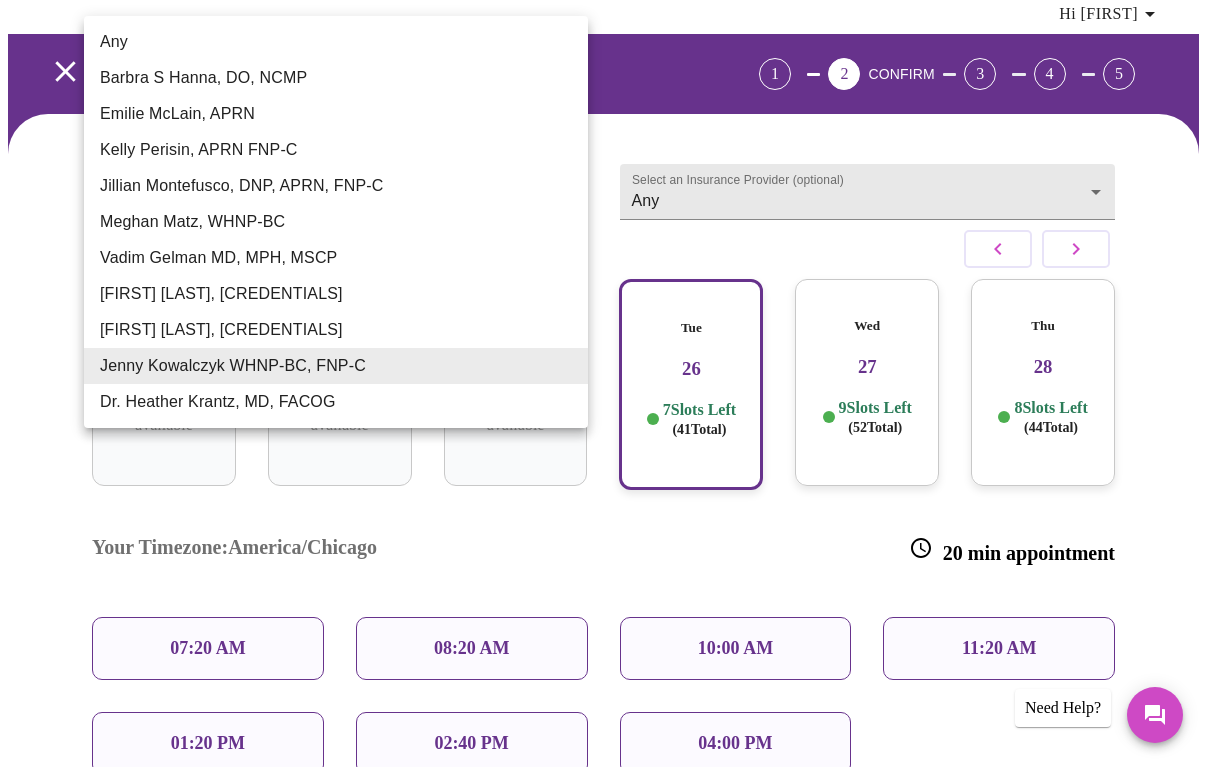 click on "MyMenopauseRx Appointments Messaging Labs Uploads Medications Community Refer a Friend Hi [FIRST]   Confirm appointment time 1 2 CONFIRM 3 4 5 Select a Provider (optional) [FIRST] [LAST], [TITLE] [FIRST] [LAST], [TITLE] Select an Insurance Provider (optional) Any Any August 2025 Sat 23 No slots available Sun 24 No slots available Mon 25 No slots available Tue 26 7  Slots Left ( 41  Total) Wed 27 9  Slots Left ( 52  Total) Thu 28 8  Slots Left ( 44  Total) Your Timezone:  America/Chicago 20 min appointment 07:20 AM 08:20 AM 10:00 AM 11:20 AM 01:20 PM 02:40 PM 04:00 PM Need to reschedule? No problem—just  reach out  24 hours before your visit Previous Need Help? Settings Billing Invoices Log out Any [FIRST] [LAST], [TITLE] [FIRST] [LAST], [TITLE] [FIRST] [LAST], [TITLE] [FIRST] [LAST], [TITLE] [FIRST] [LAST], [TITLE] [FIRST] [LAST], [TITLE] [FIRST] [LAST], [TITLE] [FIRST] [LAST], [TITLE] [FIRST] [LAST], [TITLE] [TITLE] [FIRST] [LAST], [TITLE]" at bounding box center [603, 473] 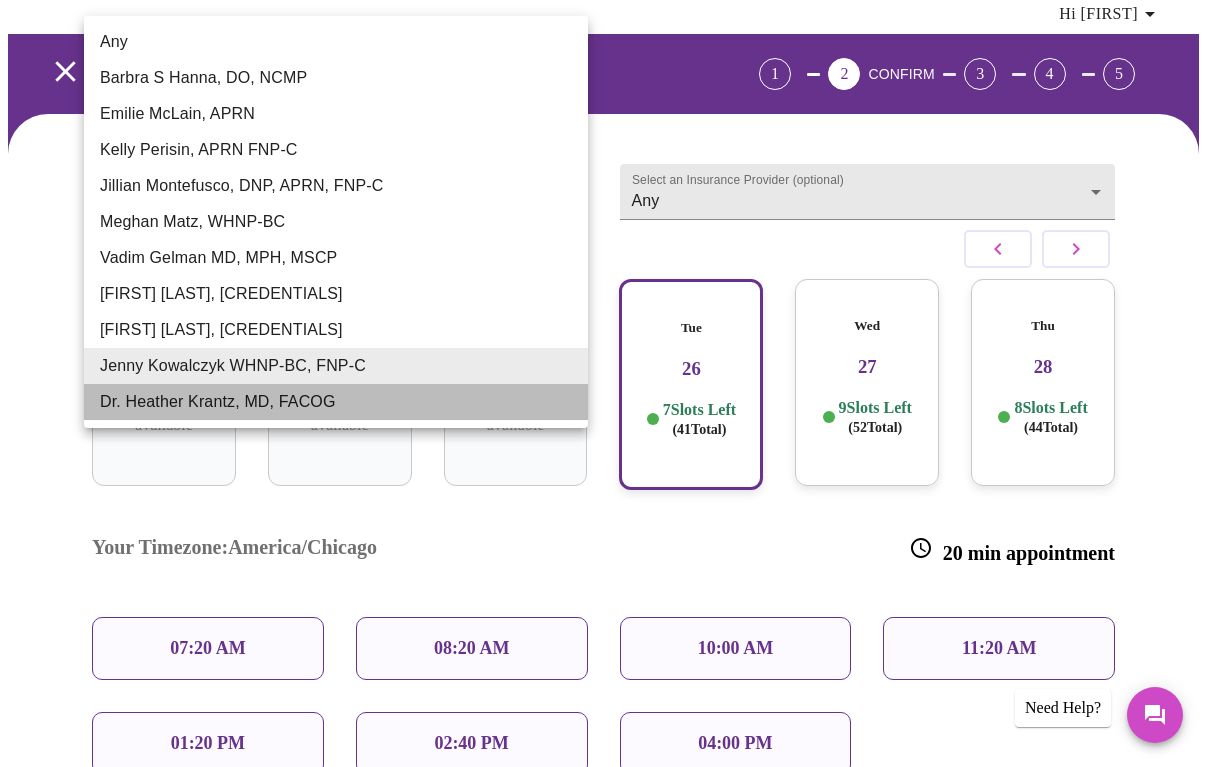 click on "Dr. Heather Krantz, MD, FACOG" at bounding box center (336, 402) 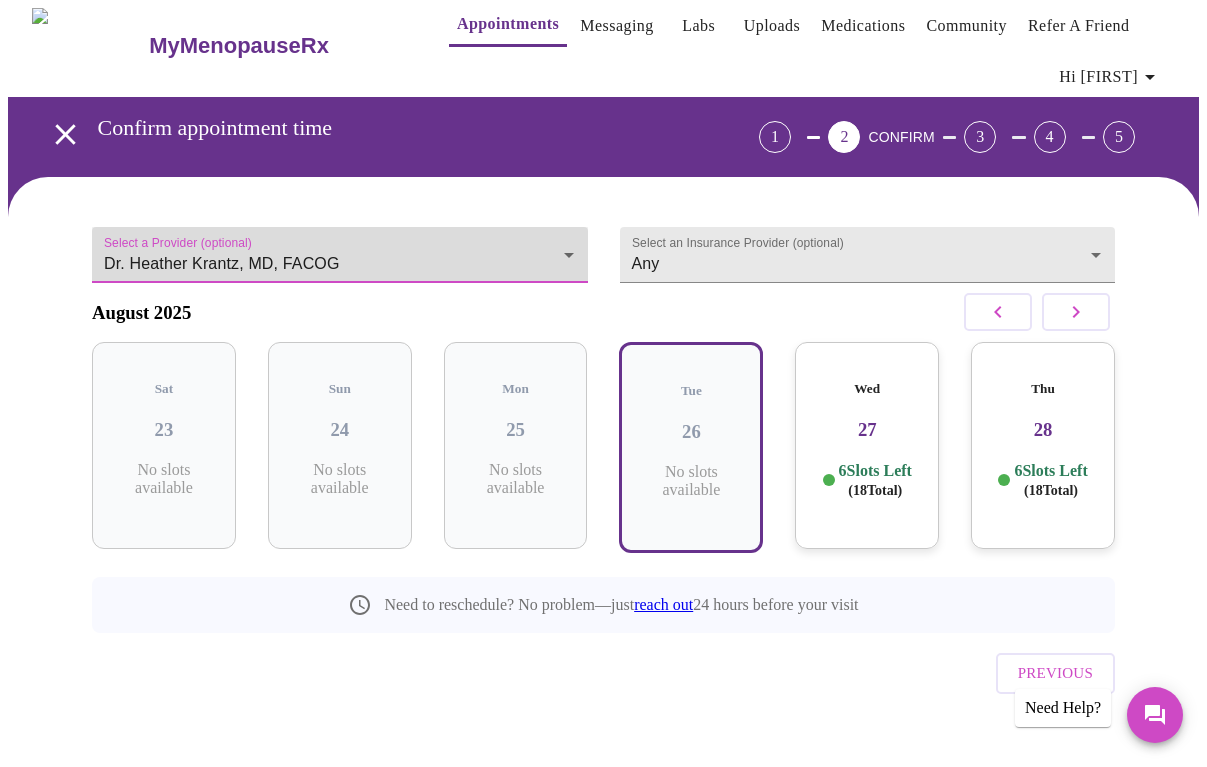 scroll, scrollTop: 13, scrollLeft: 0, axis: vertical 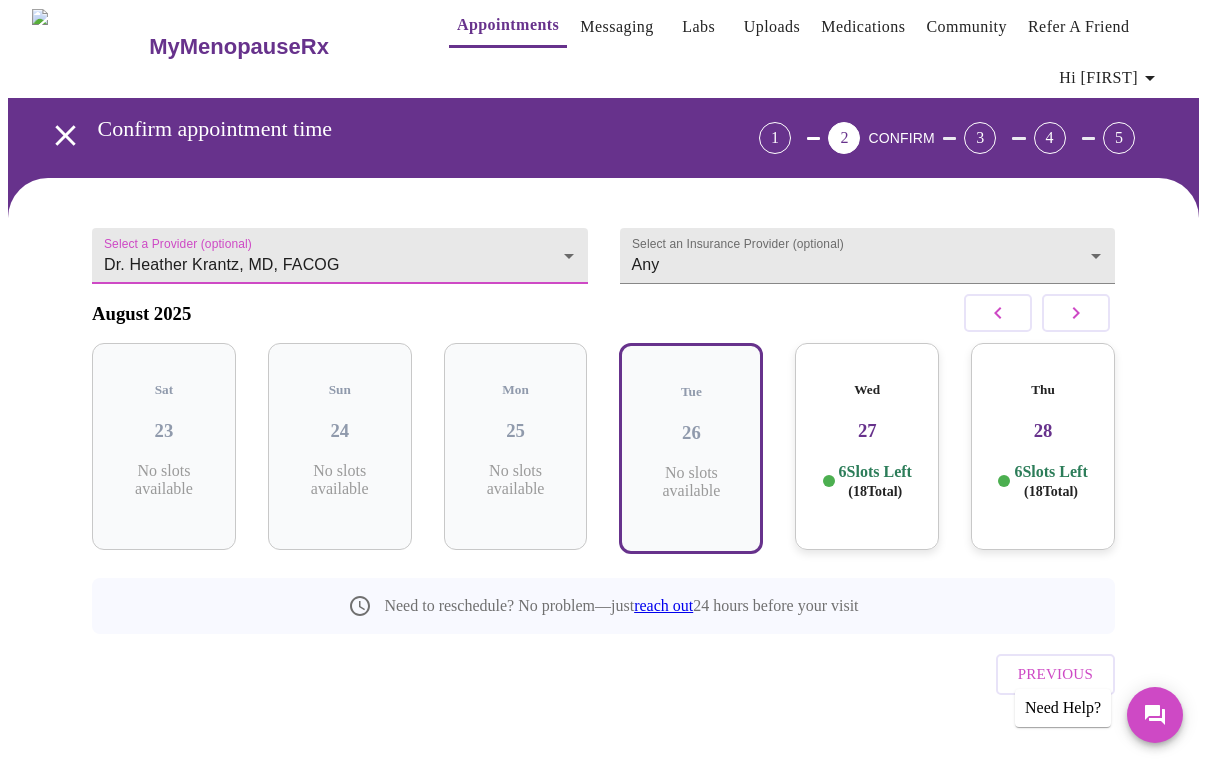 click 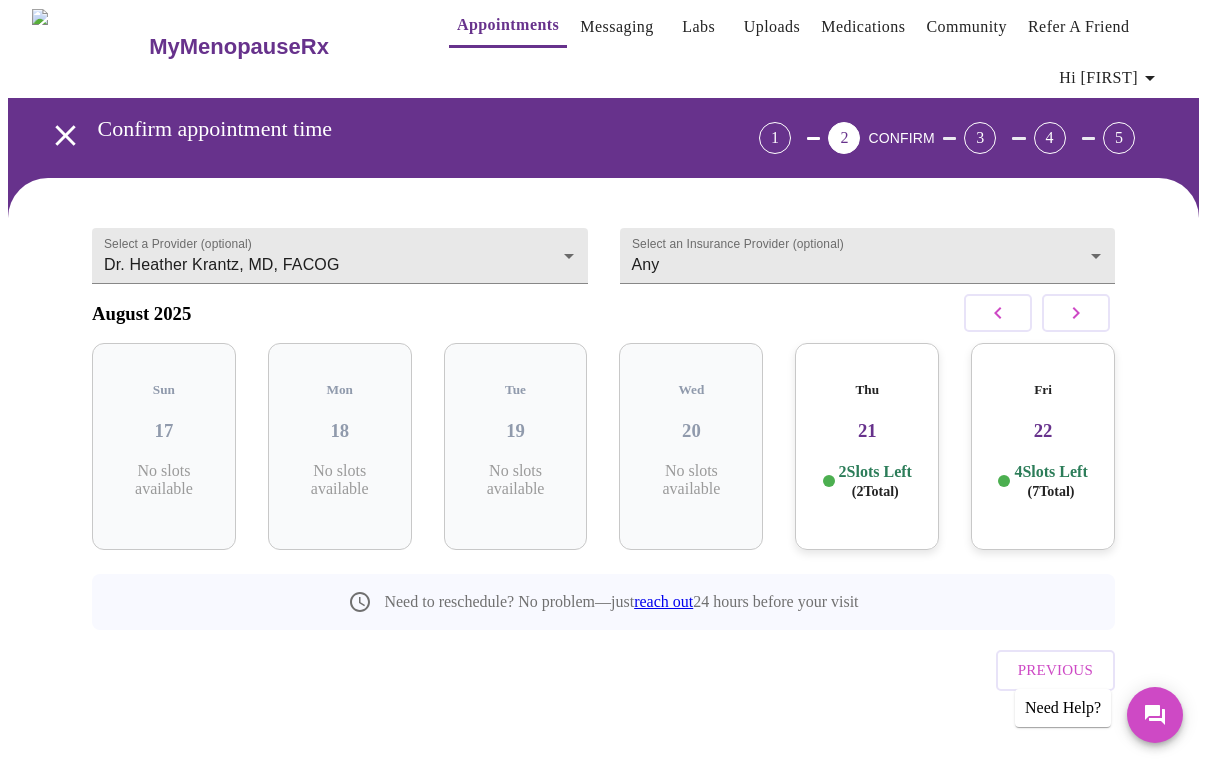 click 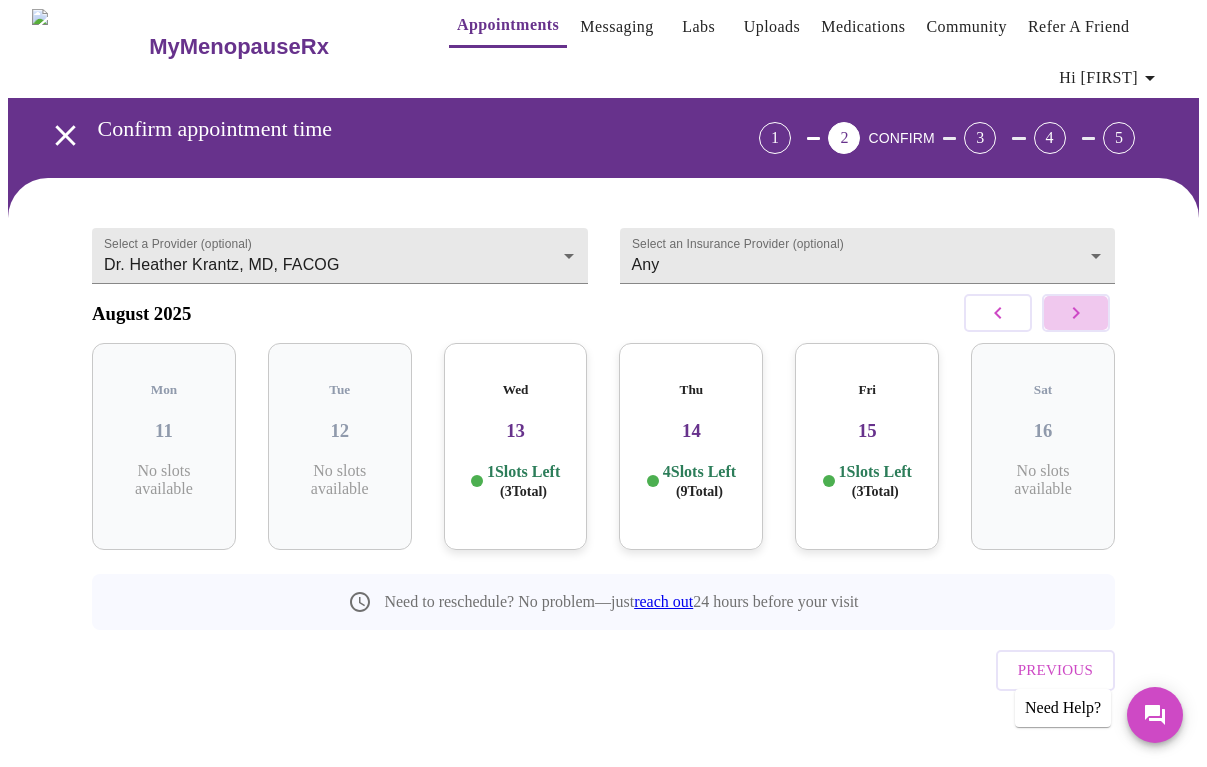 click at bounding box center [1076, 313] 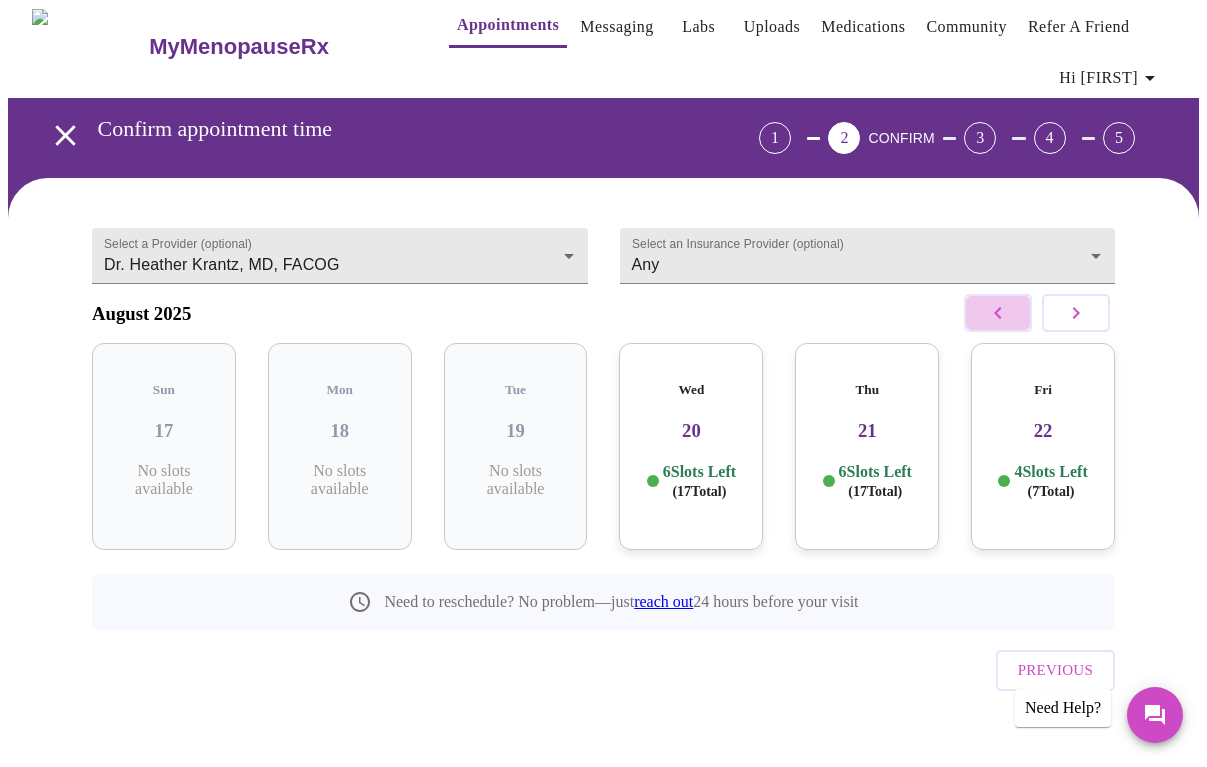 click 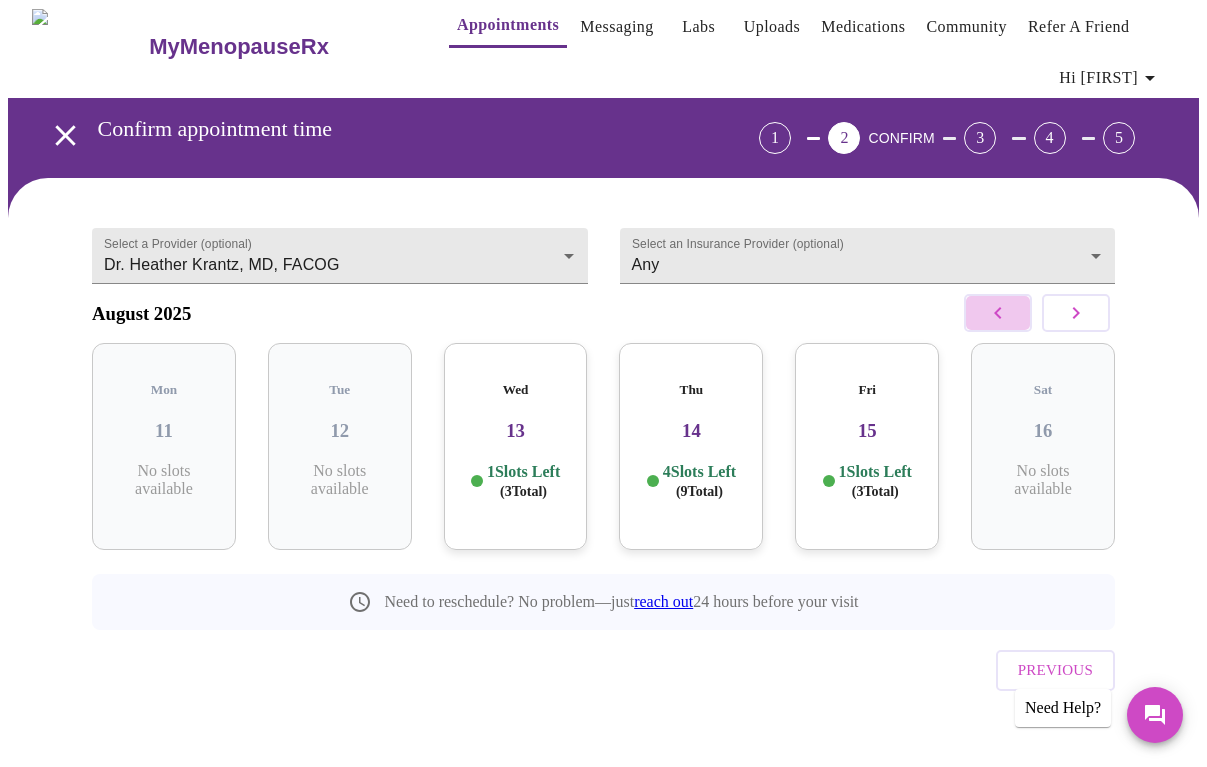 click 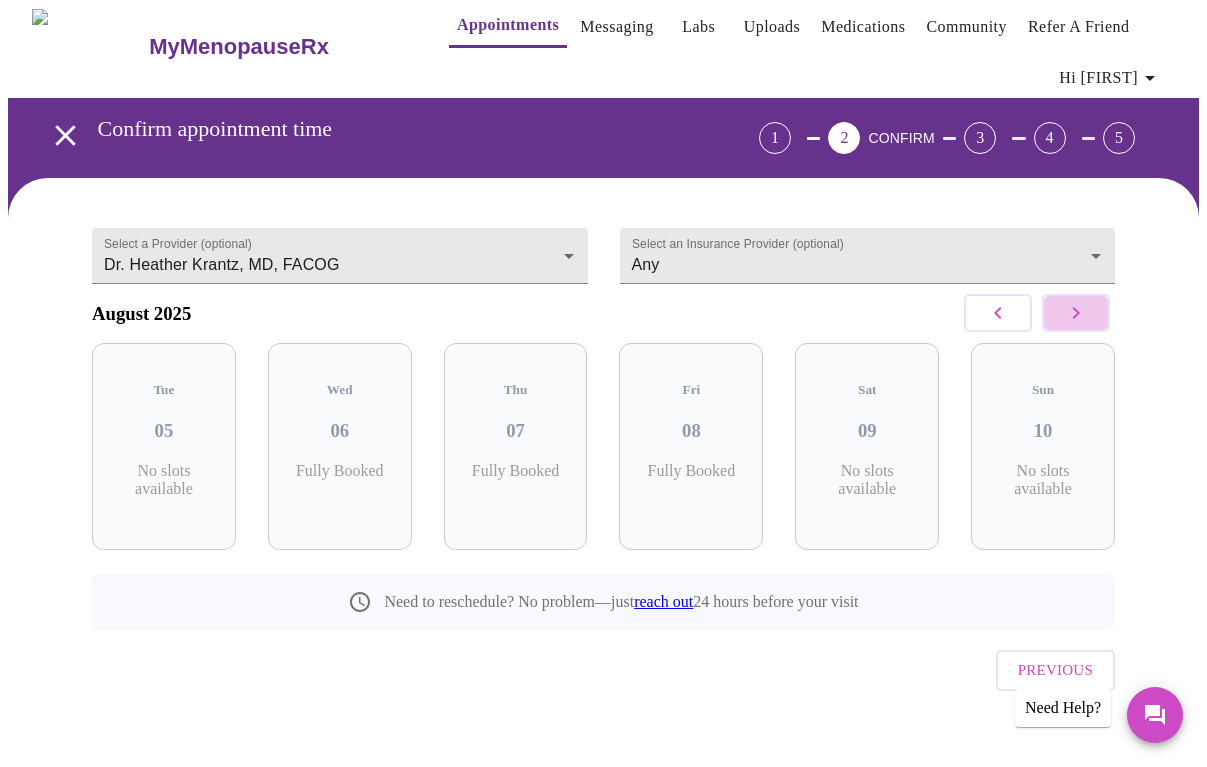 click 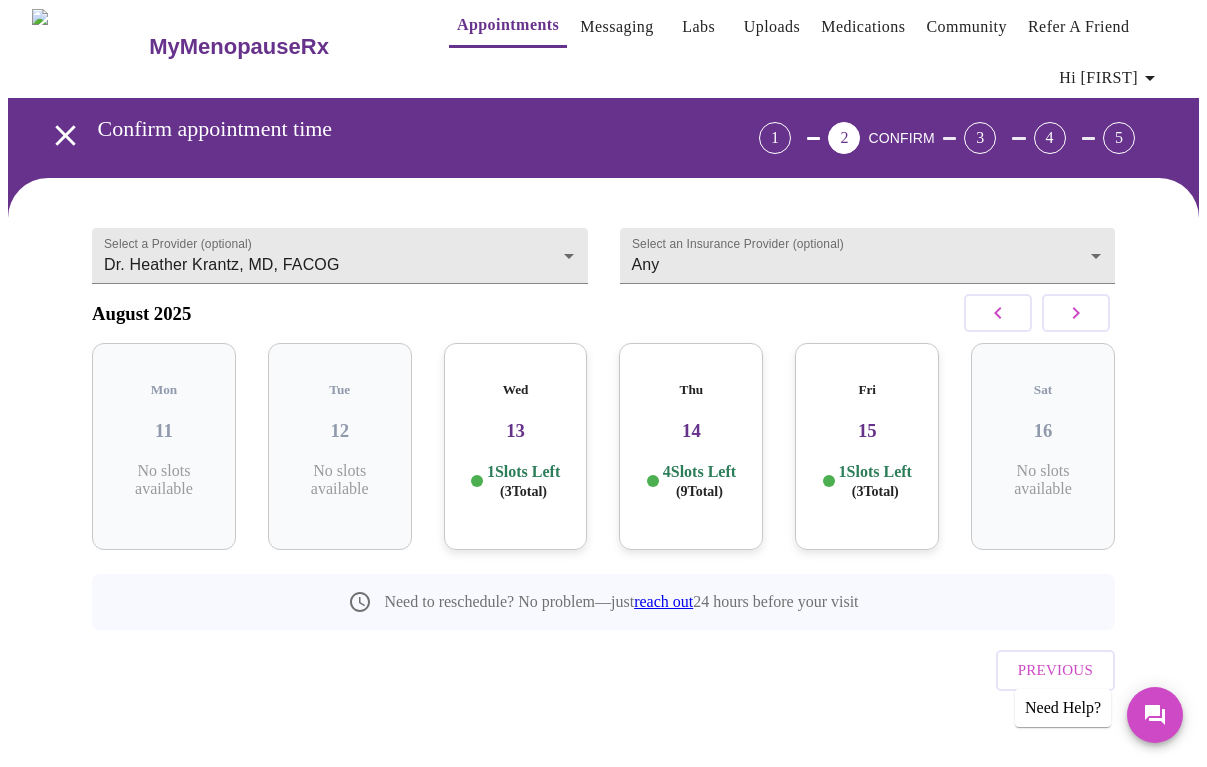 click on "13" at bounding box center [516, 431] 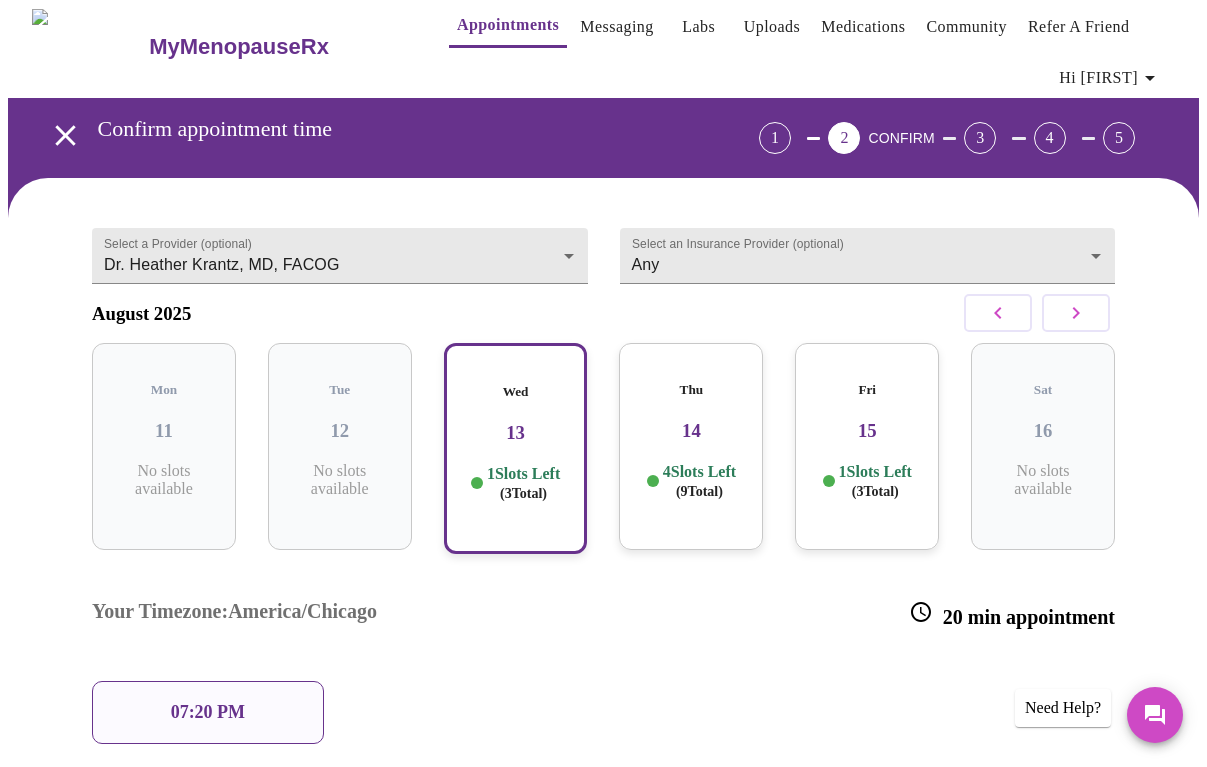 click on "14" at bounding box center (691, 431) 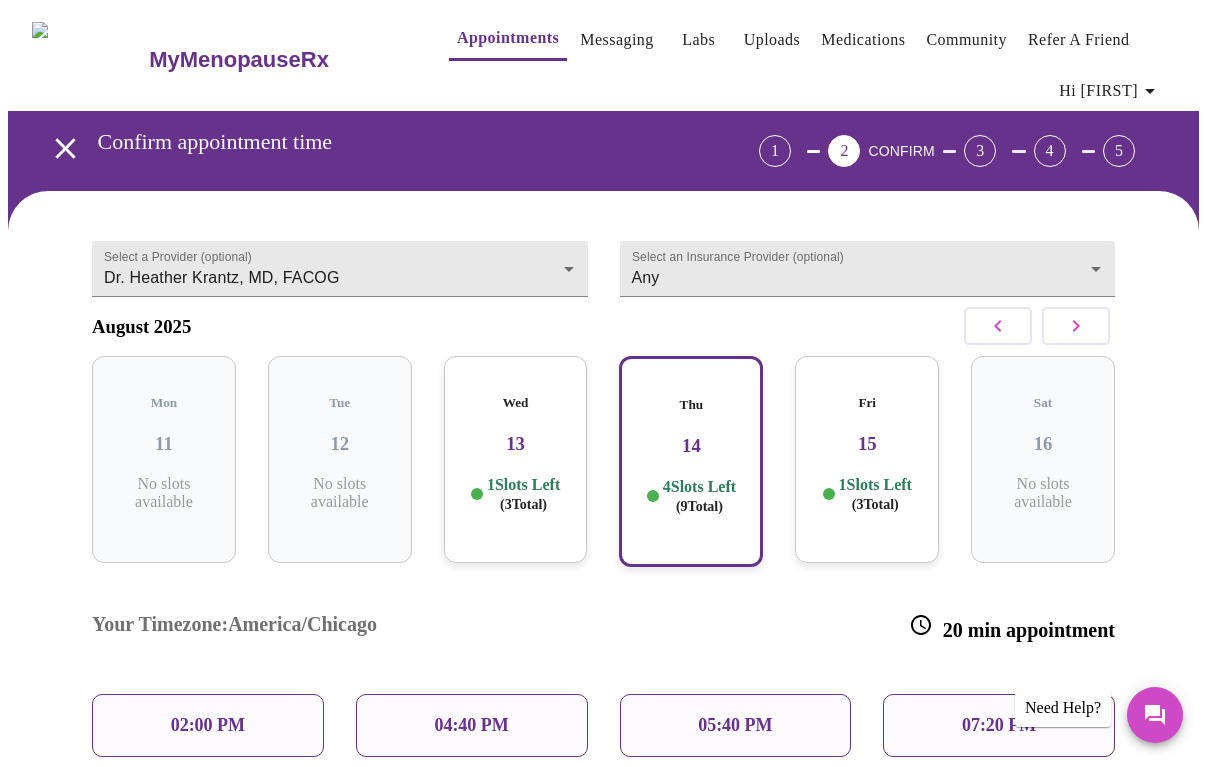 scroll, scrollTop: 0, scrollLeft: 0, axis: both 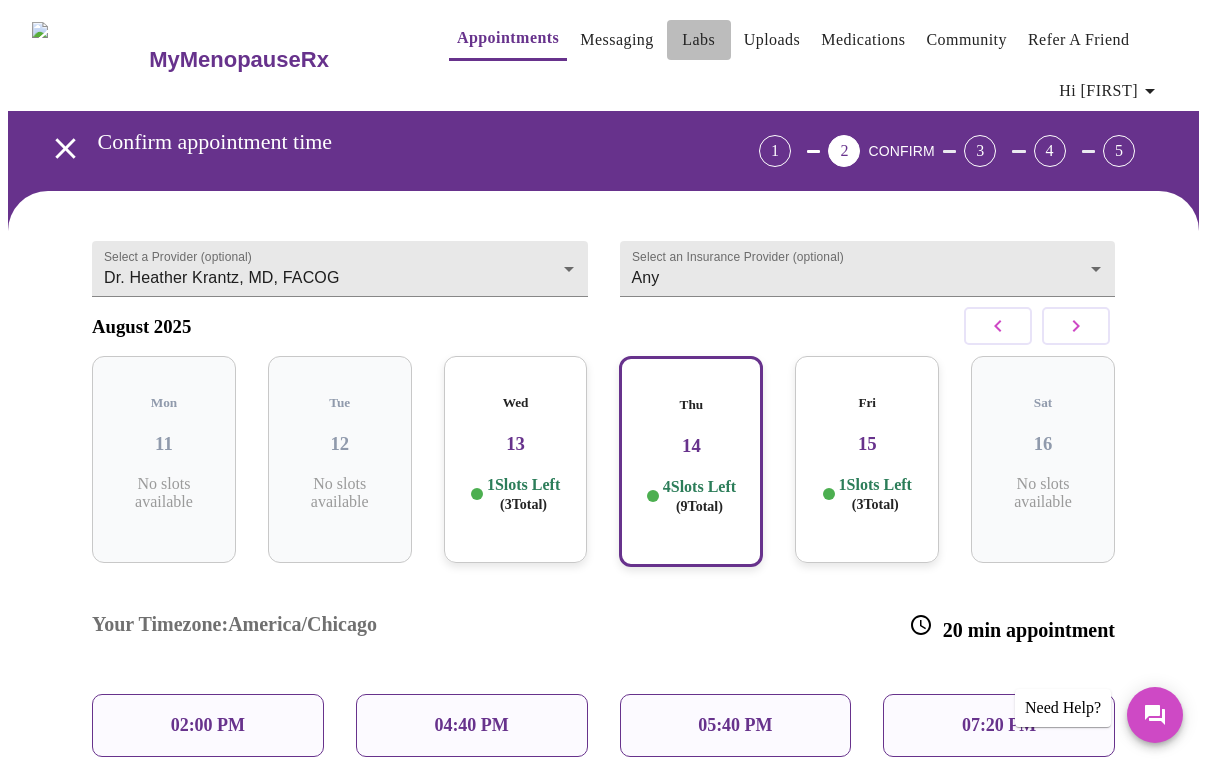 click on "Labs" at bounding box center (698, 40) 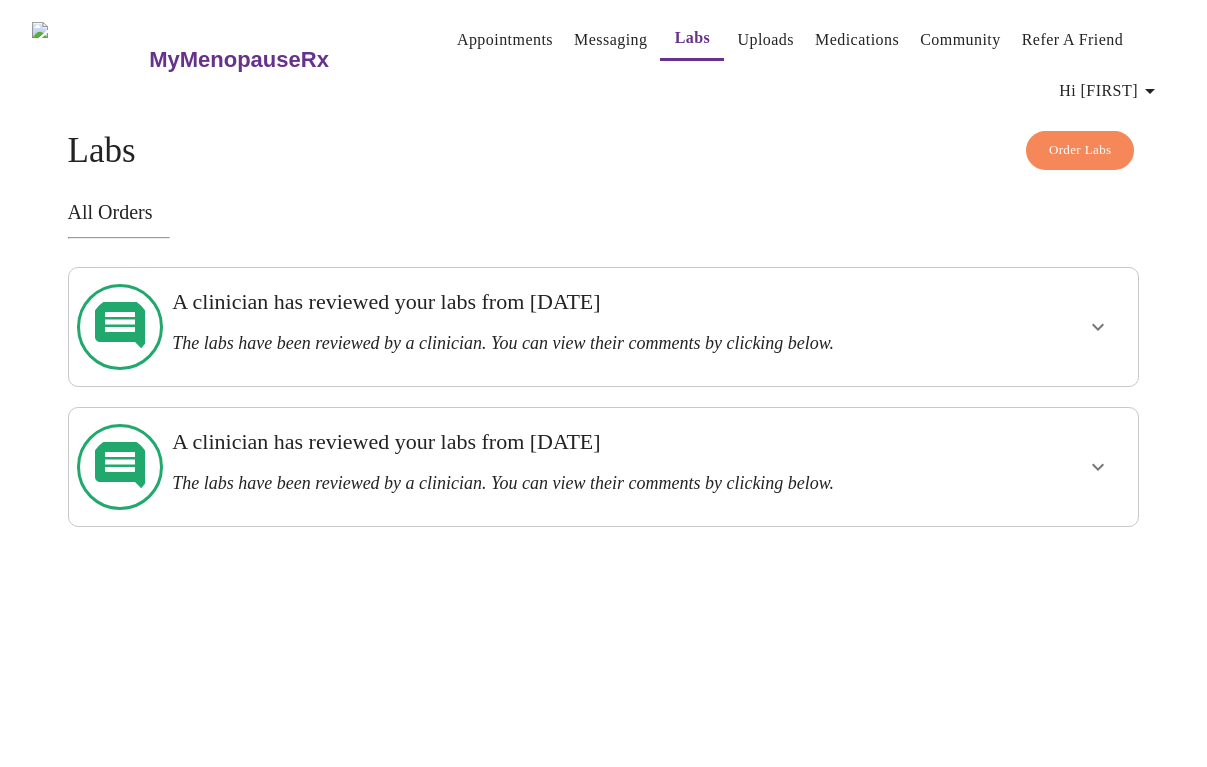 click on "Medications" at bounding box center (857, 40) 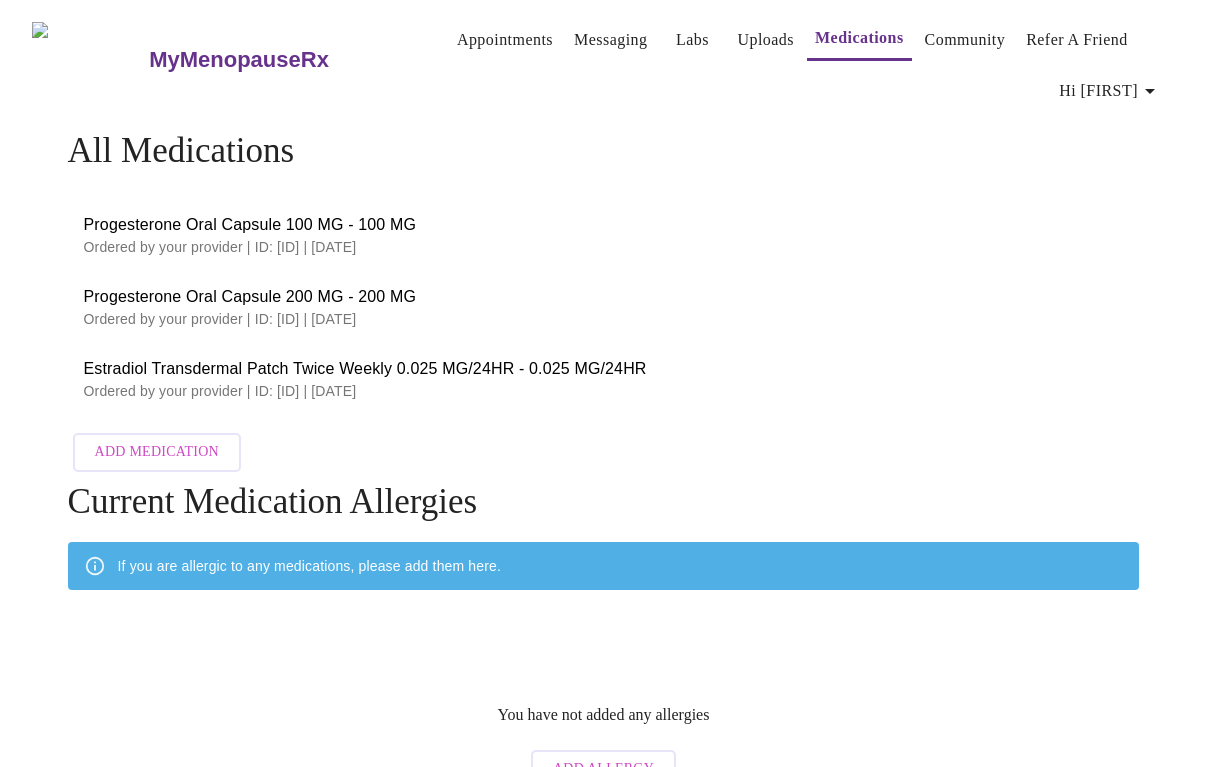 scroll, scrollTop: 0, scrollLeft: 0, axis: both 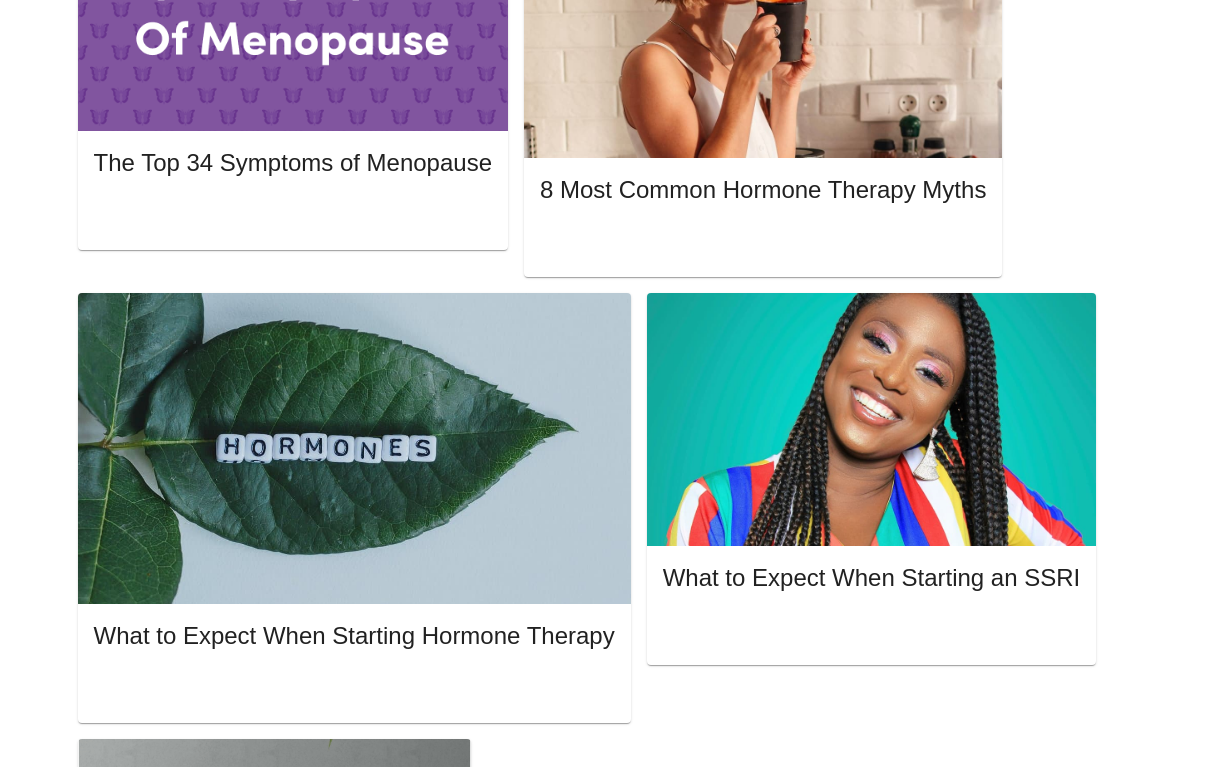 drag, startPoint x: 618, startPoint y: 192, endPoint x: 429, endPoint y: 194, distance: 189.01057 